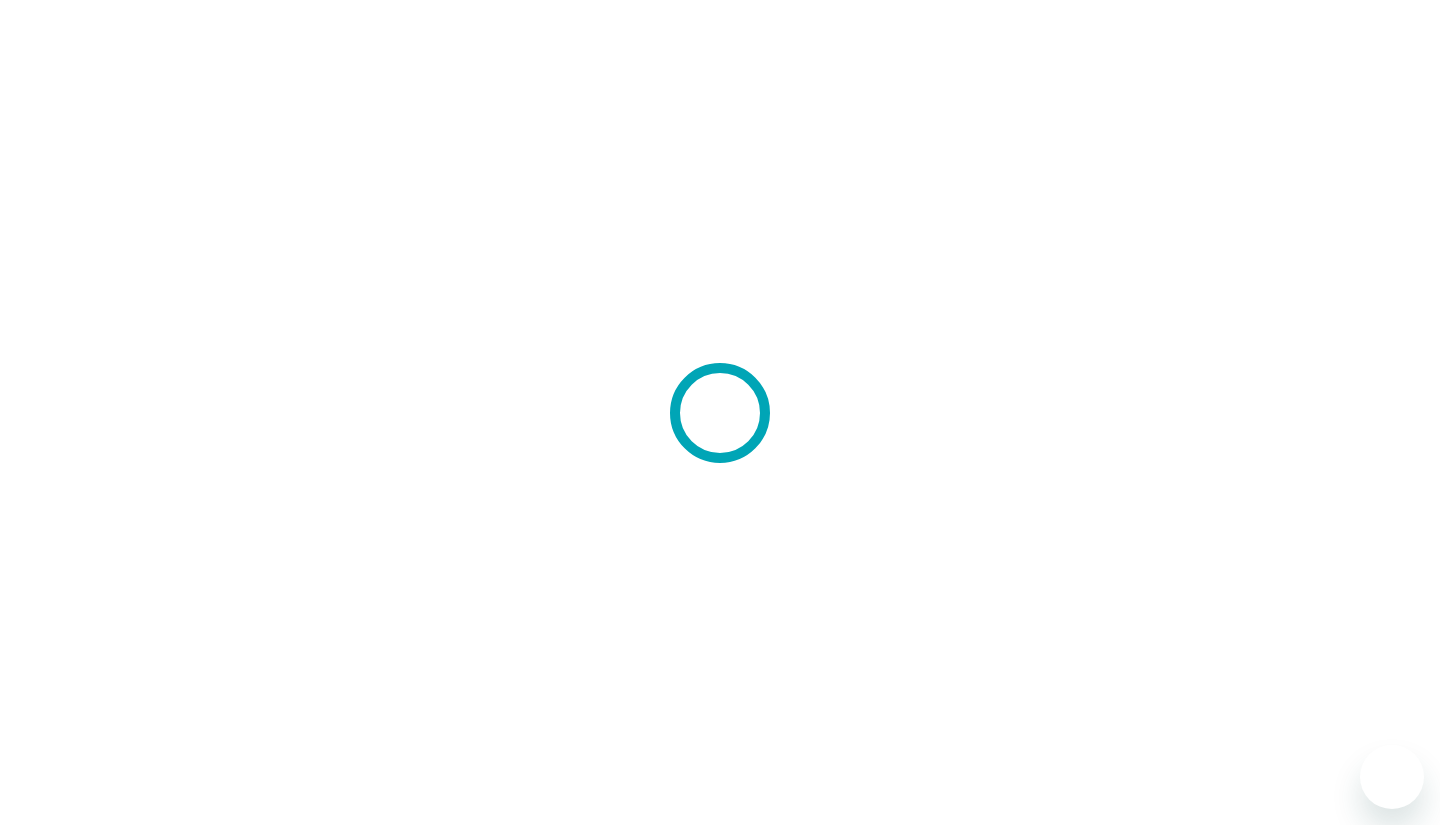 scroll, scrollTop: 0, scrollLeft: 0, axis: both 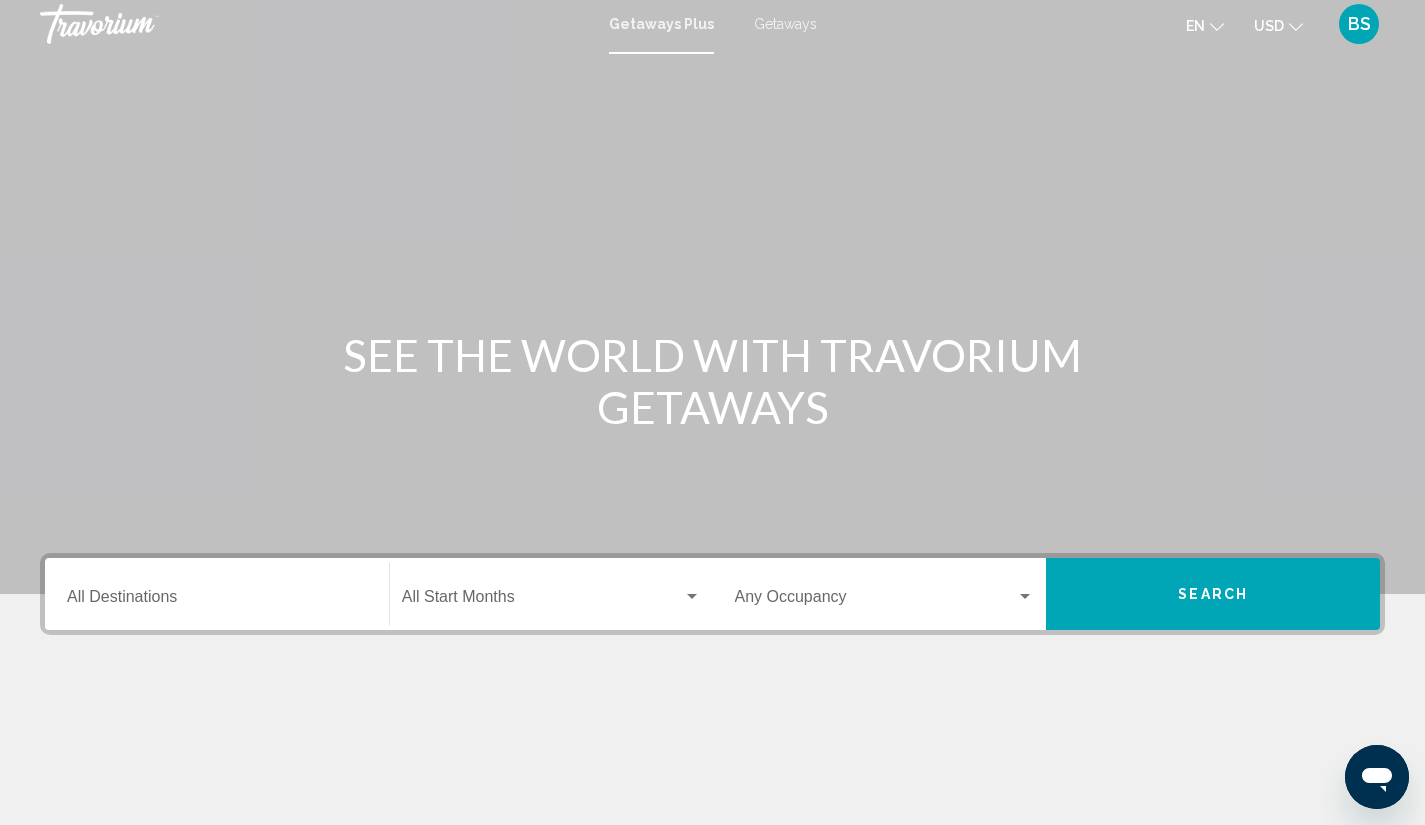 click on "en
English Español Français Italiano Português русский" 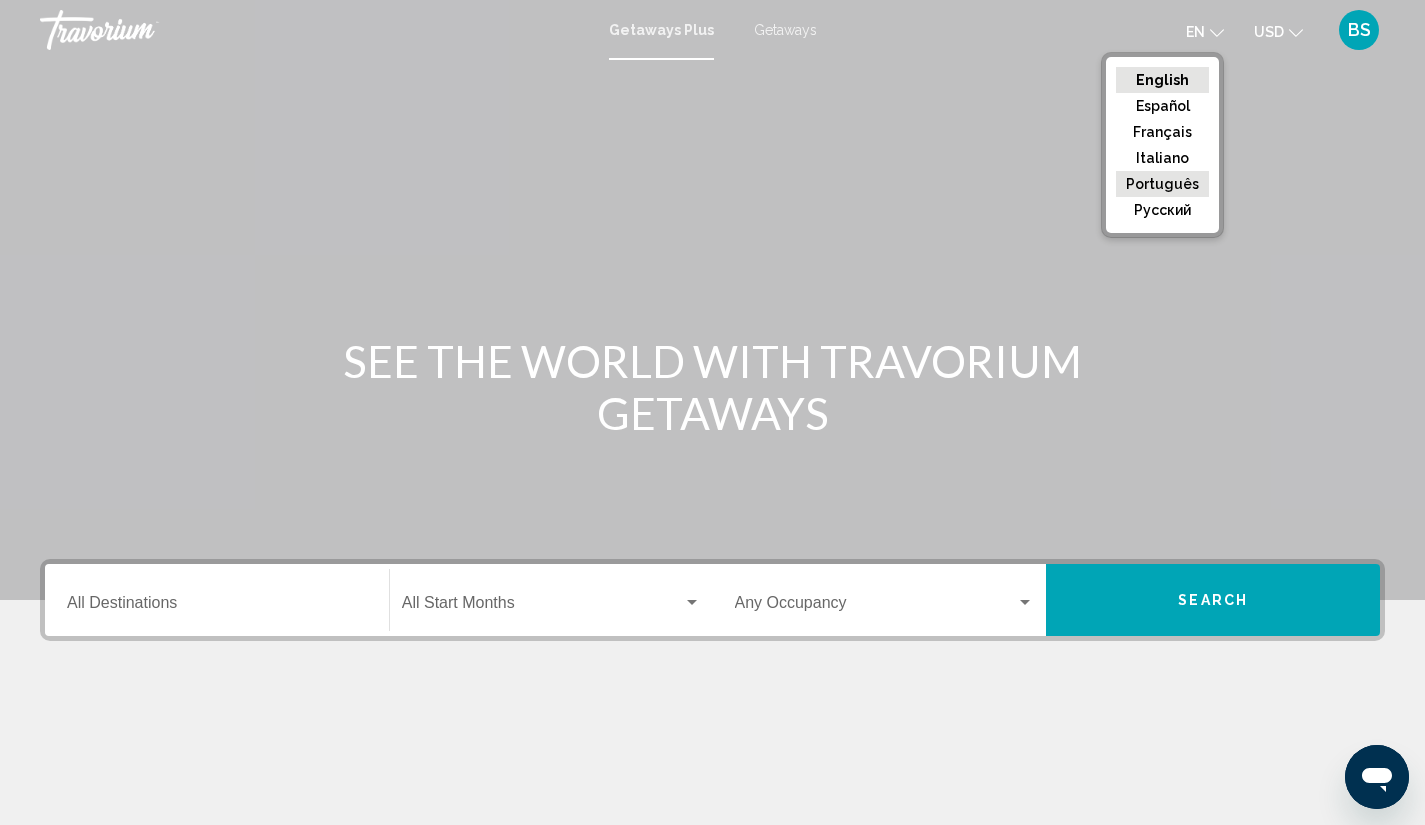 scroll, scrollTop: 0, scrollLeft: 0, axis: both 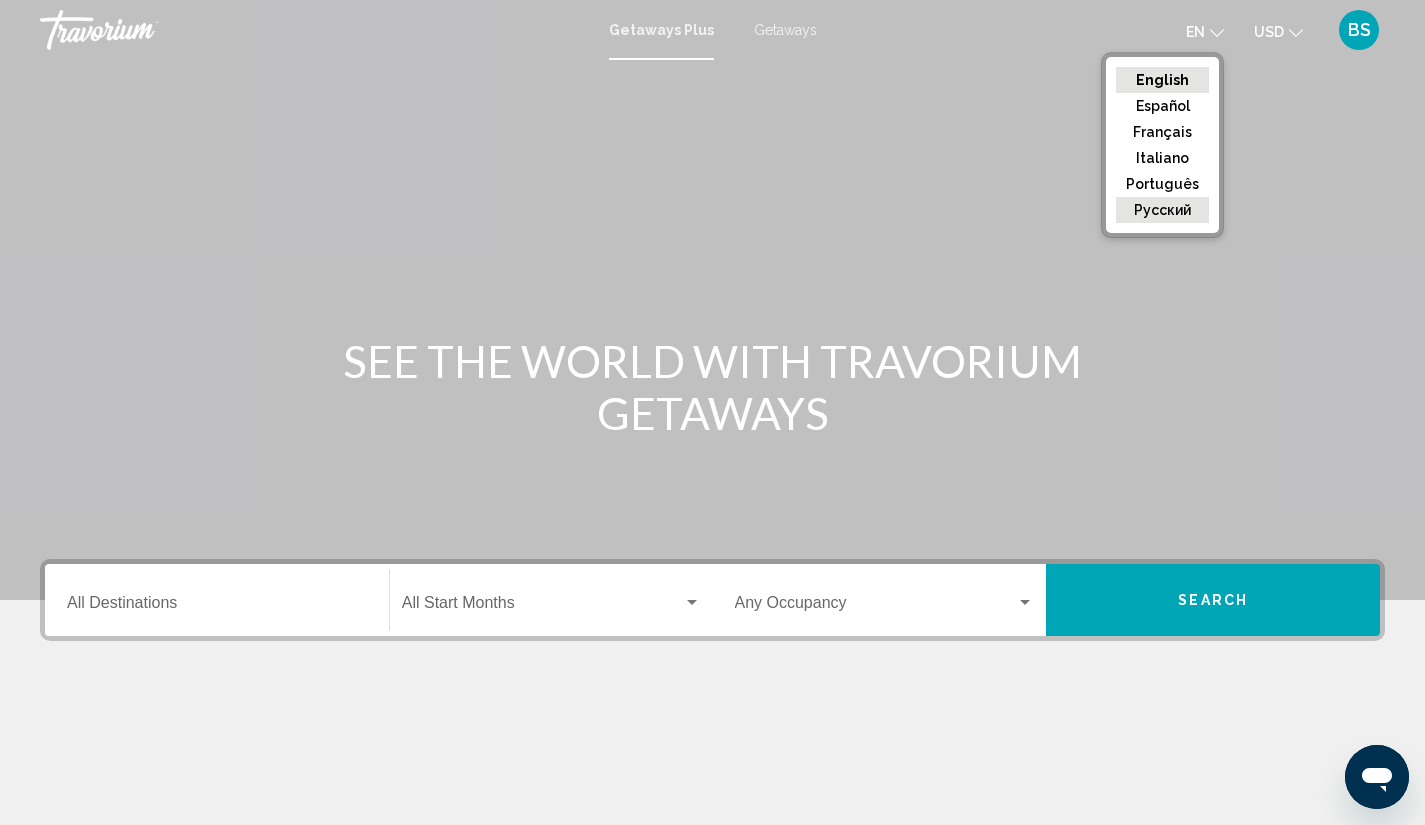 click on "русский" 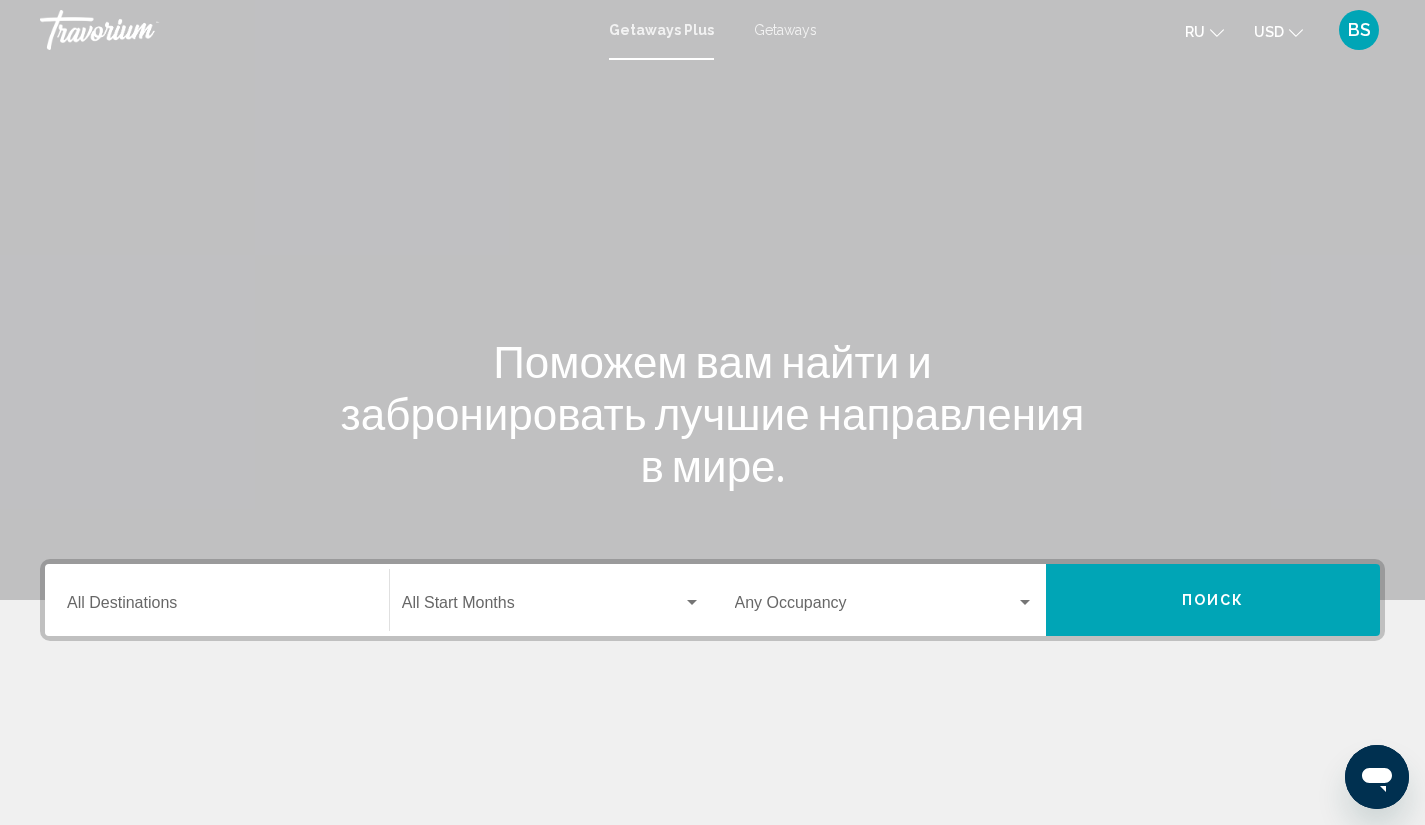 click at bounding box center (692, 602) 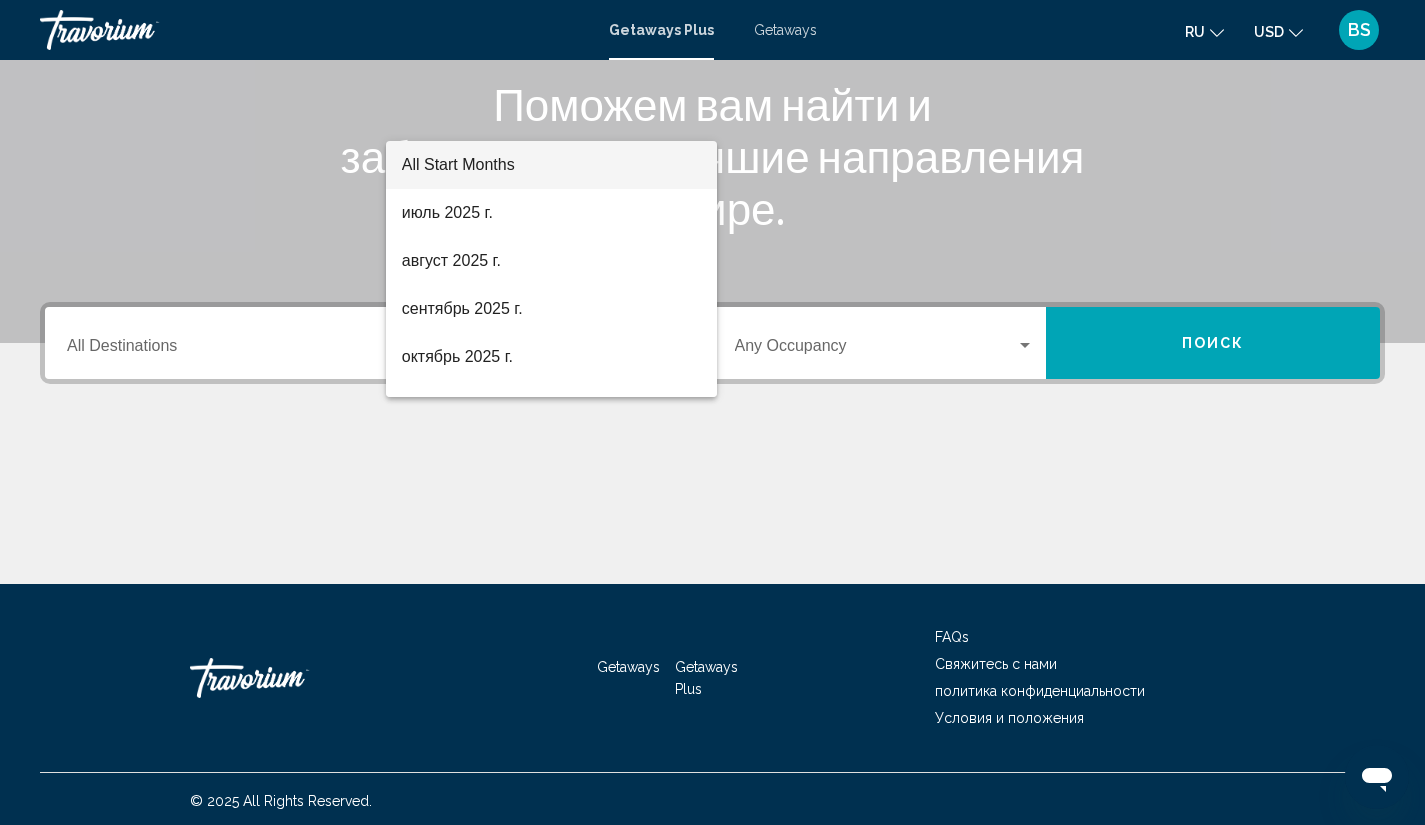 scroll, scrollTop: 261, scrollLeft: 0, axis: vertical 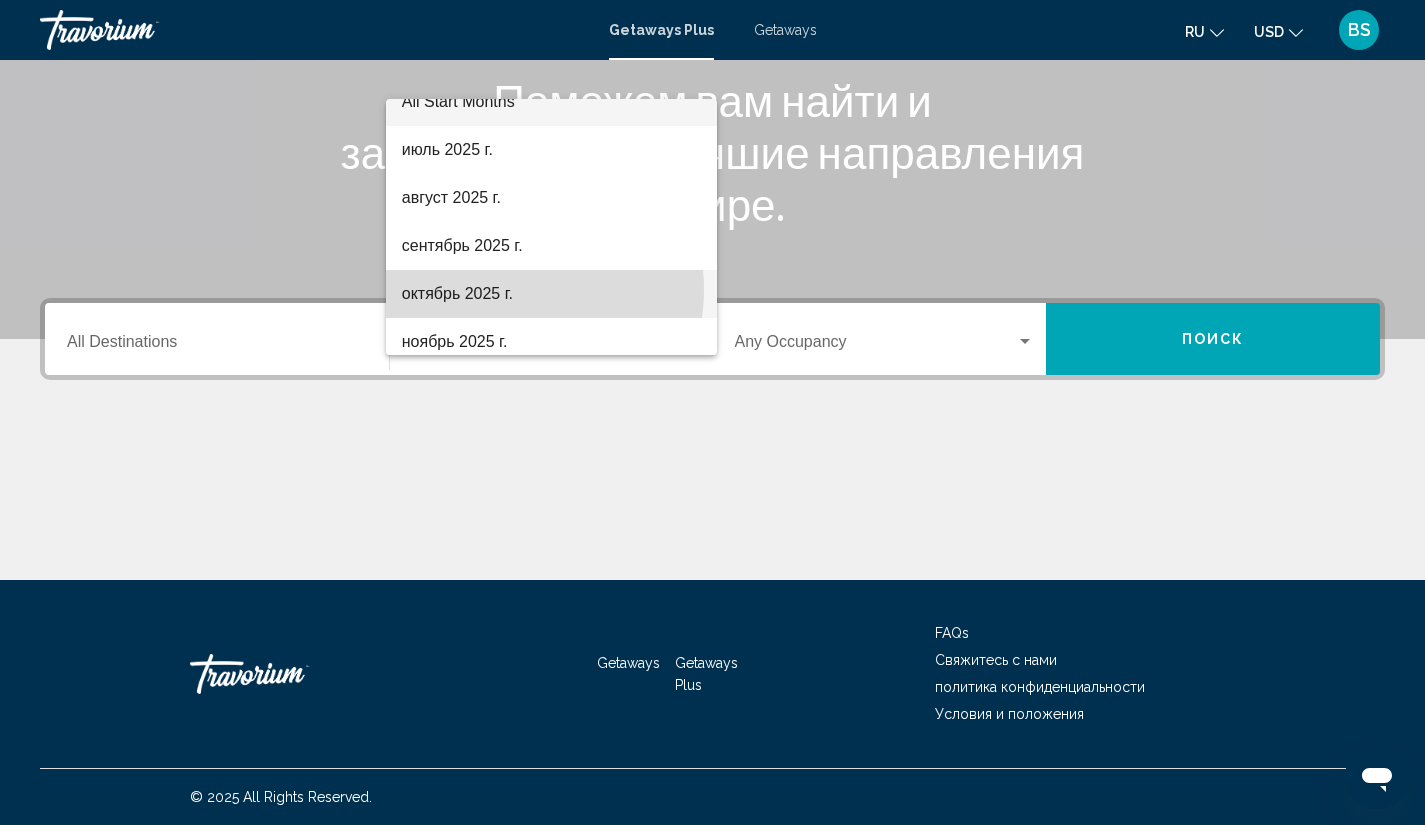 click on "октябрь 2025 г." at bounding box center [551, 294] 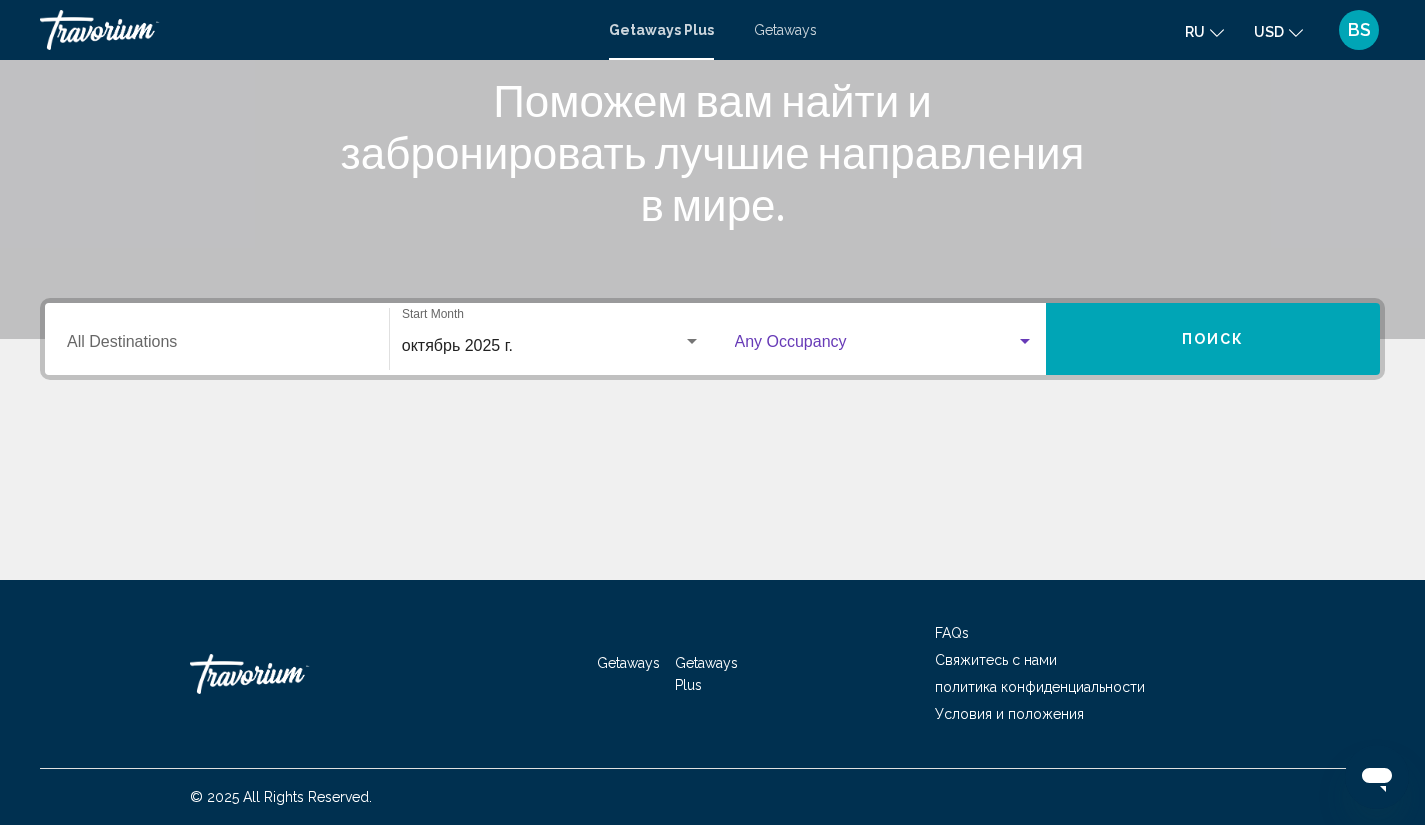 click at bounding box center [876, 346] 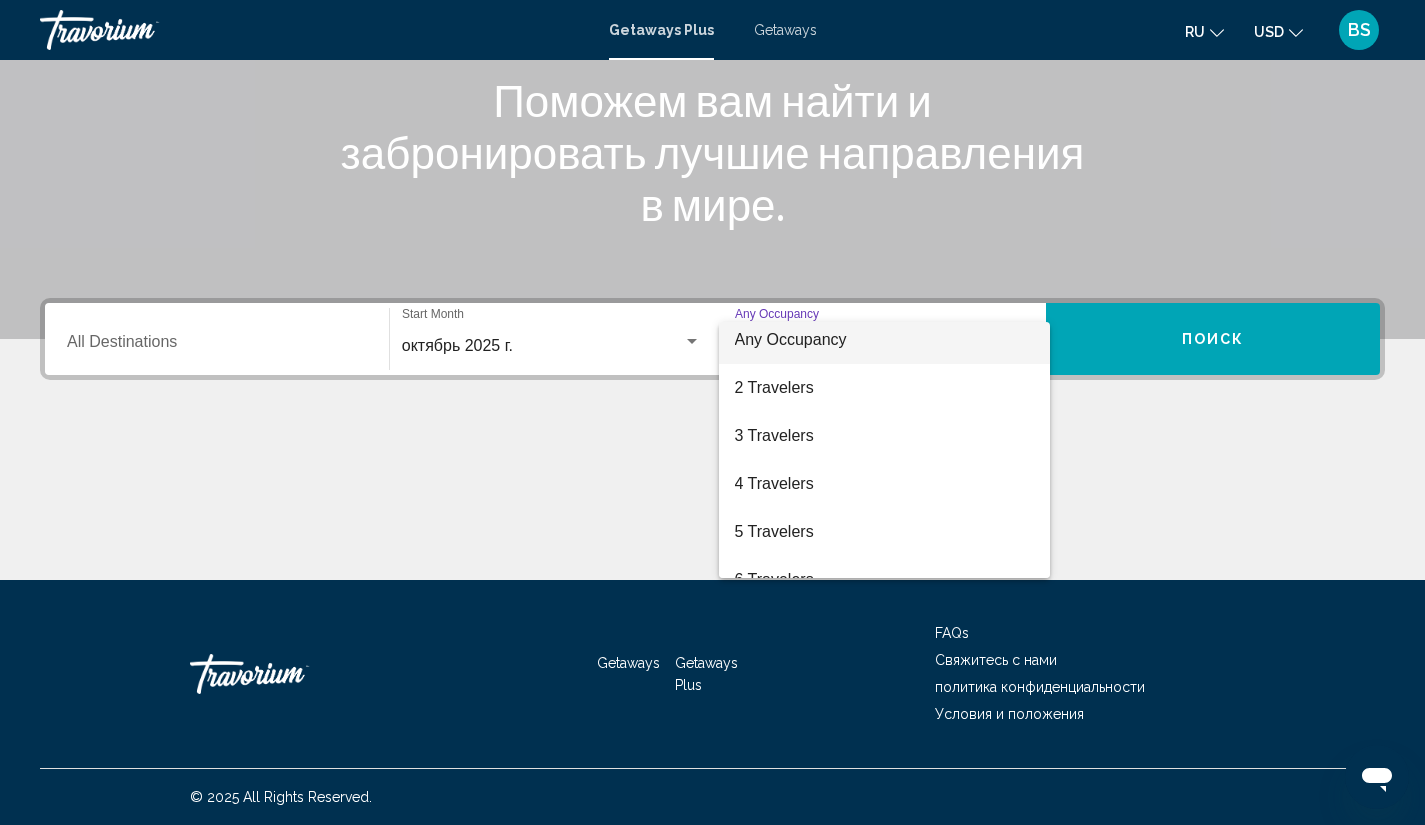 scroll, scrollTop: 0, scrollLeft: 0, axis: both 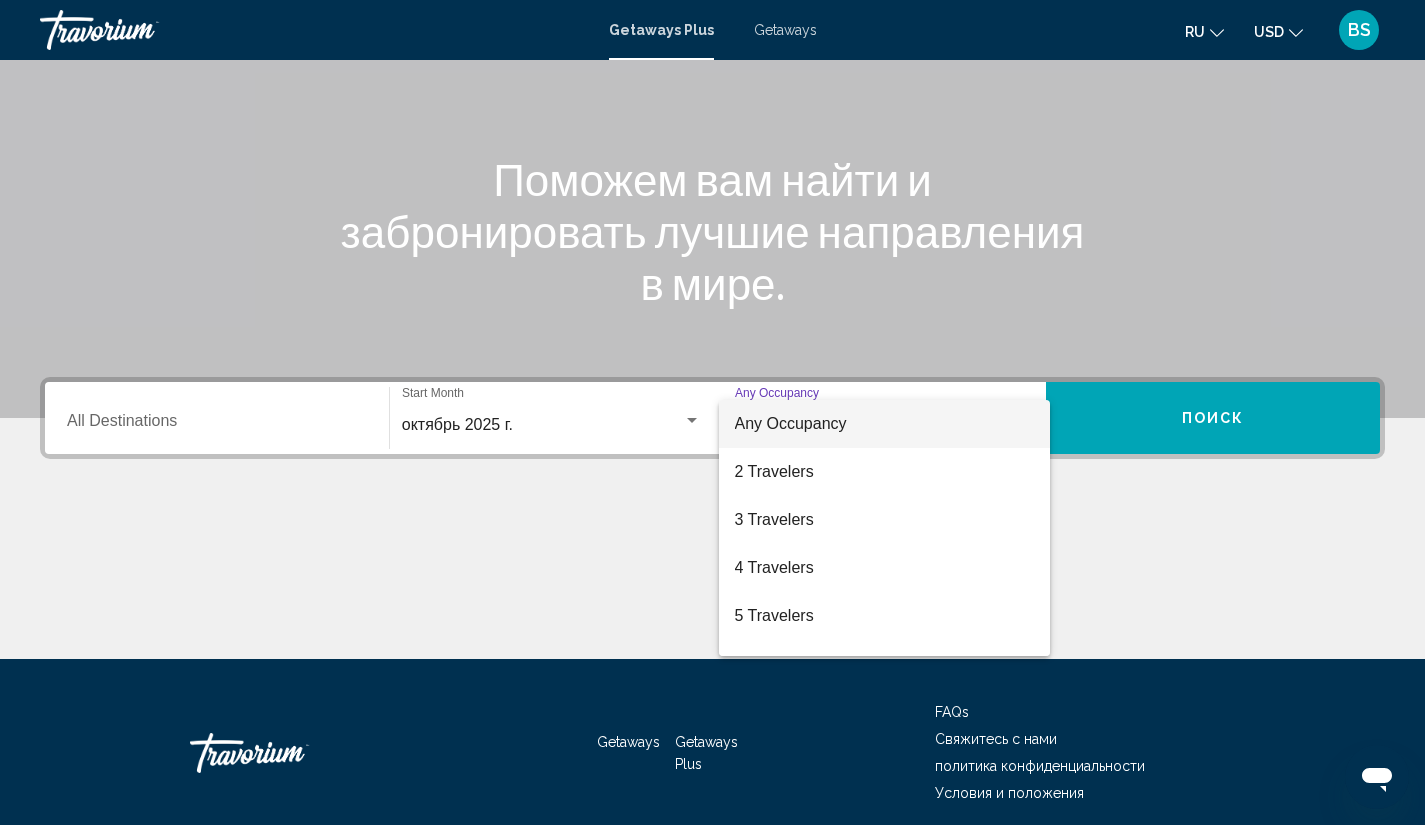 click on "Any Occupancy" at bounding box center [885, 424] 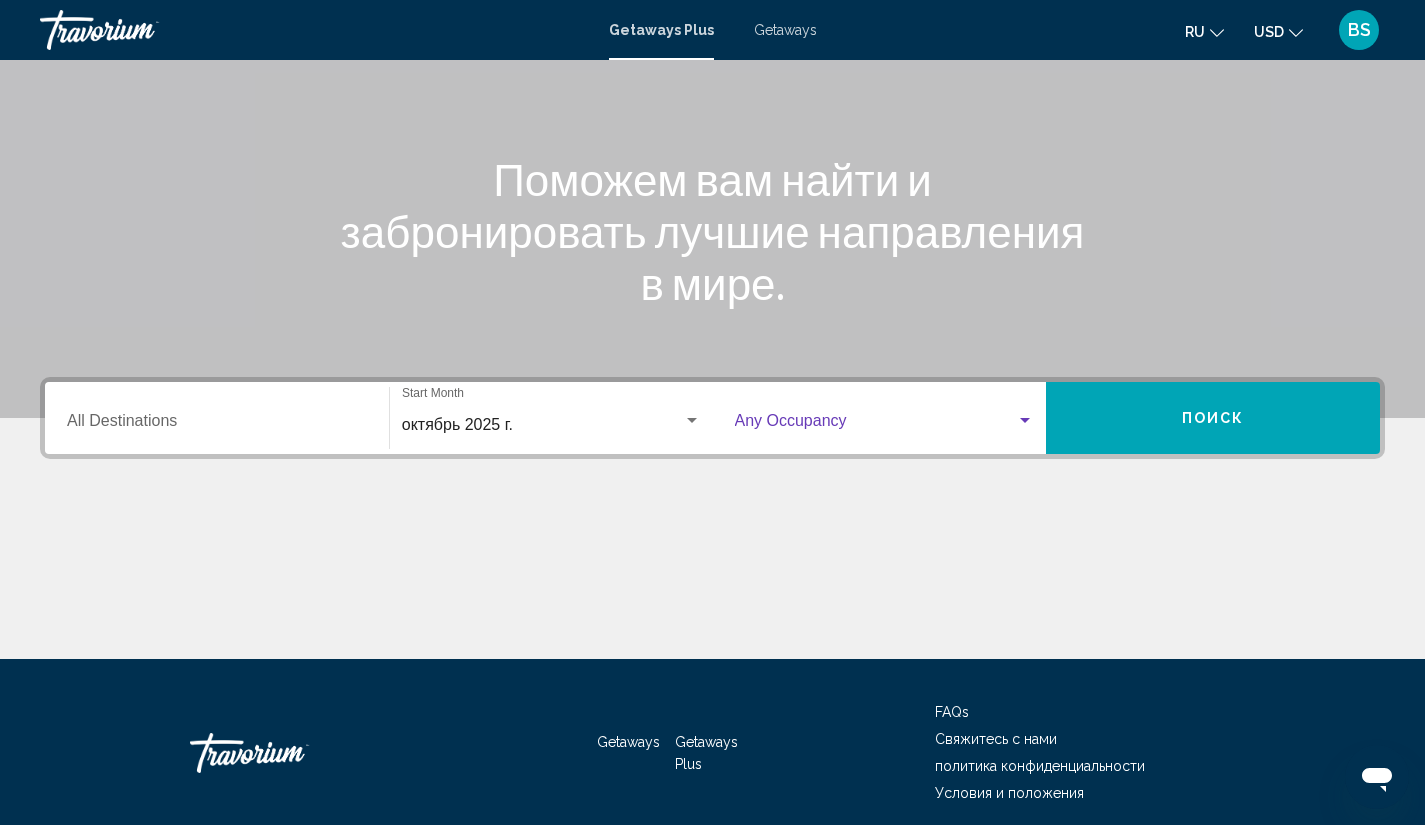 click on "Поиск" at bounding box center (1213, 419) 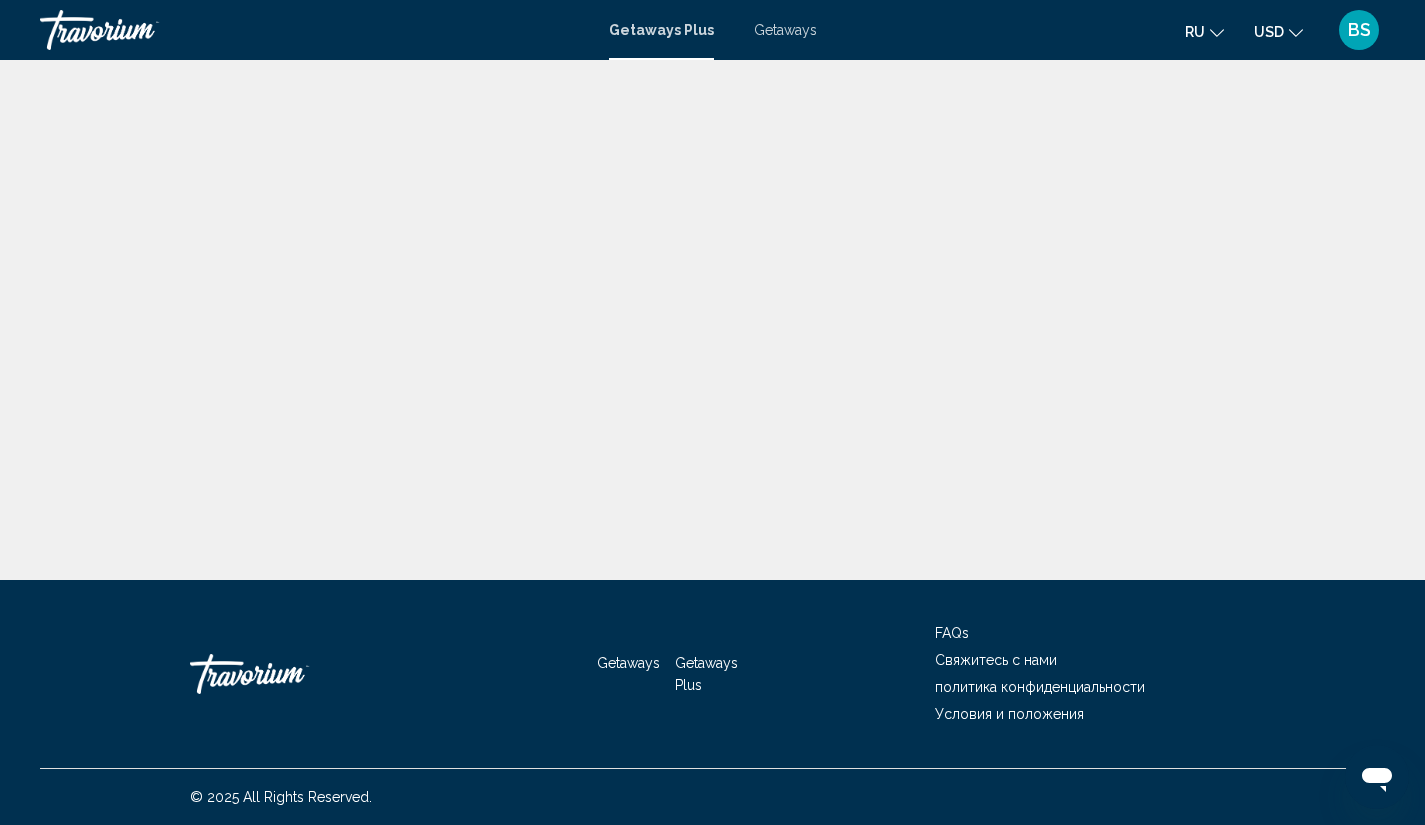 scroll, scrollTop: 0, scrollLeft: 0, axis: both 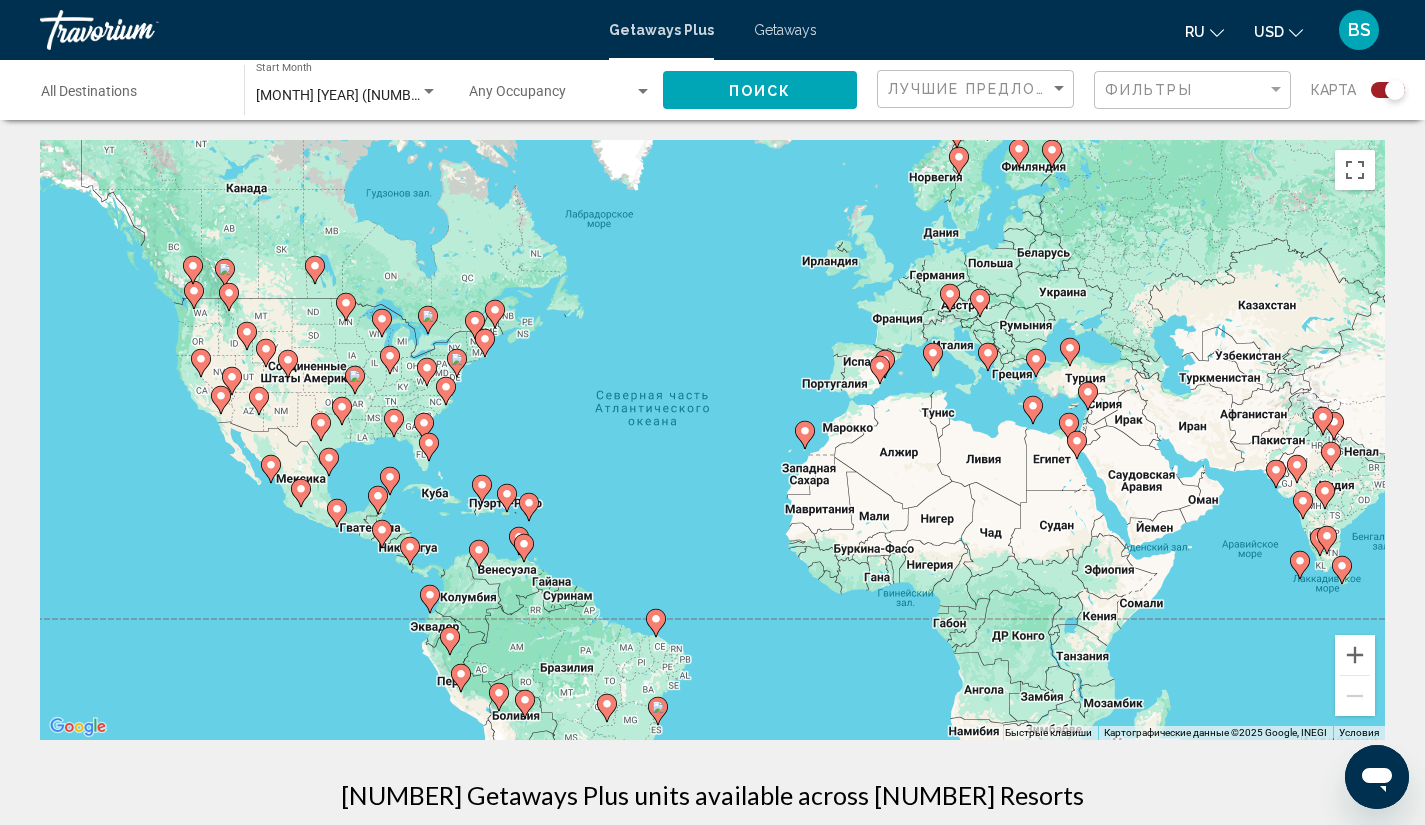 click 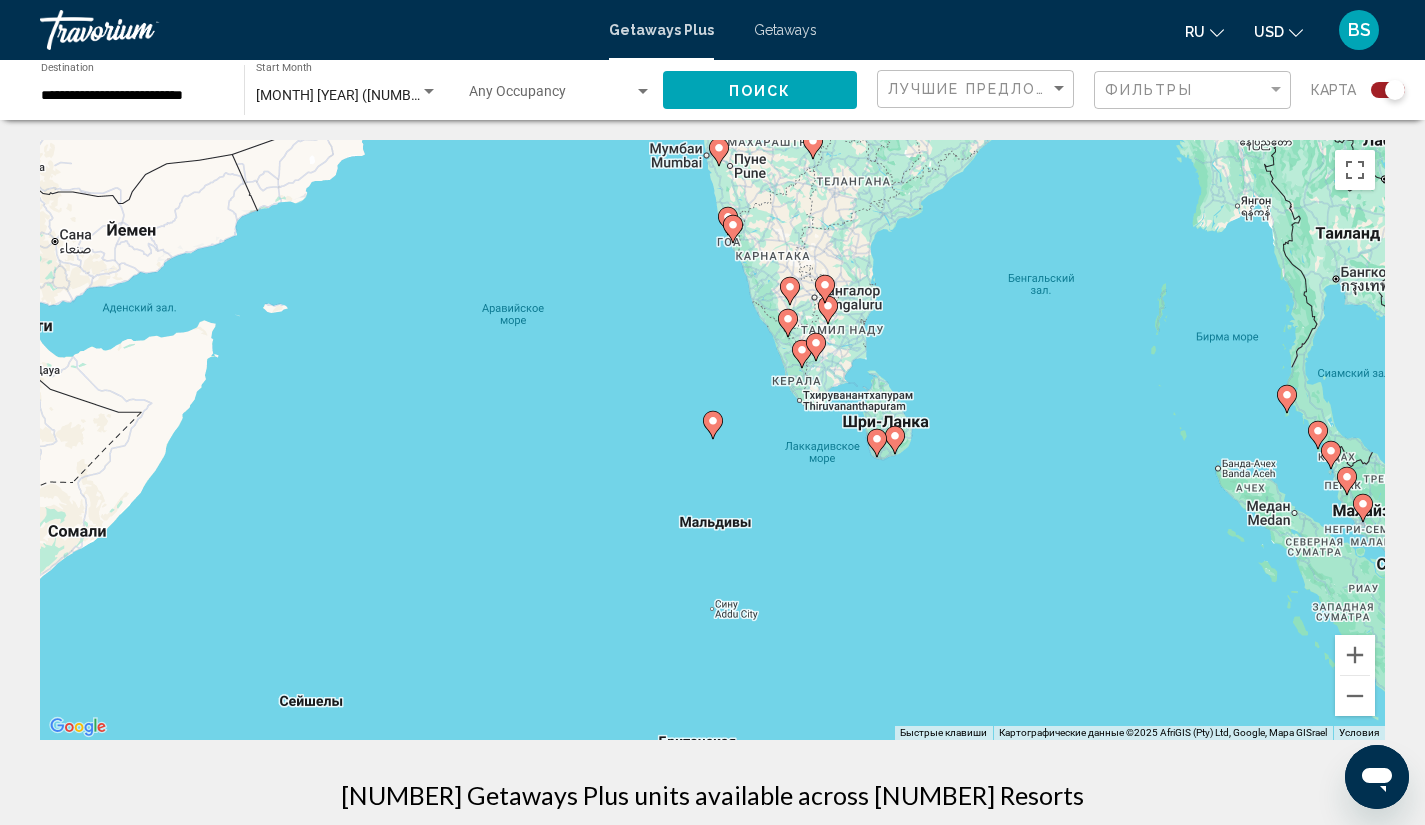 click 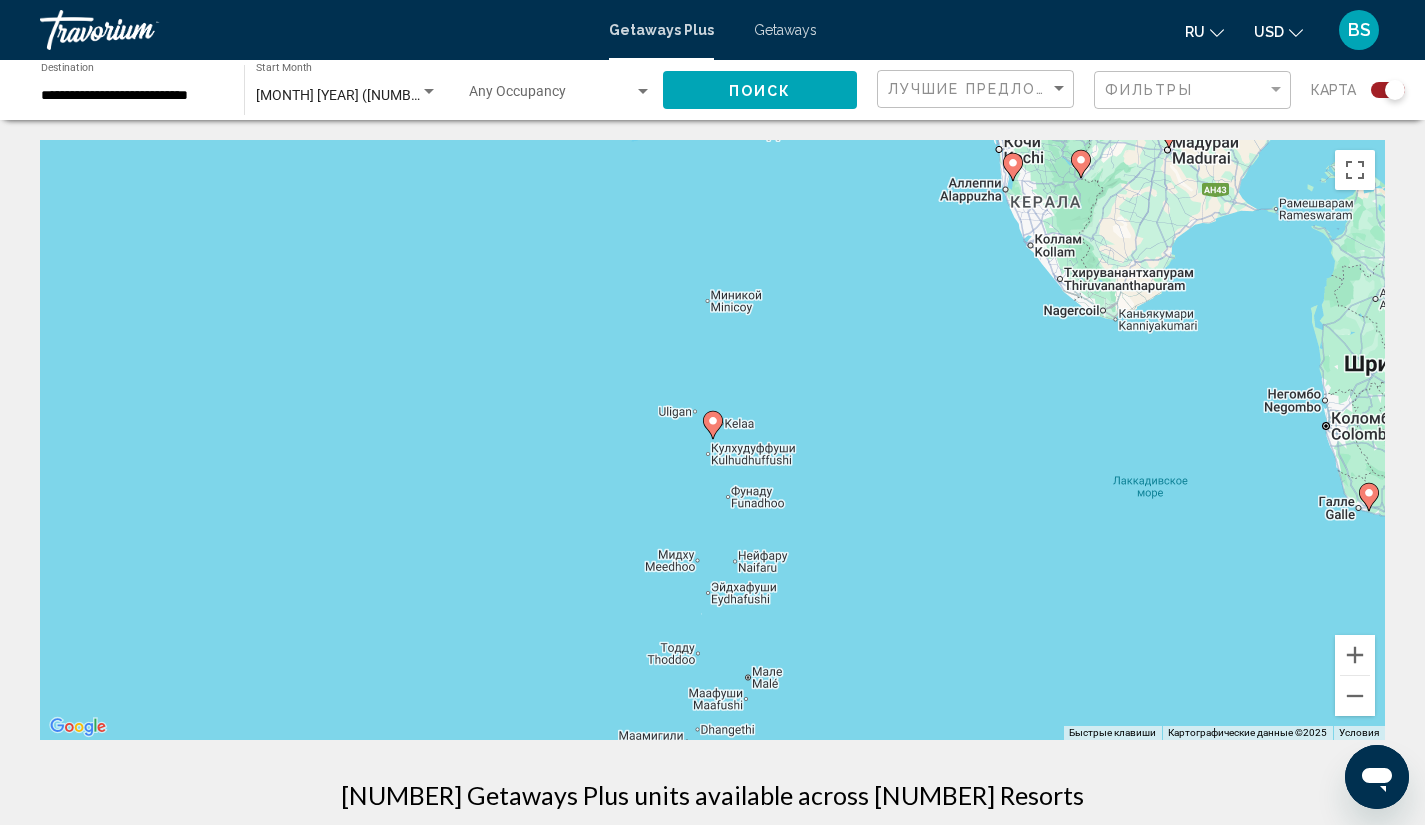 click 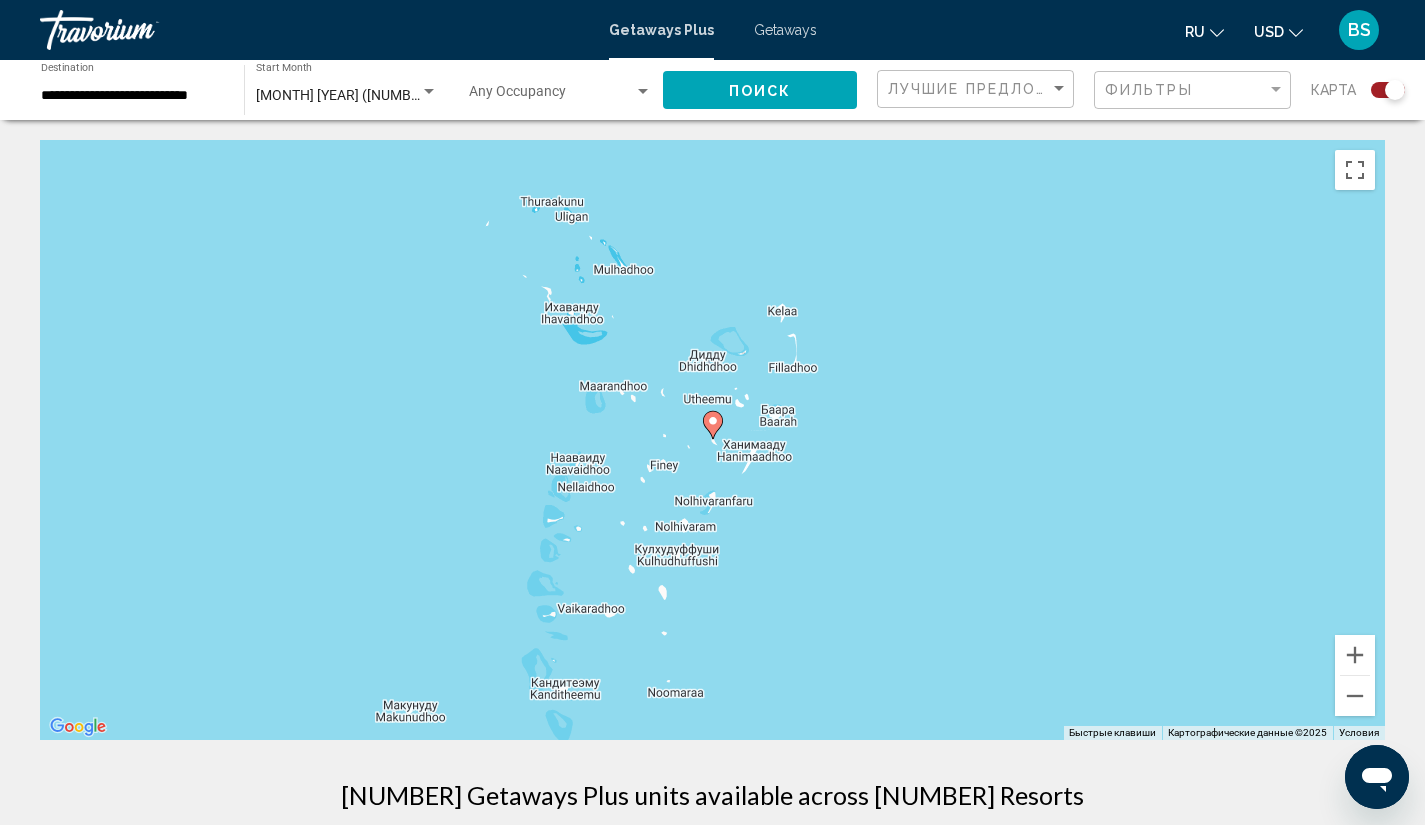 click 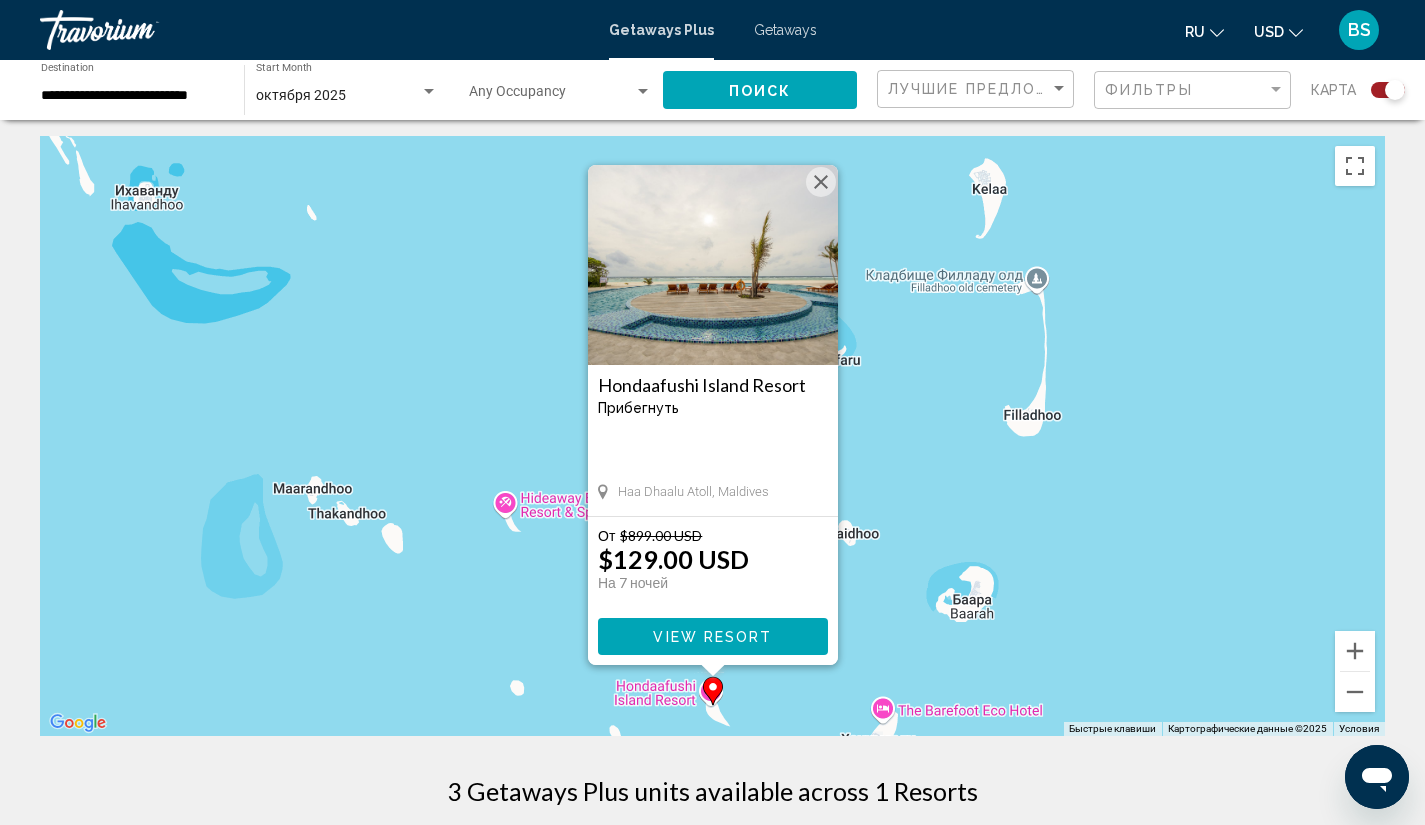 scroll, scrollTop: 7, scrollLeft: 0, axis: vertical 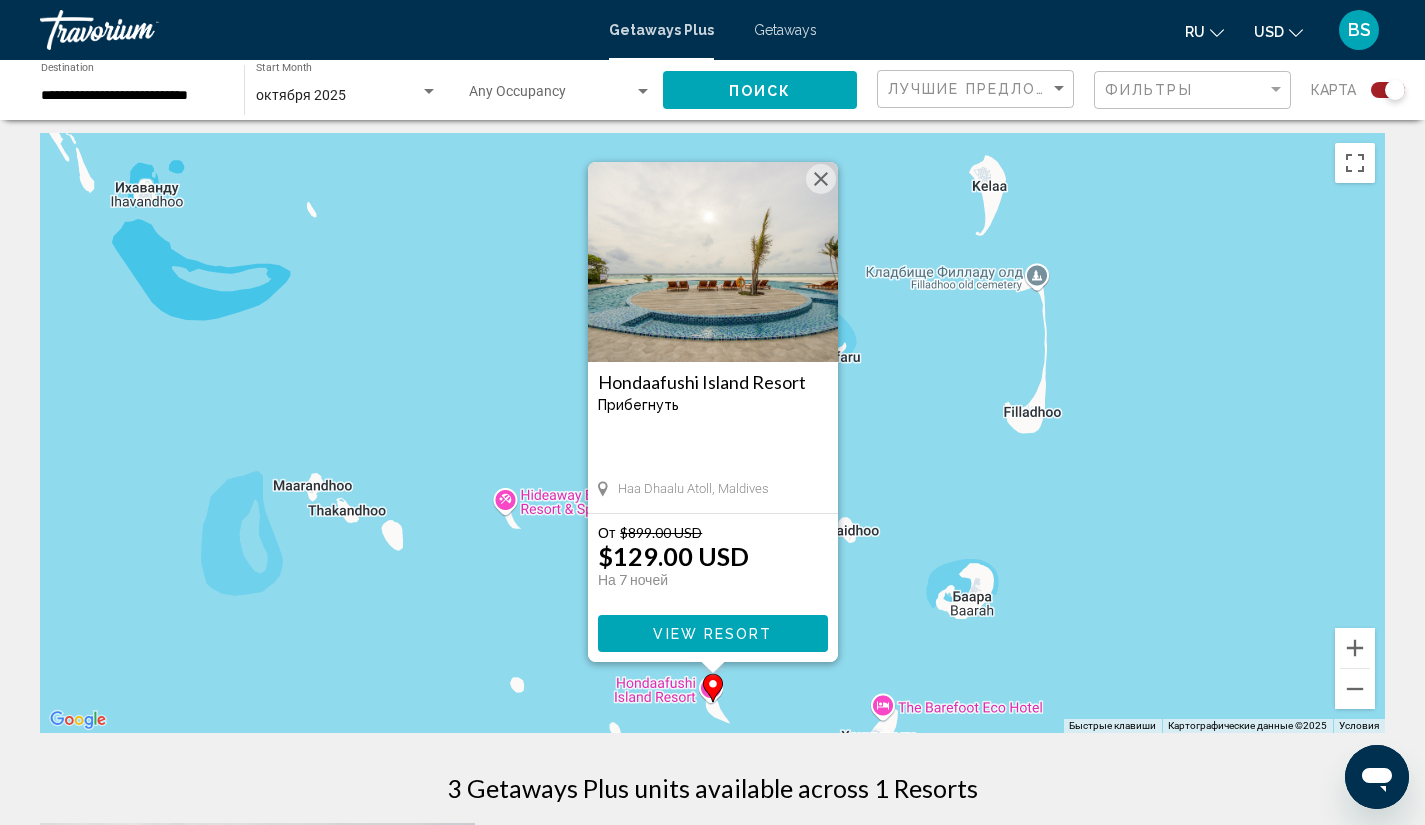click at bounding box center [713, 262] 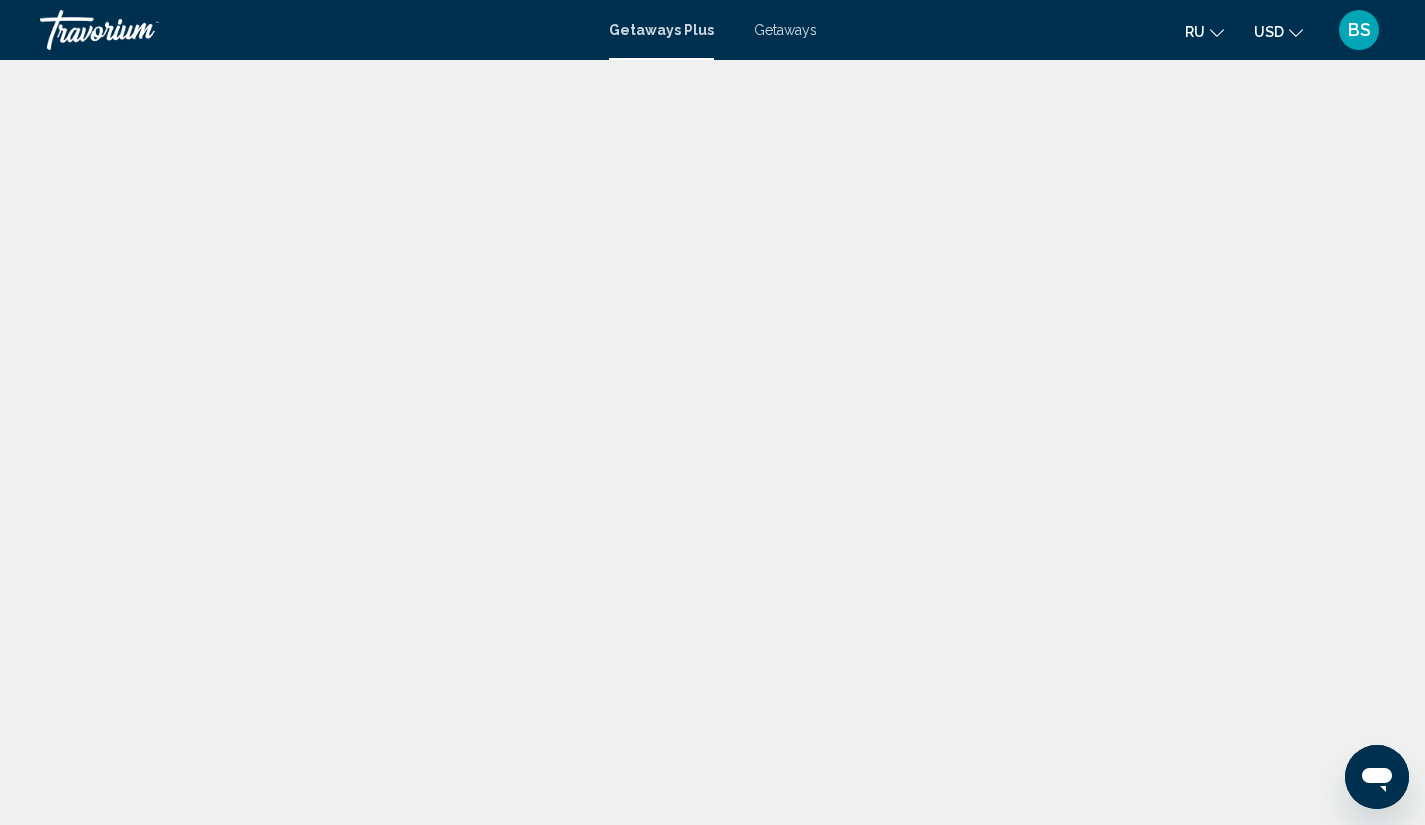 scroll, scrollTop: 0, scrollLeft: 0, axis: both 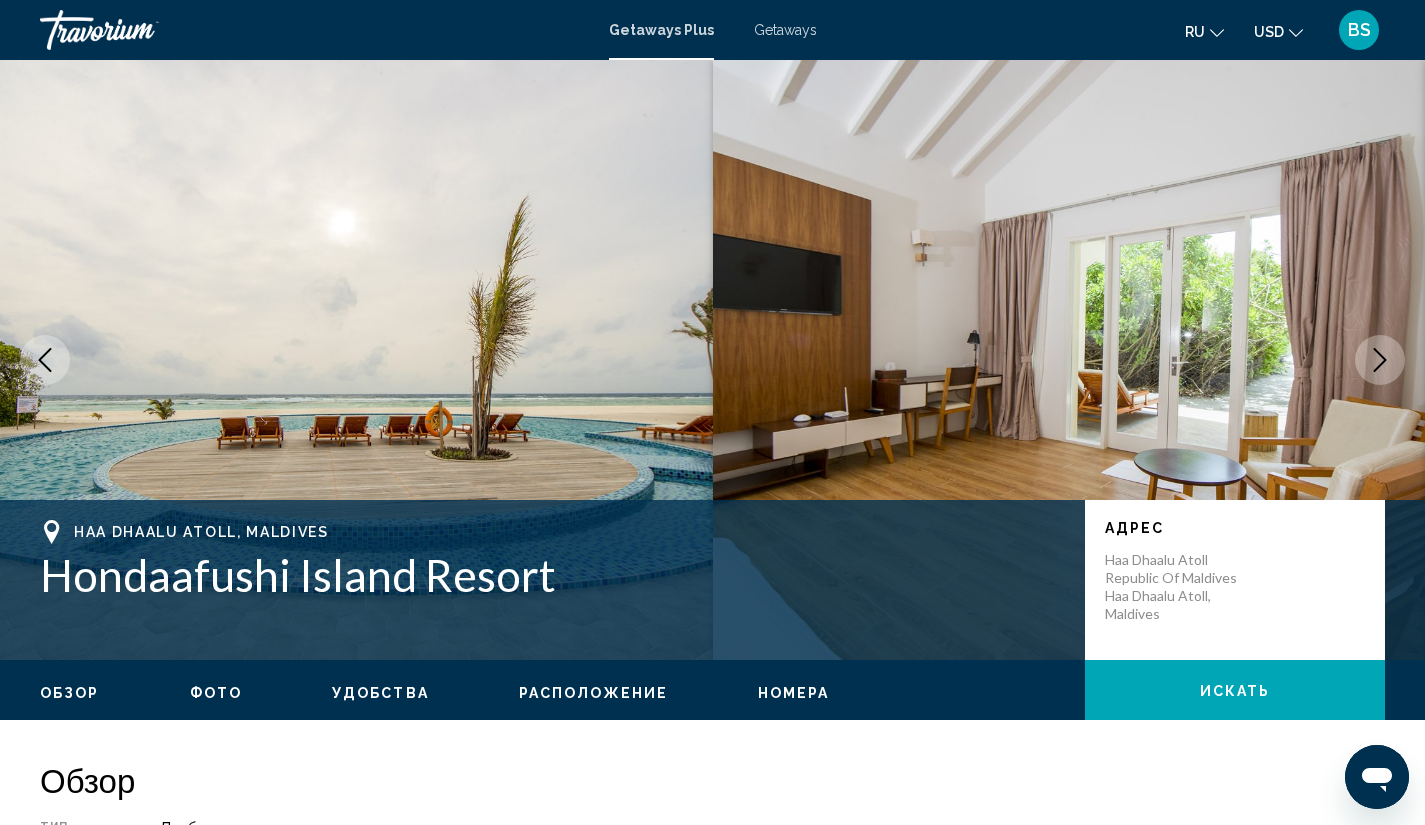 click 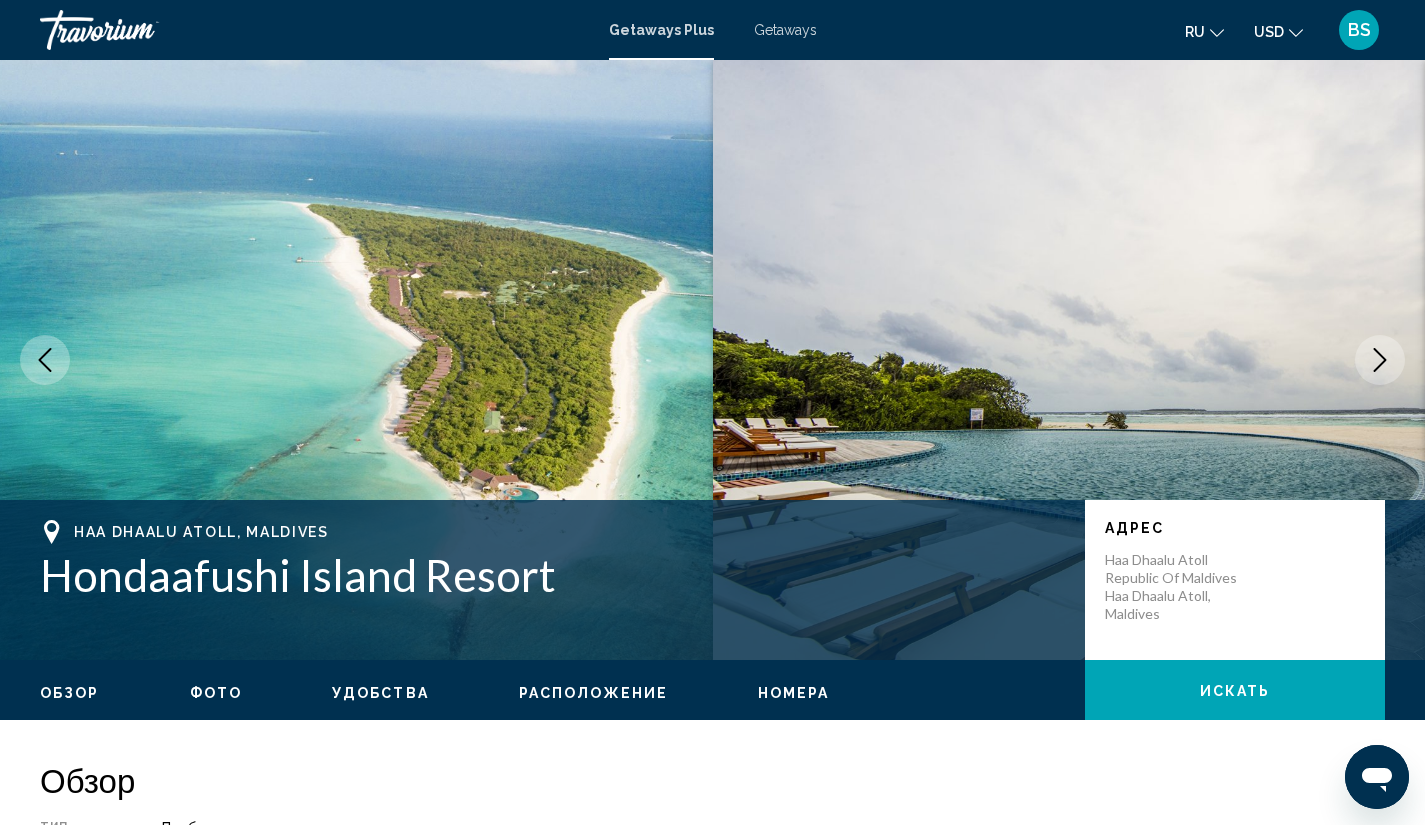 click 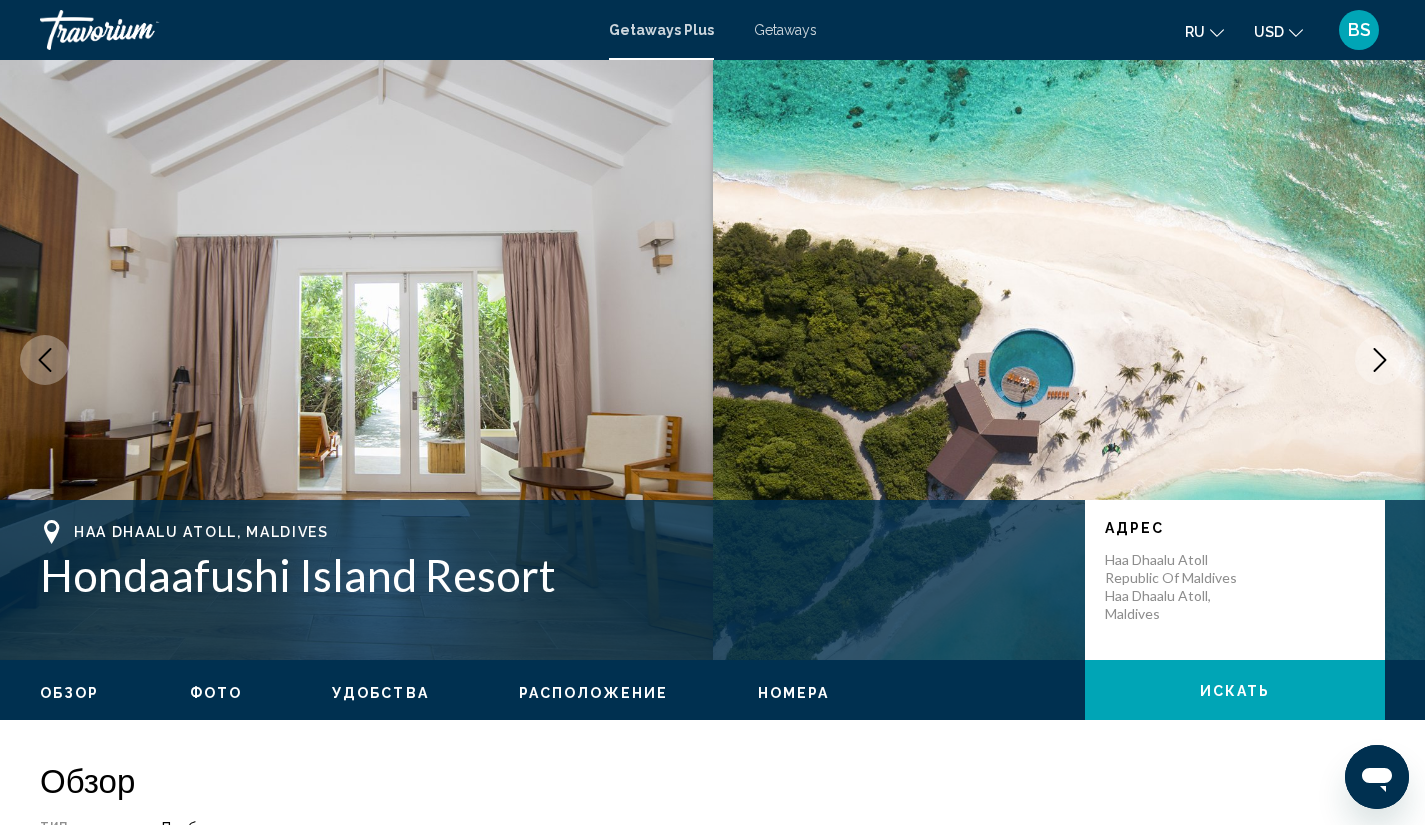 click 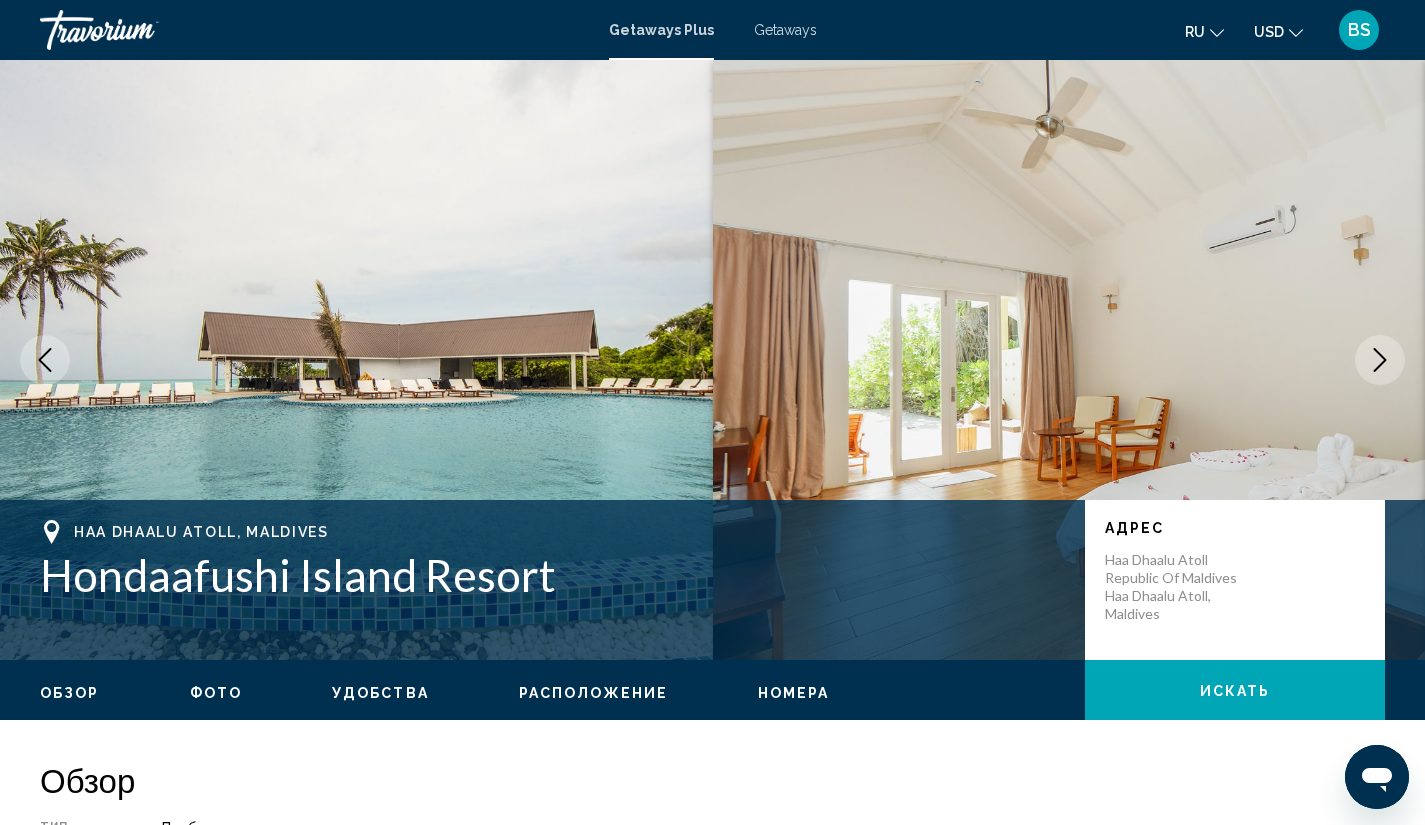 click 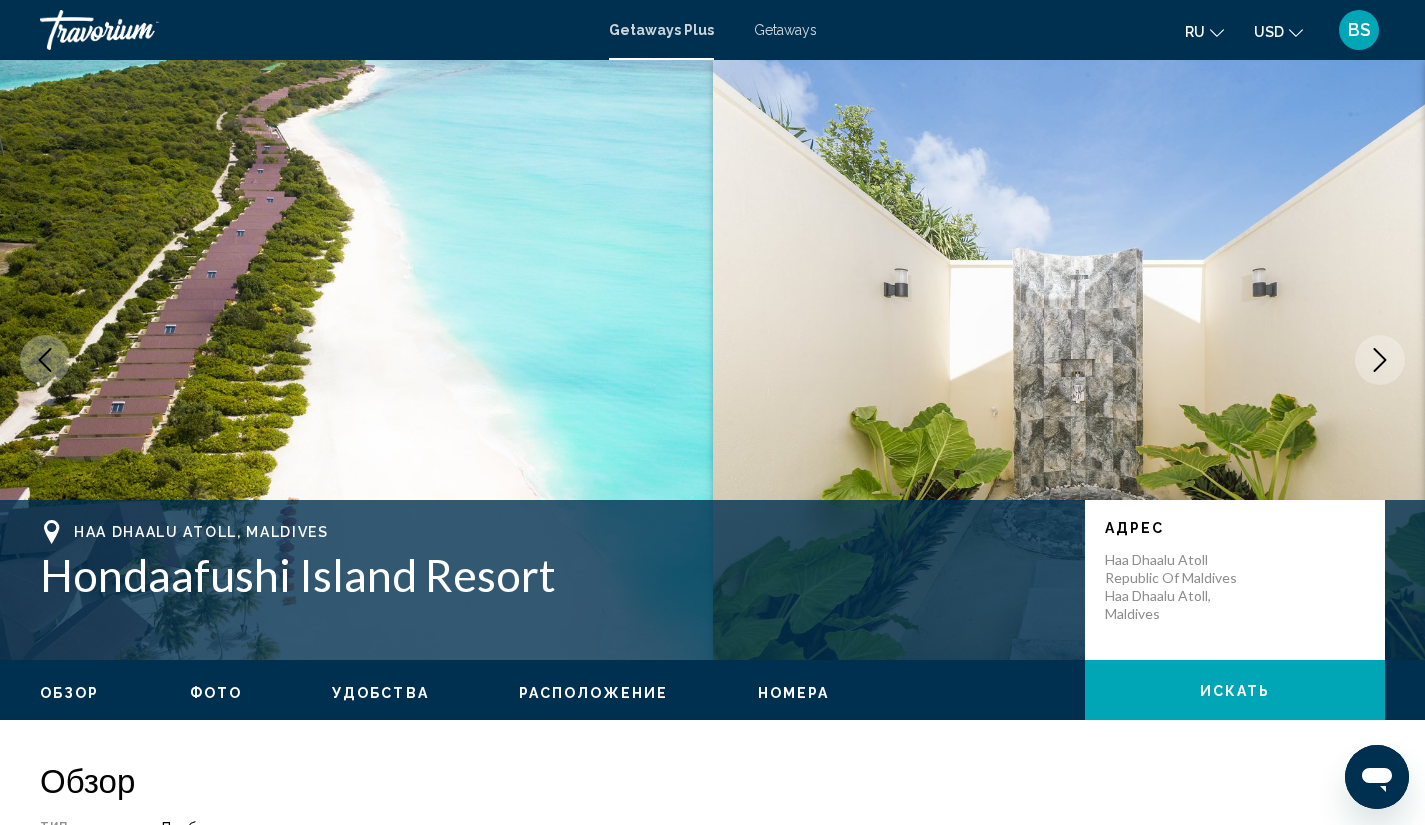 click 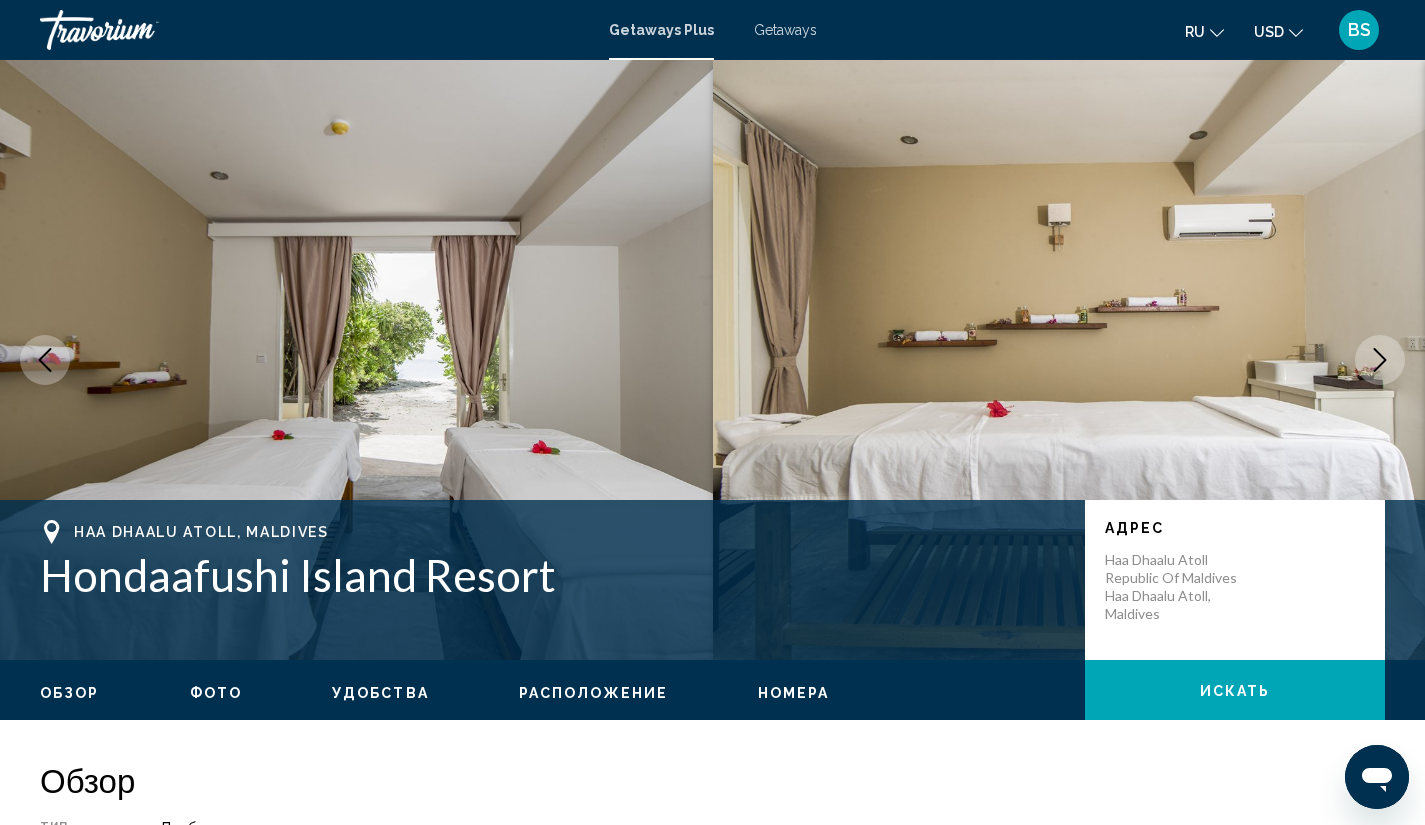 click 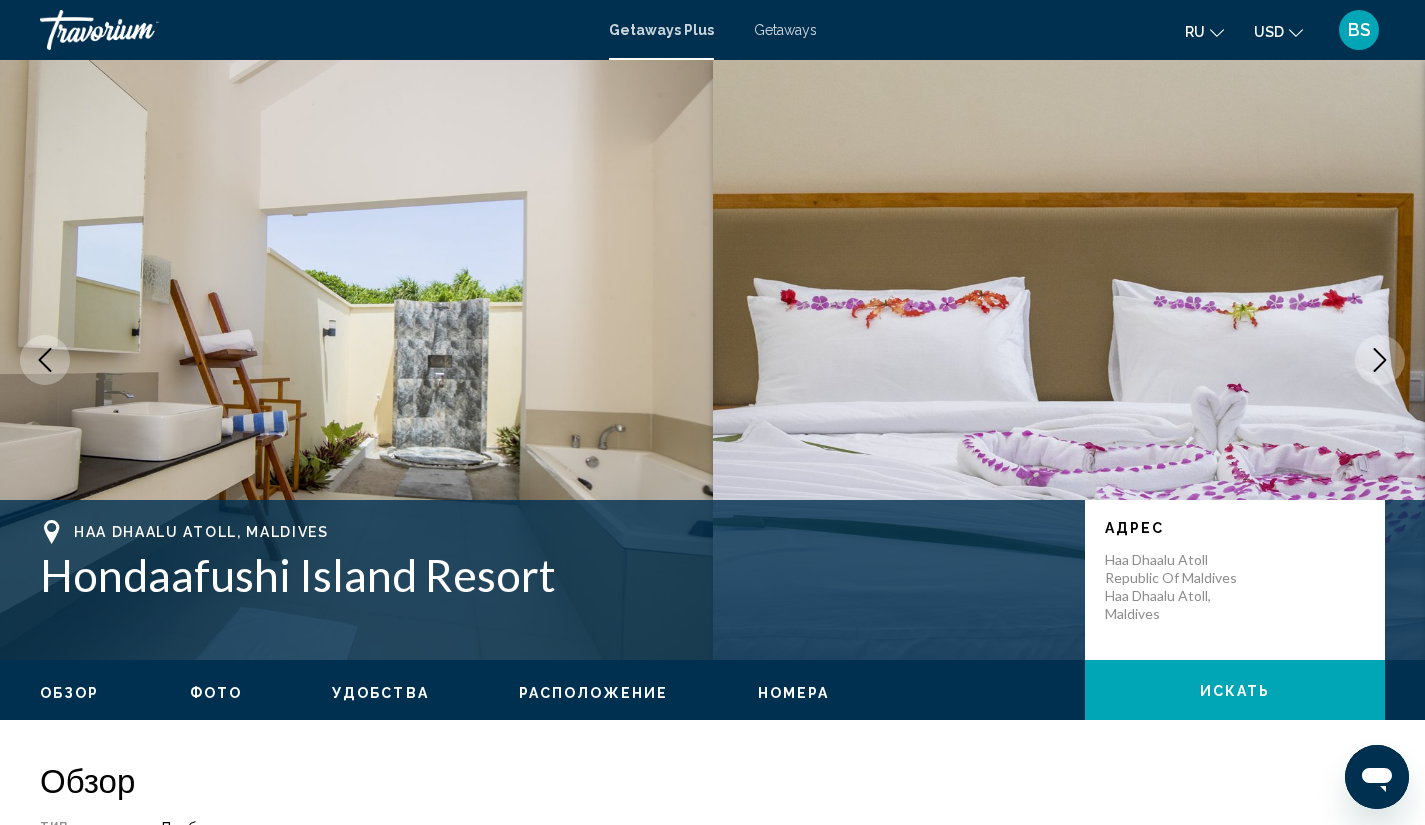 click 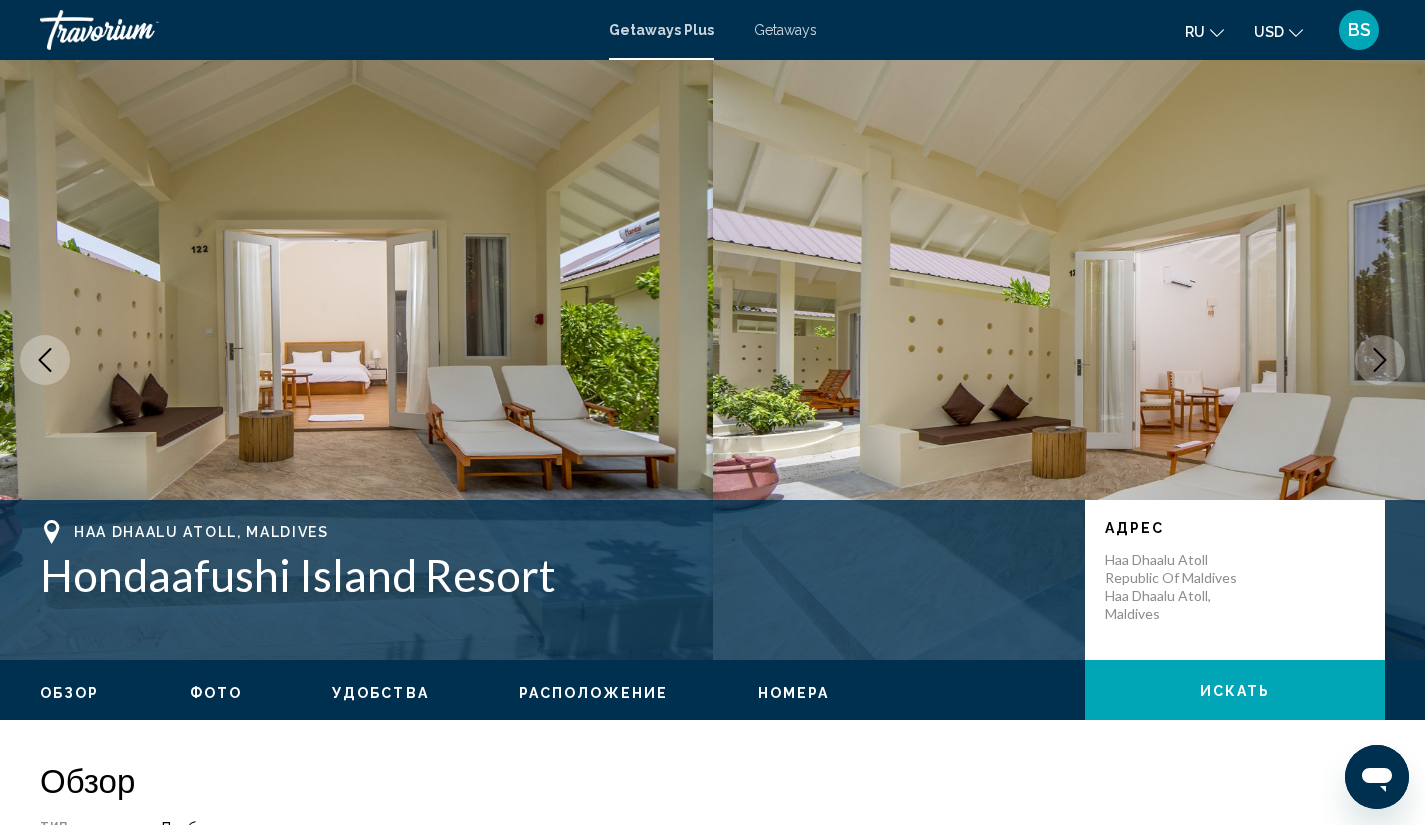 click 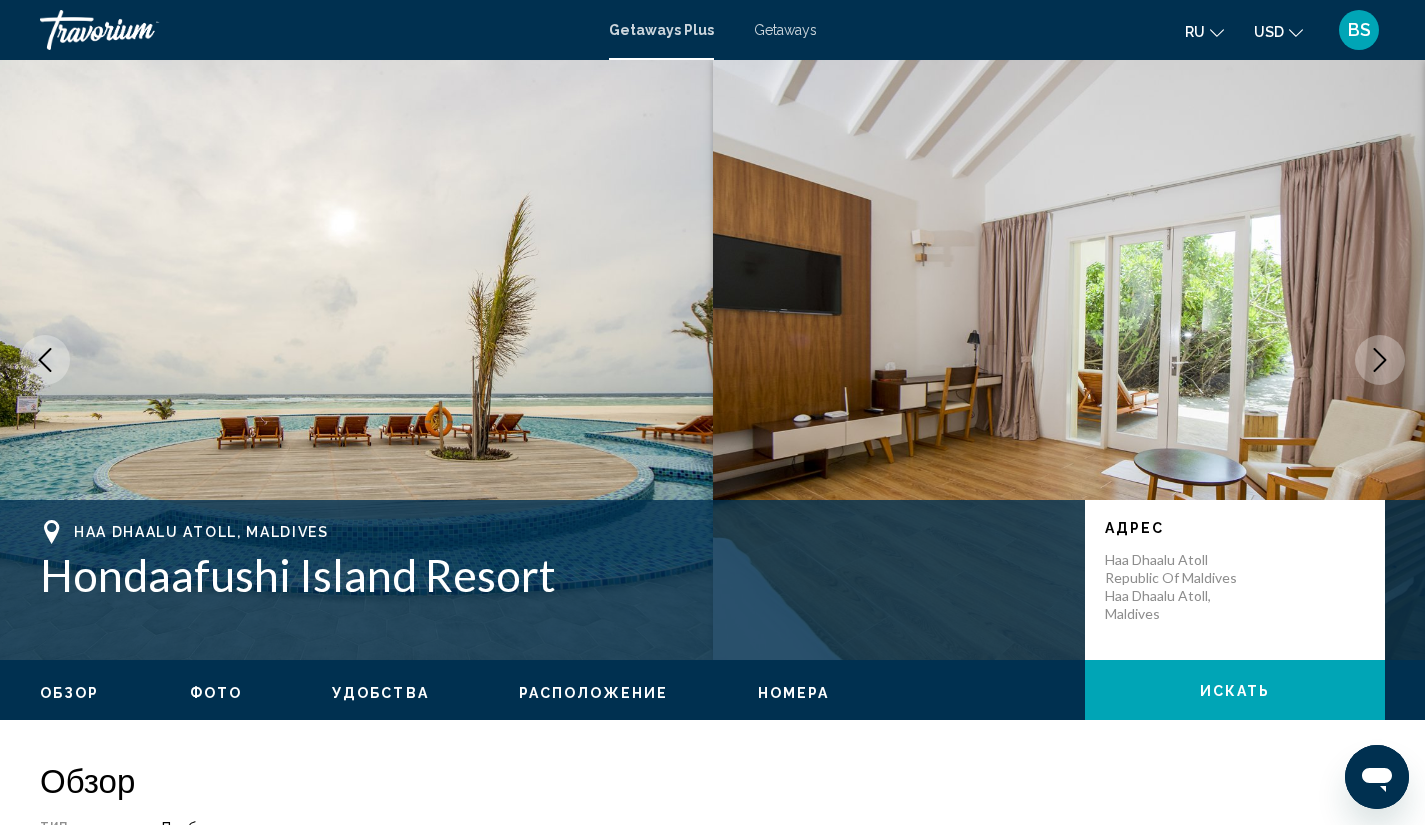 click 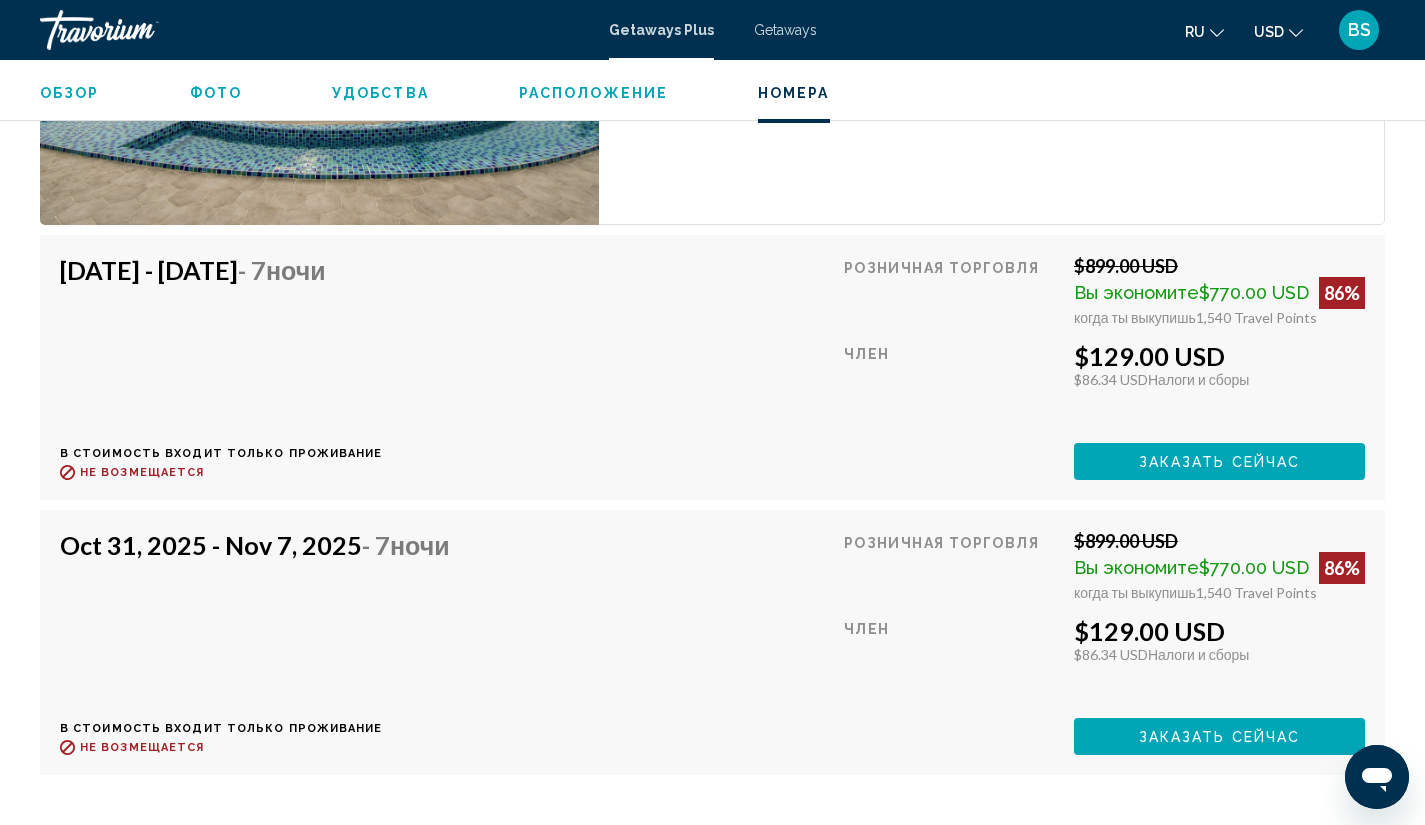 scroll, scrollTop: 3934, scrollLeft: 0, axis: vertical 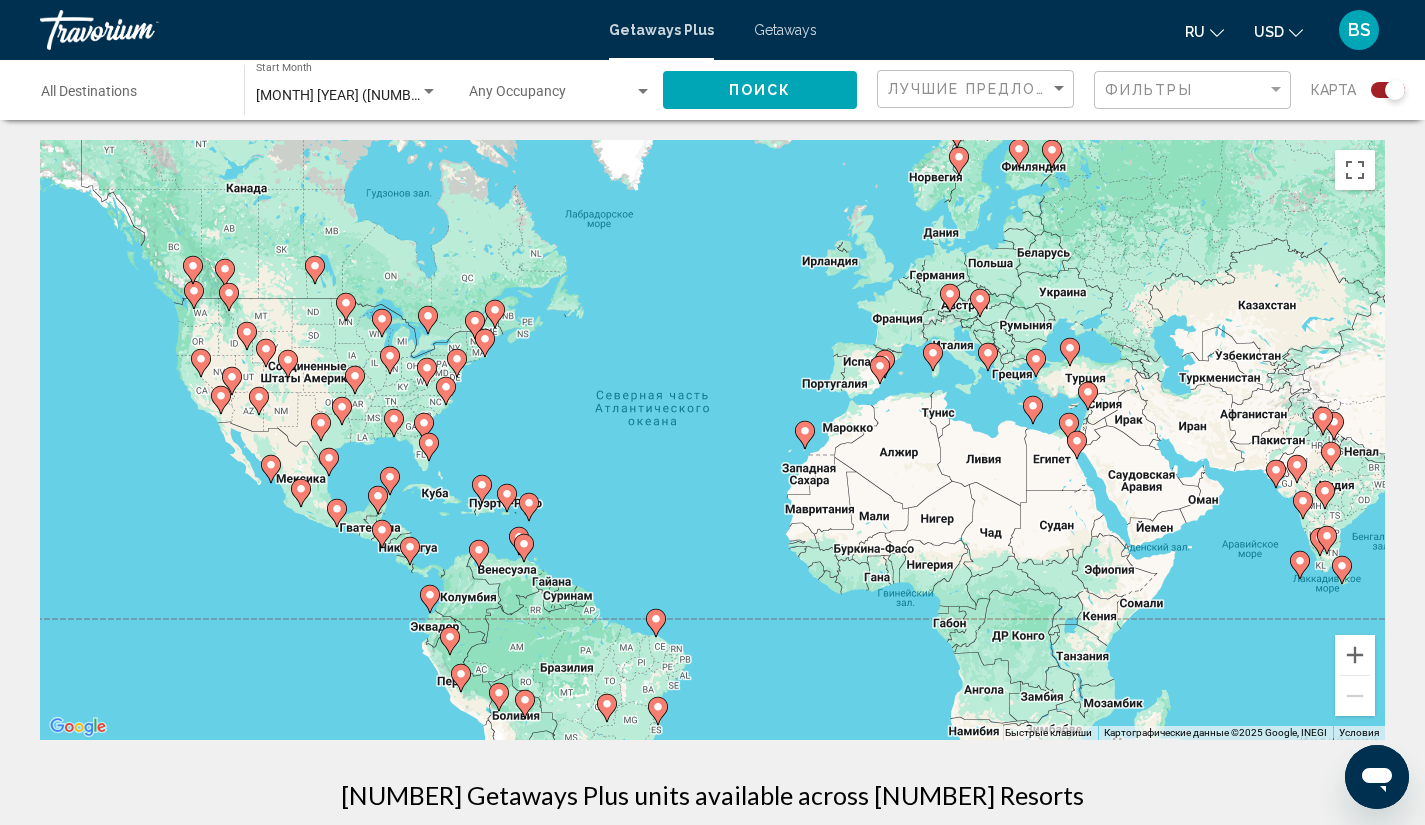 click on "Лучшие предложения" 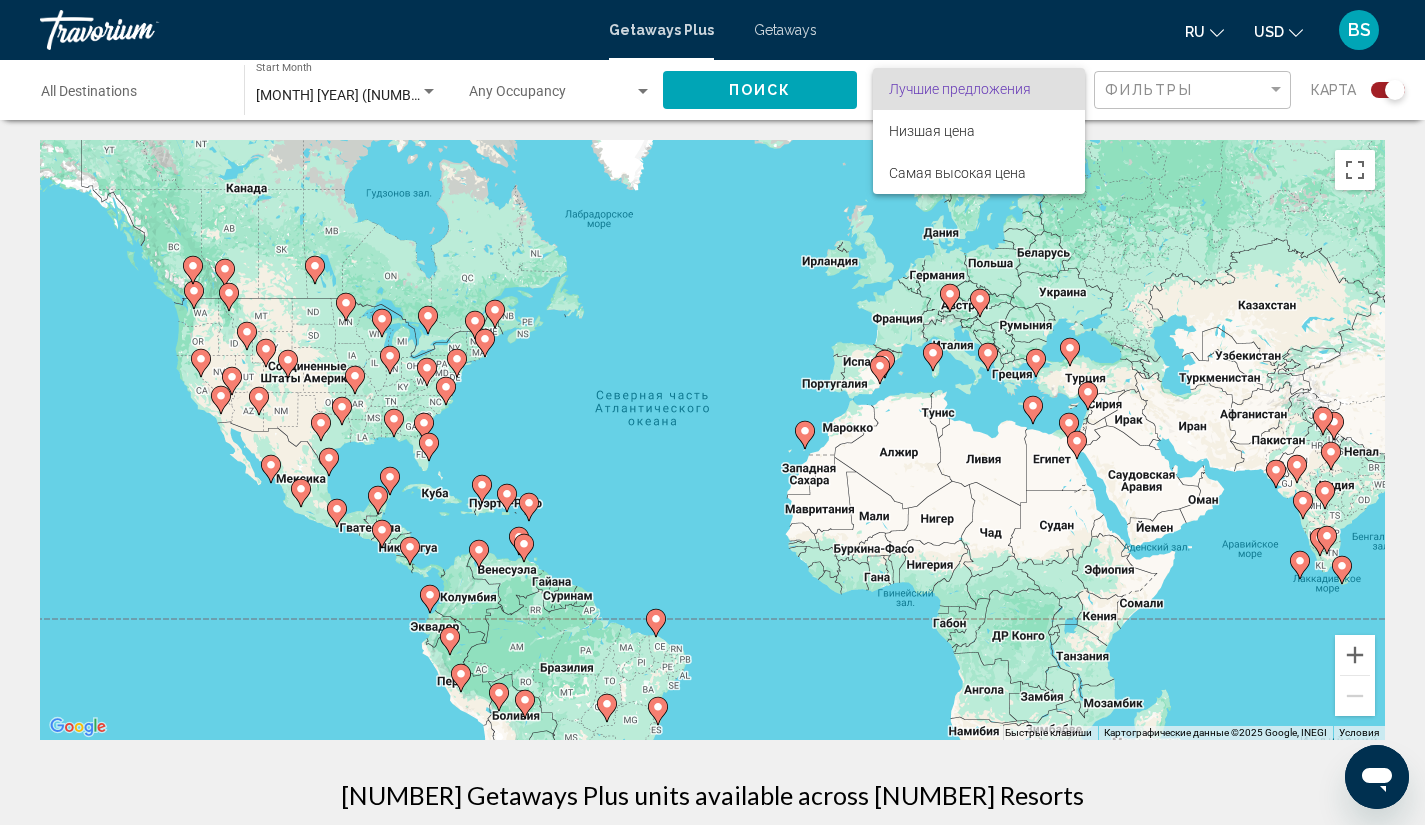 scroll, scrollTop: 0, scrollLeft: 0, axis: both 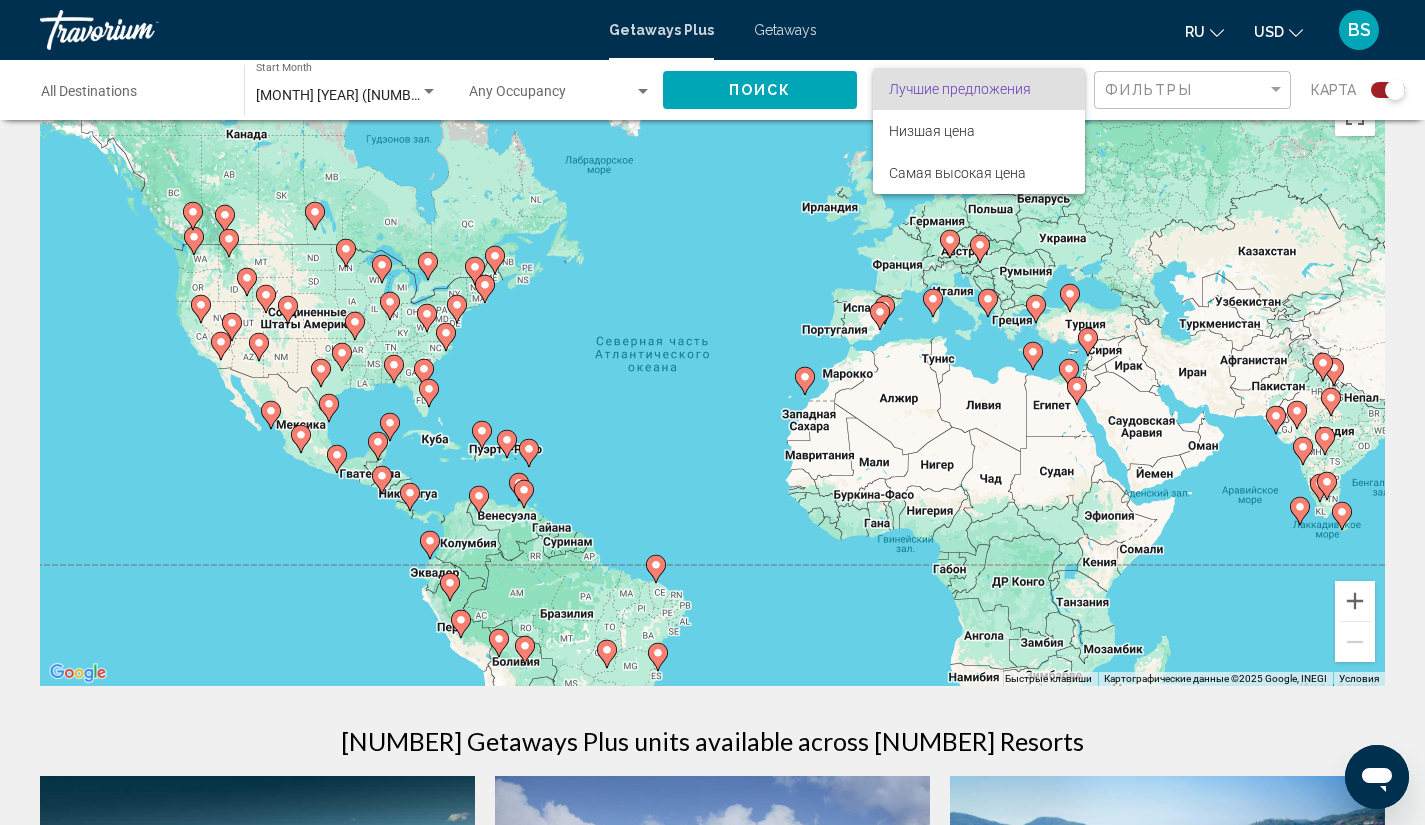 click on "Лучшие предложения" at bounding box center [960, 89] 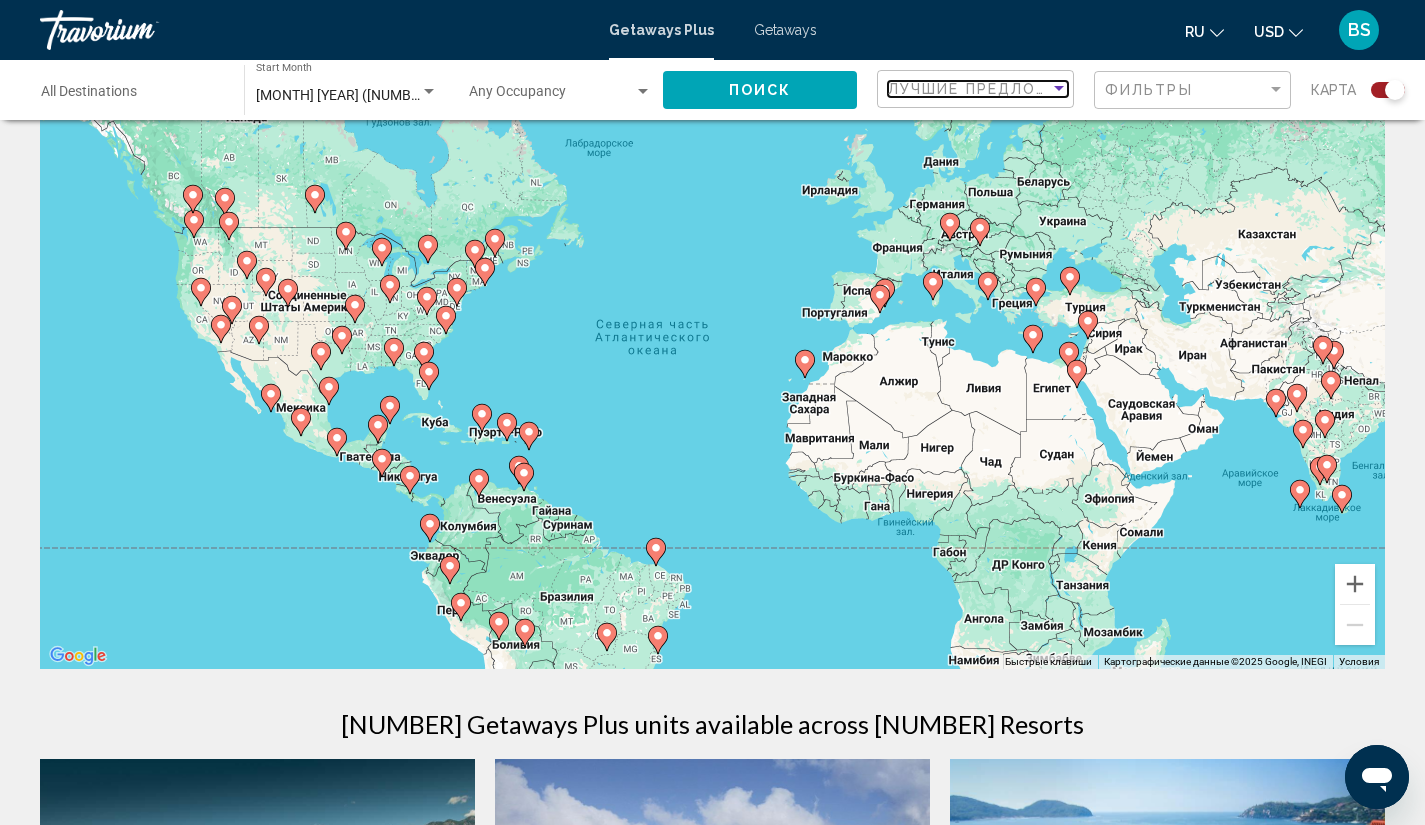 scroll, scrollTop: 71, scrollLeft: 0, axis: vertical 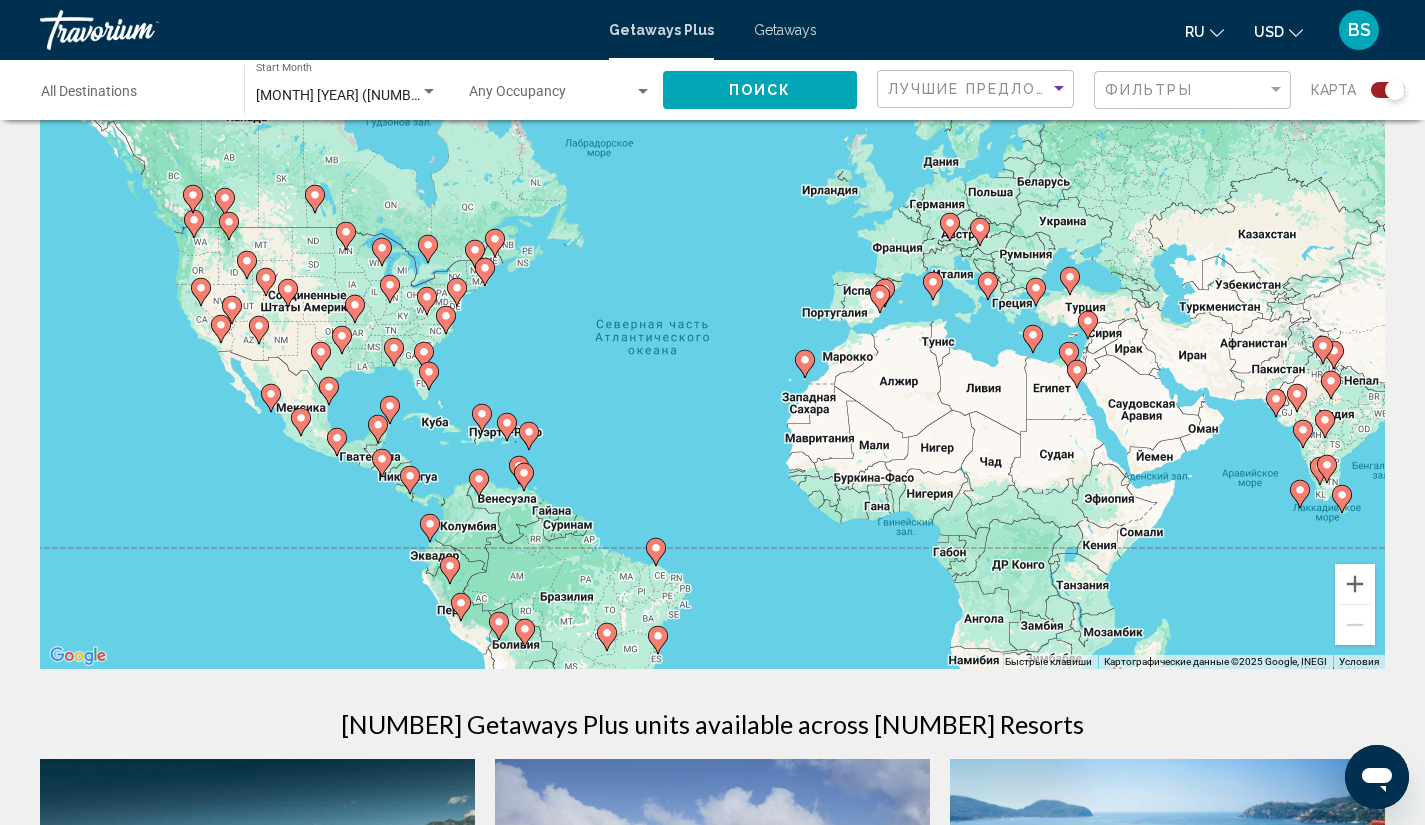 click 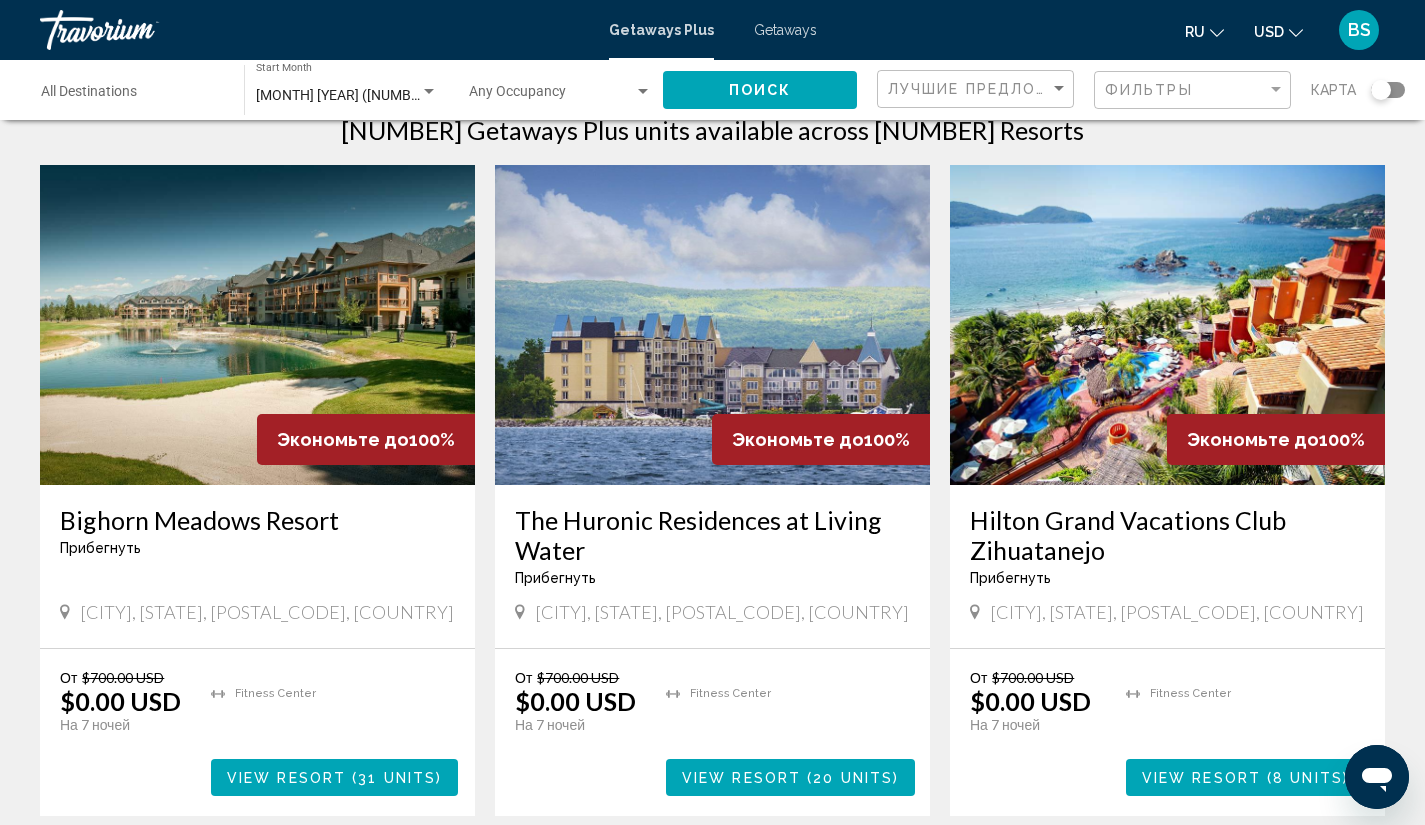 scroll, scrollTop: 47, scrollLeft: 0, axis: vertical 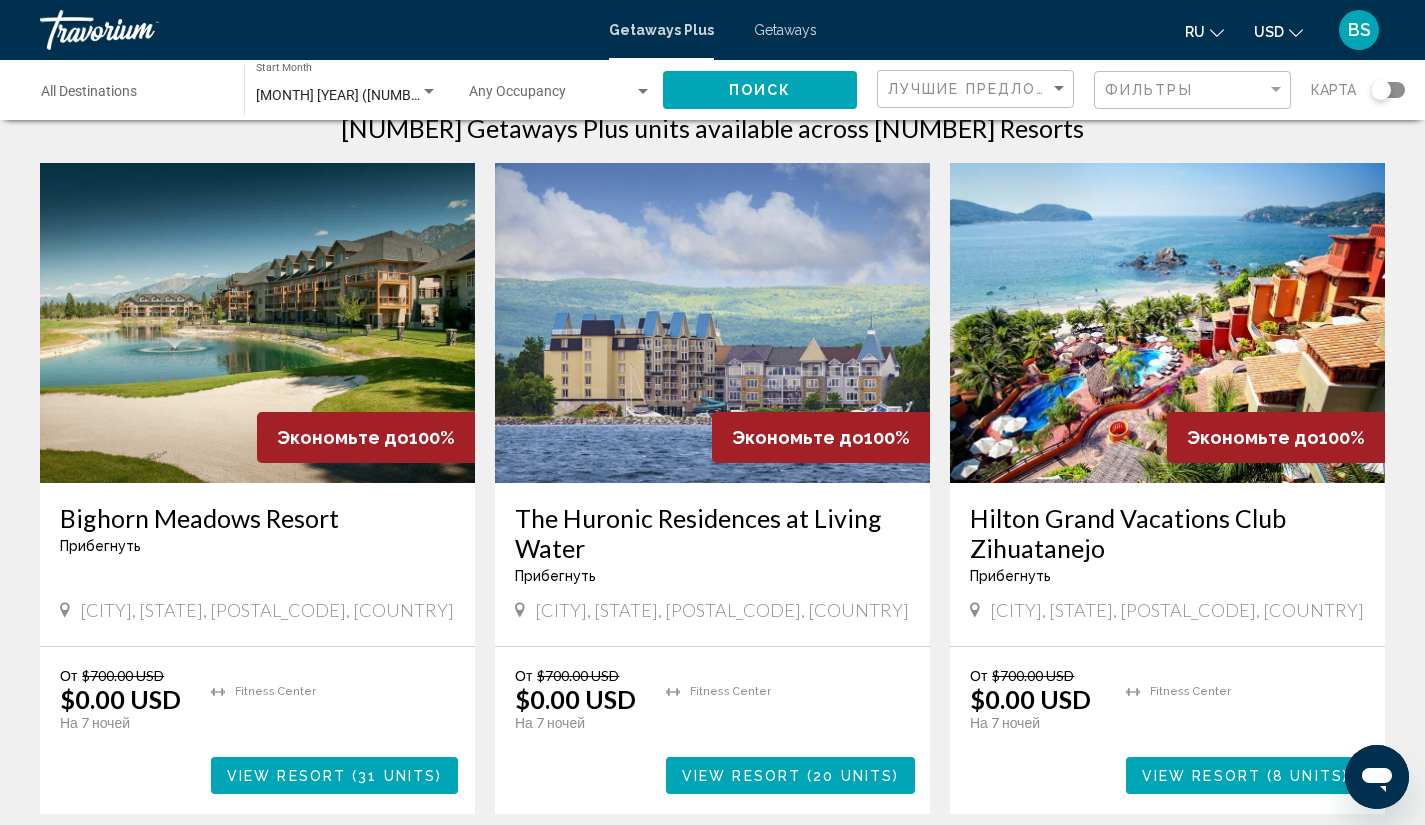 click on "Фильтры" 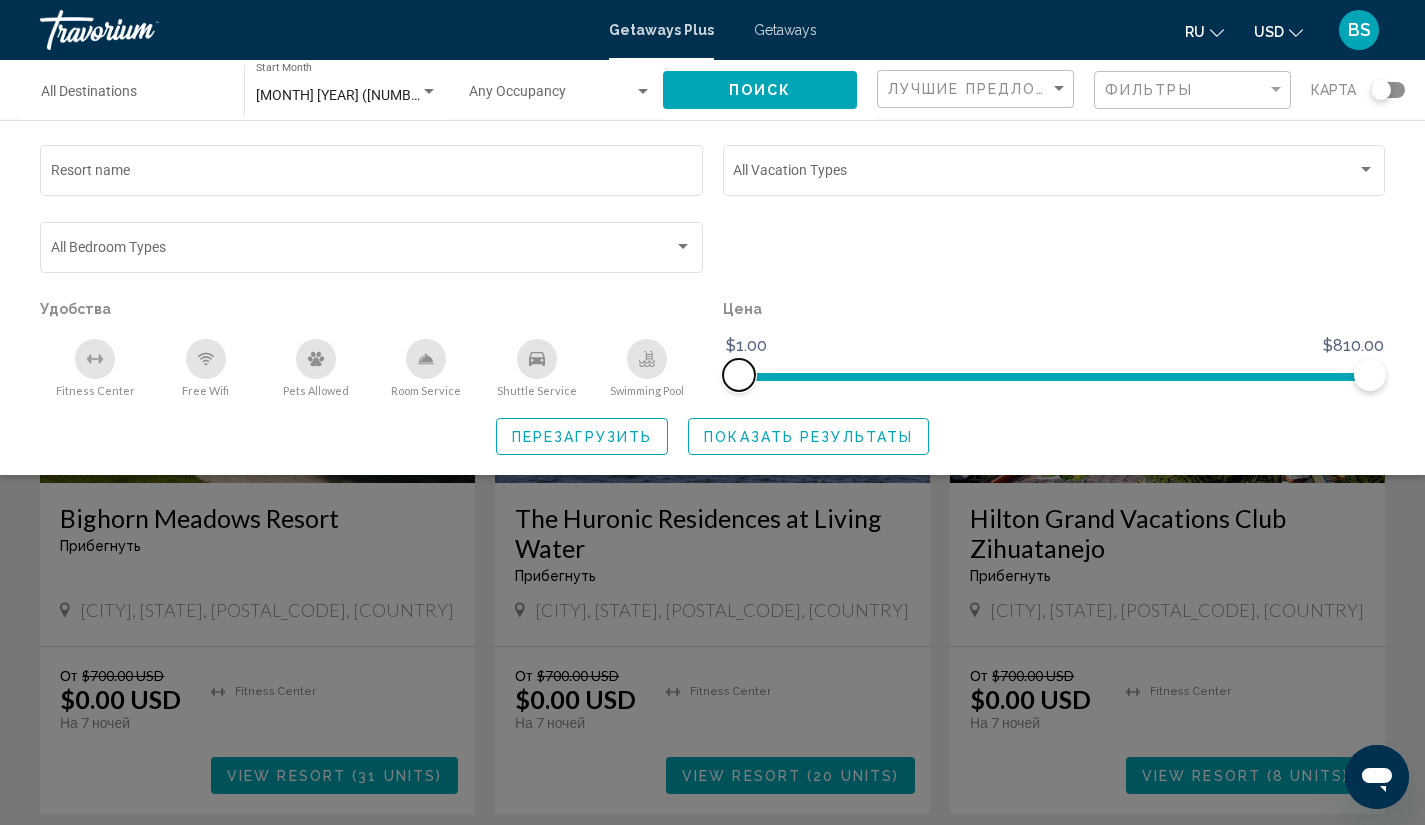 click 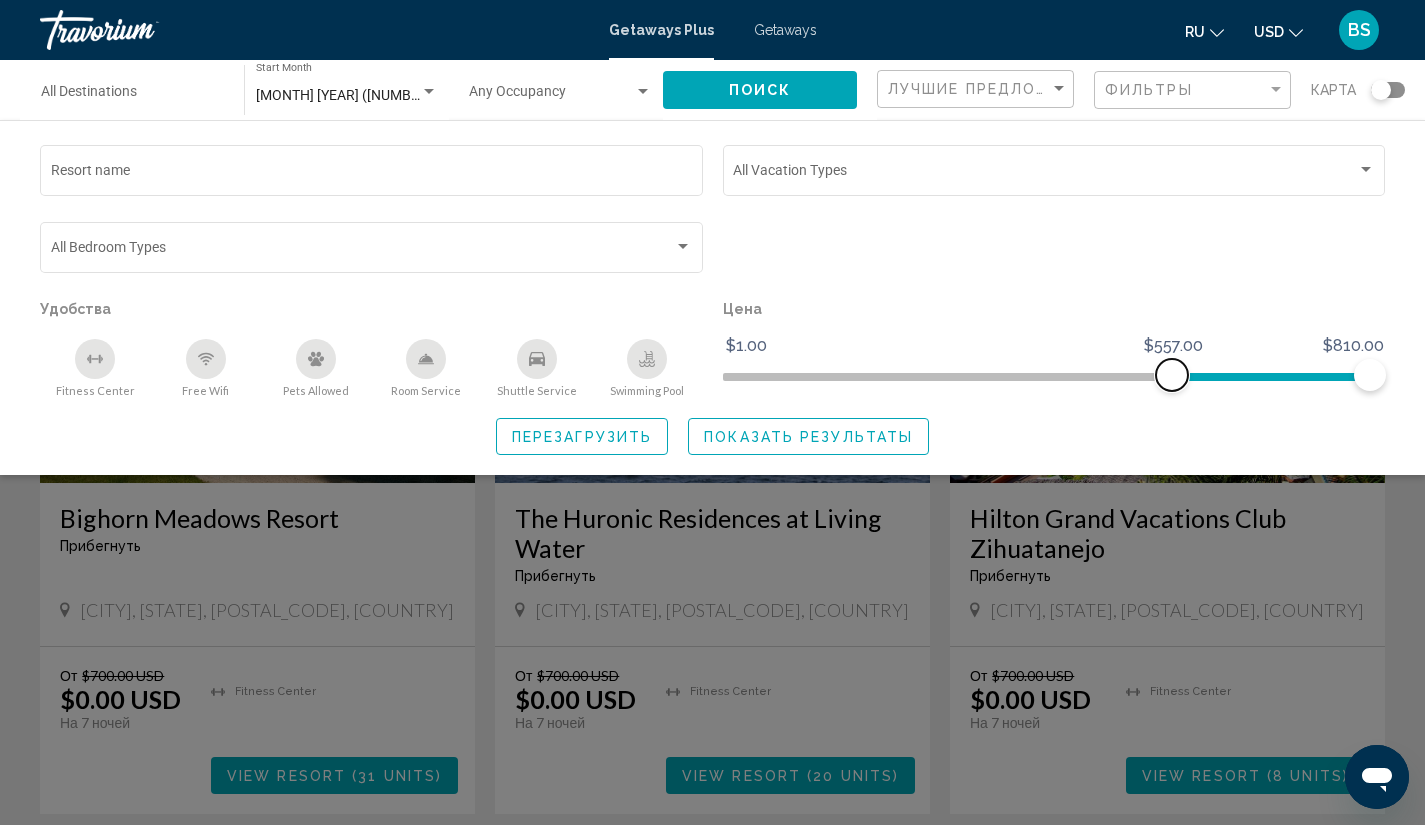 drag, startPoint x: 735, startPoint y: 372, endPoint x: 1172, endPoint y: 378, distance: 437.0412 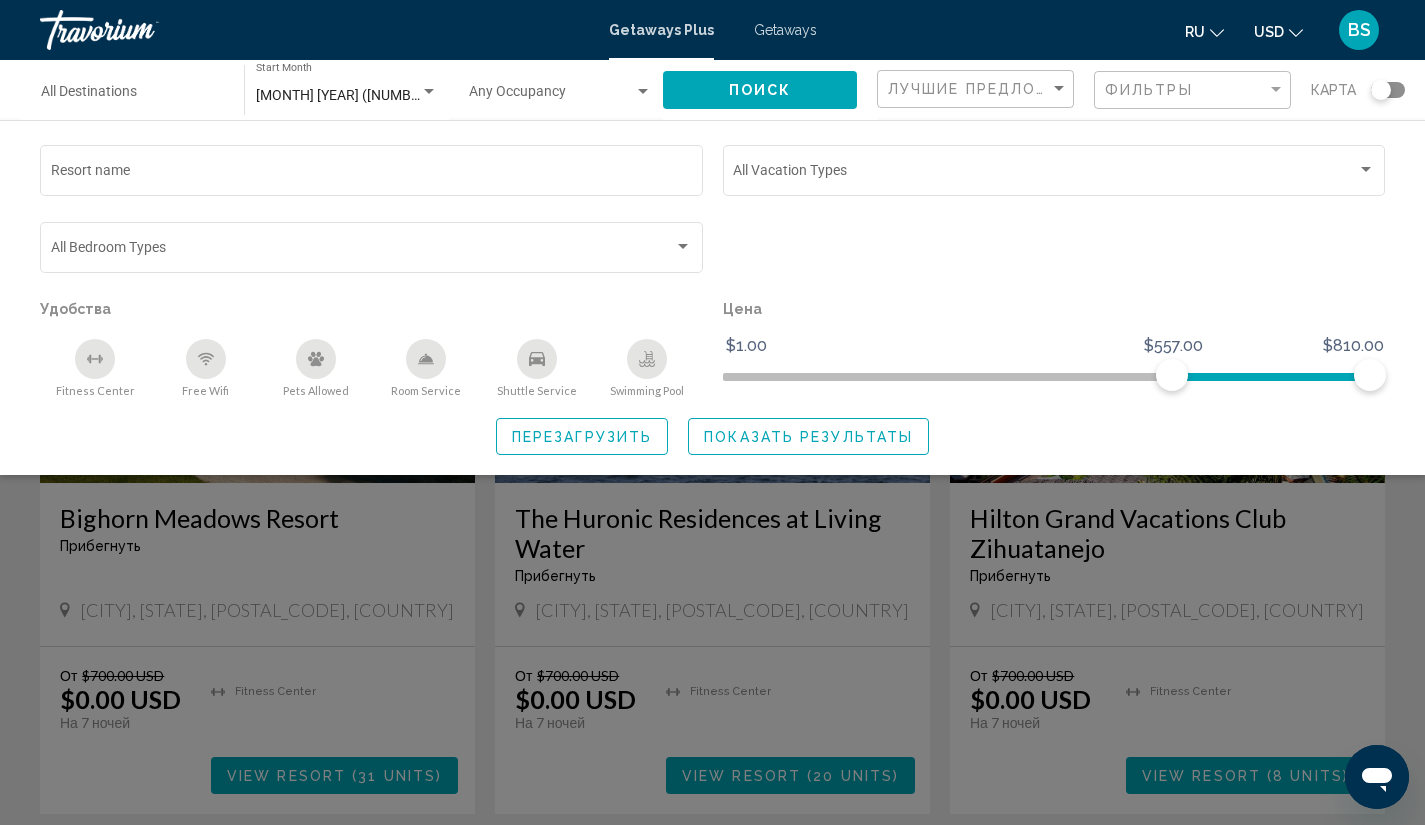 click on "Показать результаты" 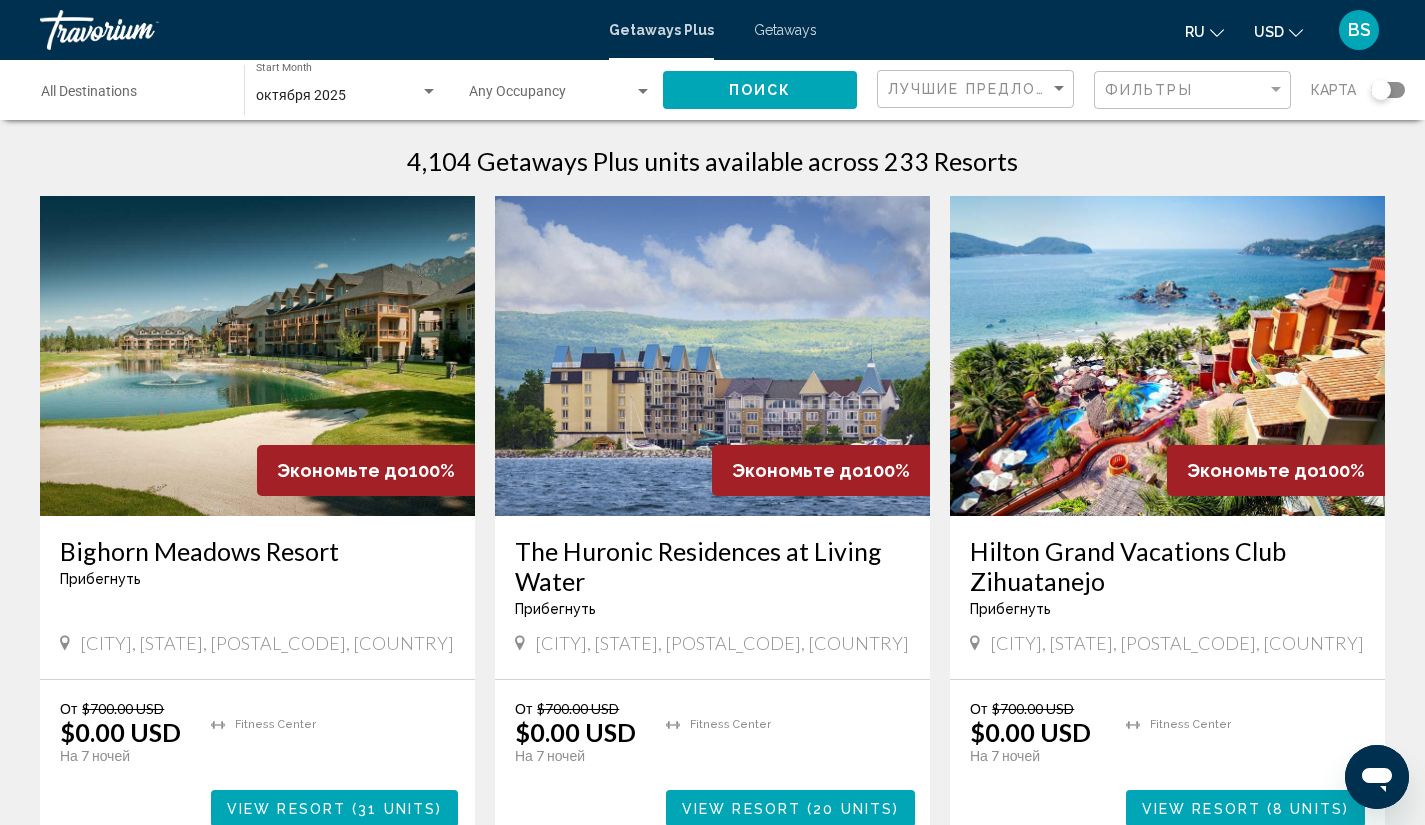 scroll, scrollTop: 0, scrollLeft: 0, axis: both 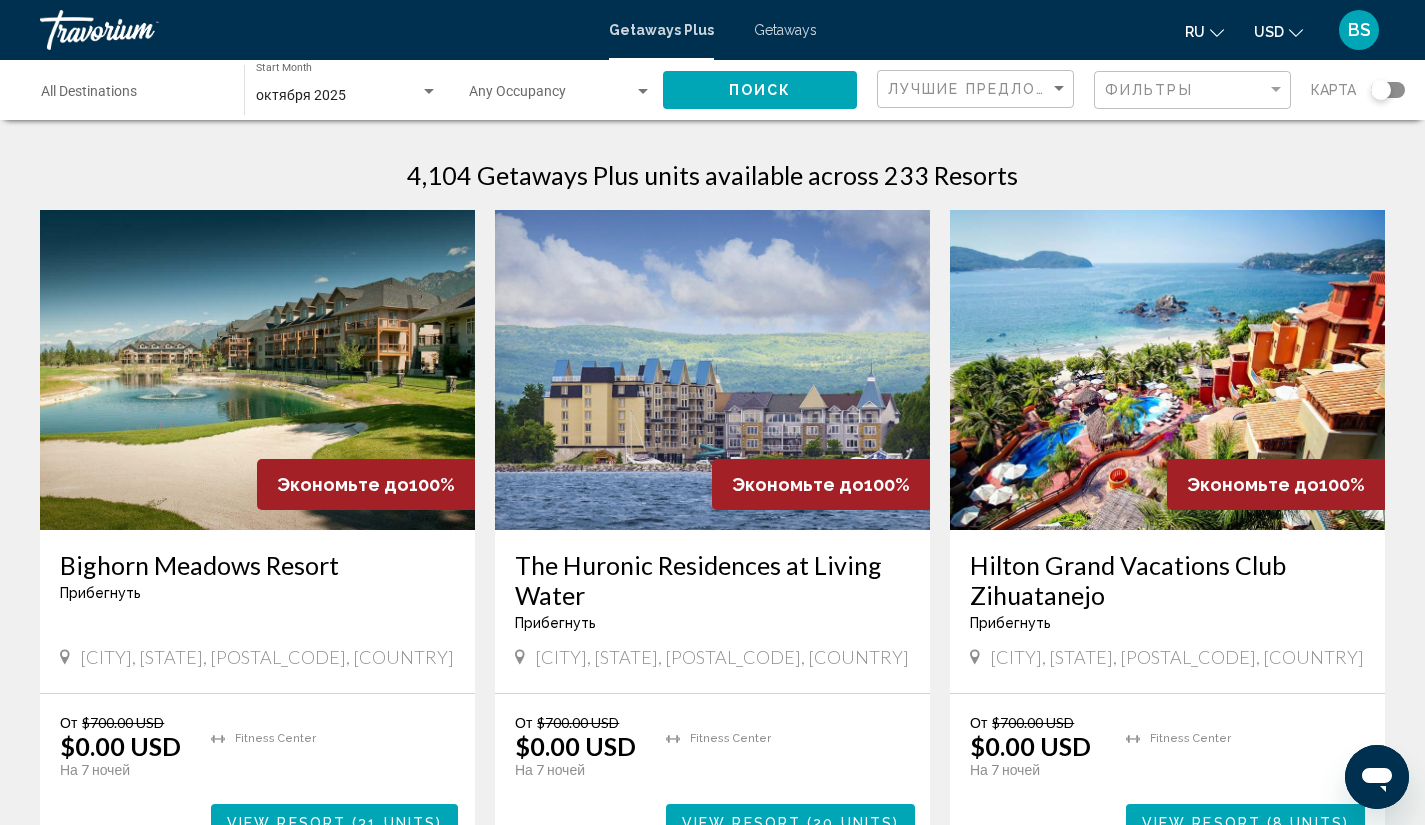 click 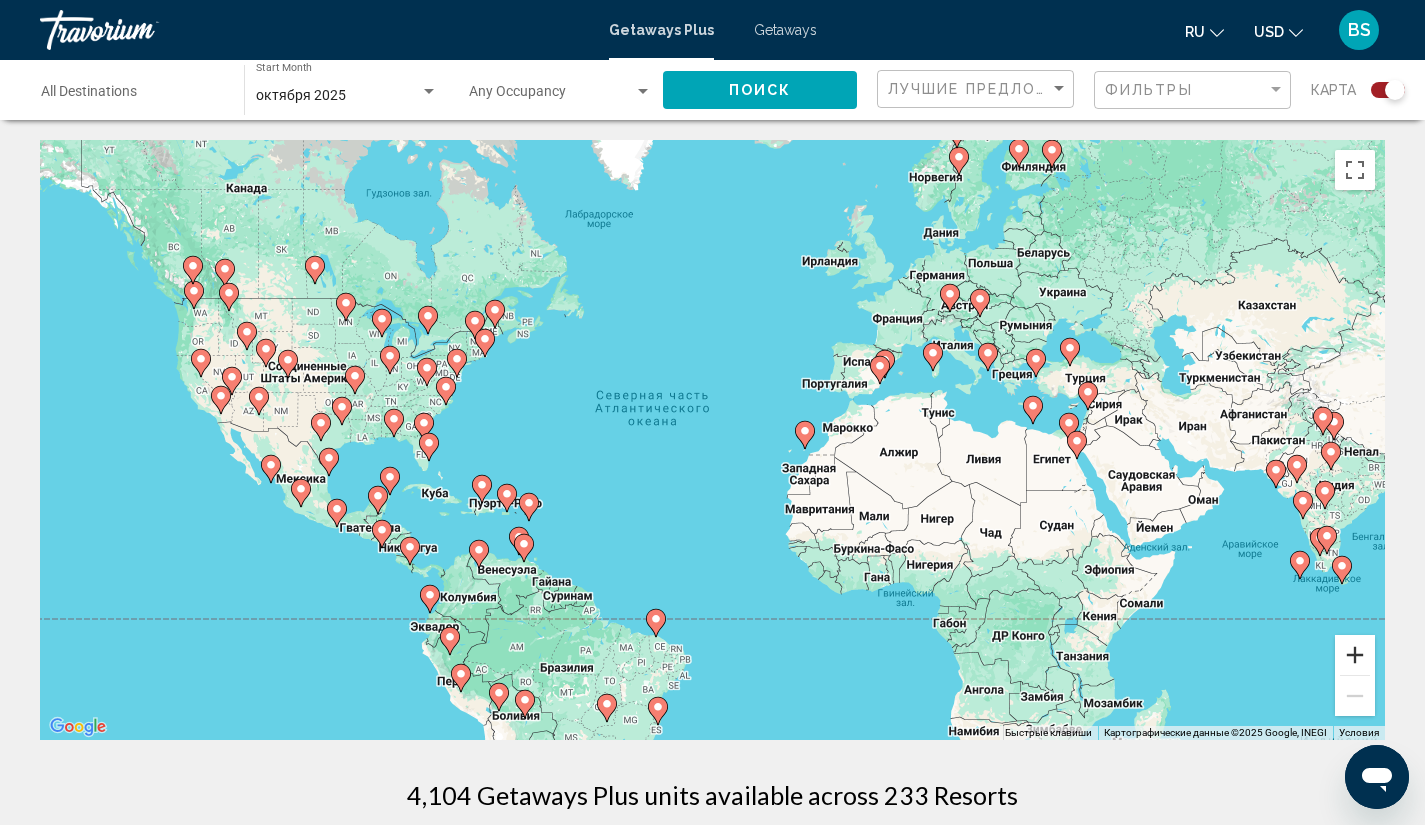 click at bounding box center [1355, 655] 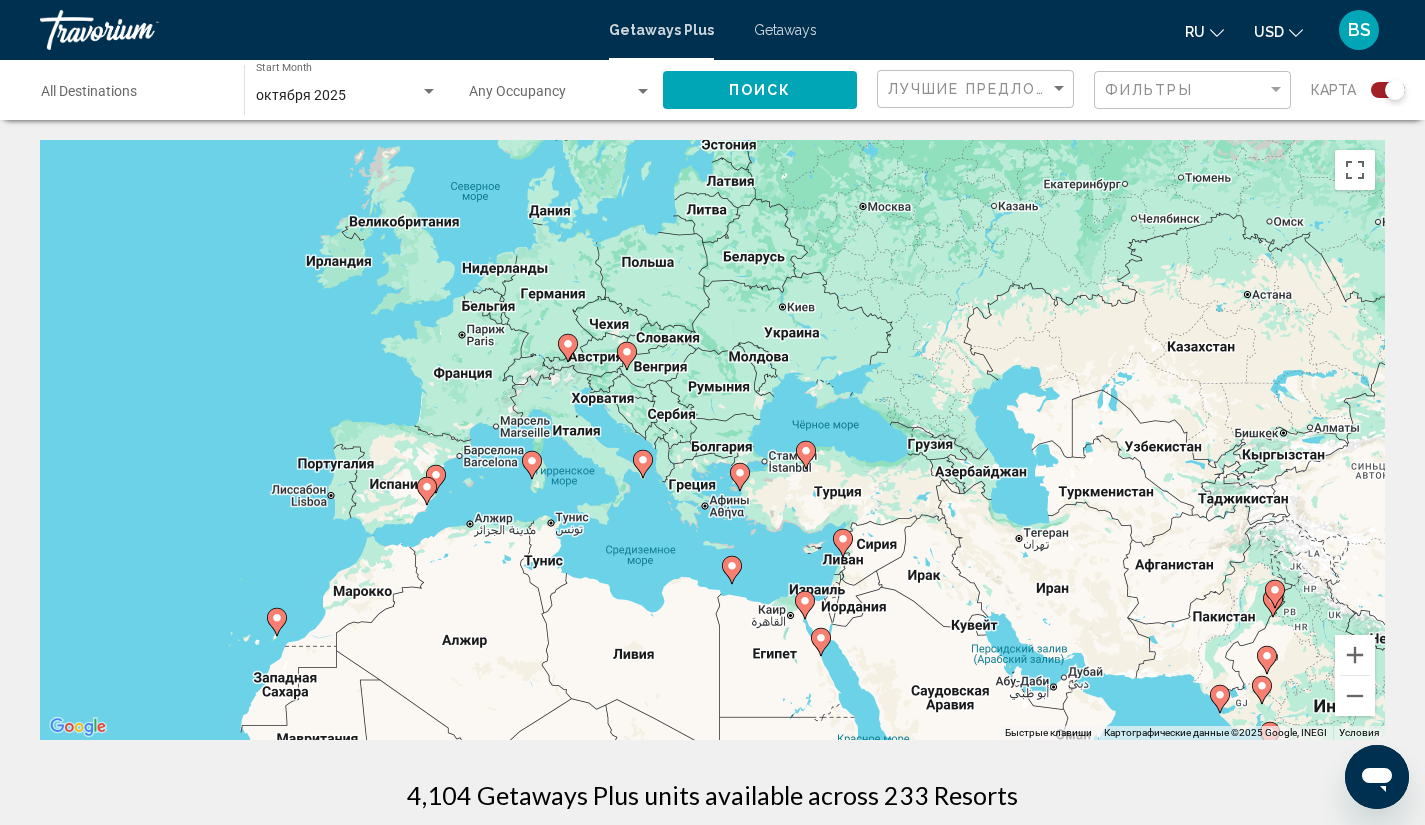drag, startPoint x: 1124, startPoint y: 377, endPoint x: 452, endPoint y: 572, distance: 699.72064 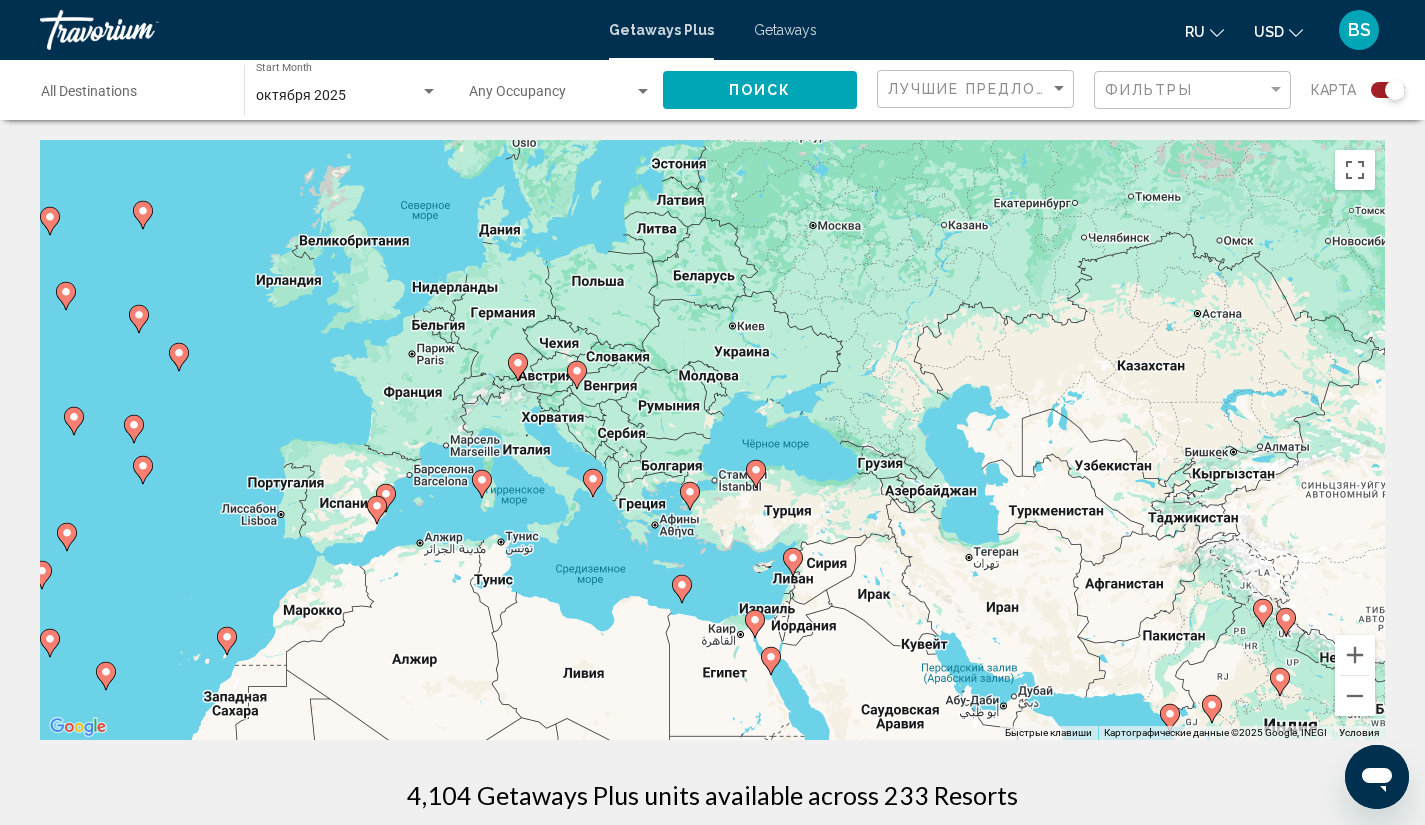 click 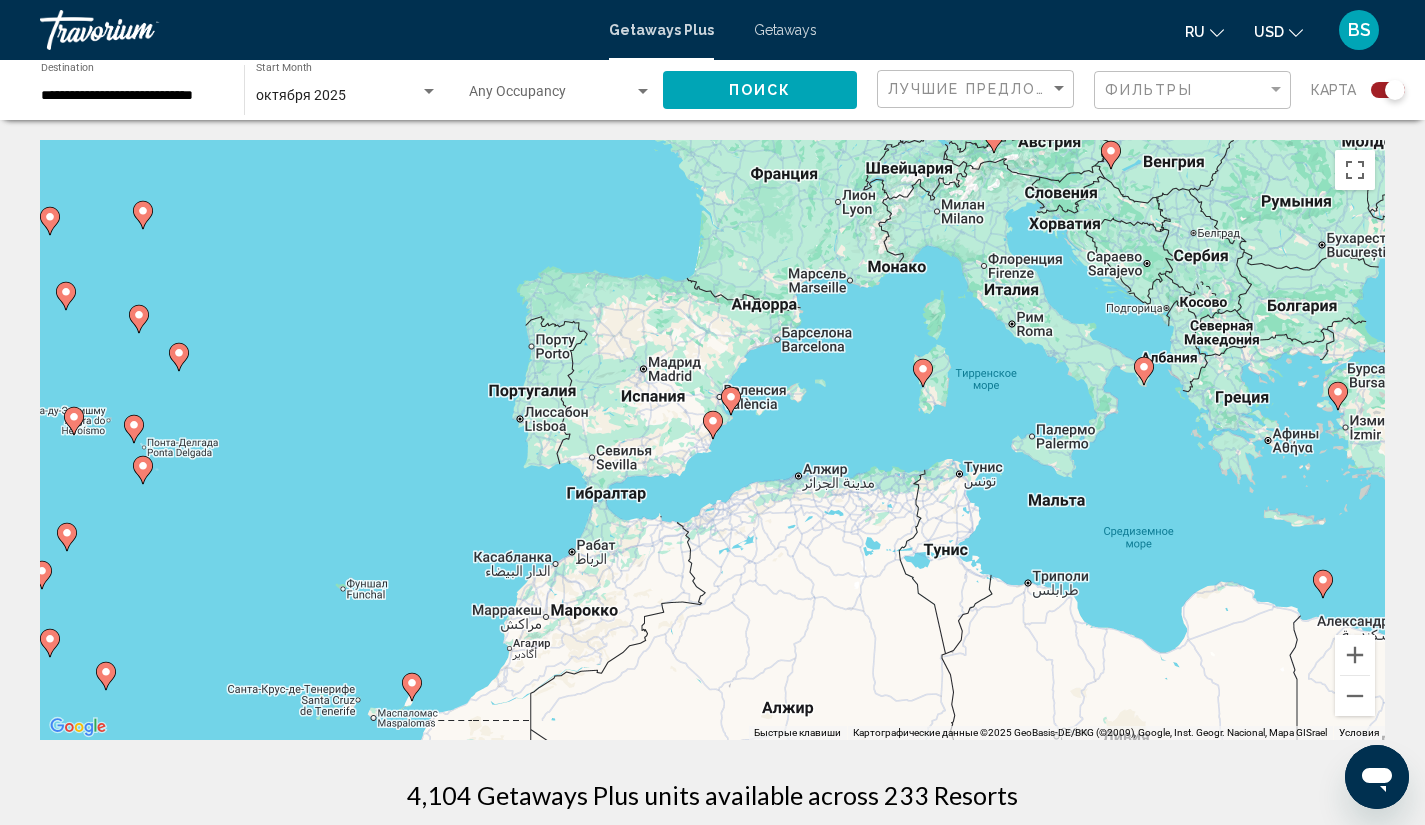 click 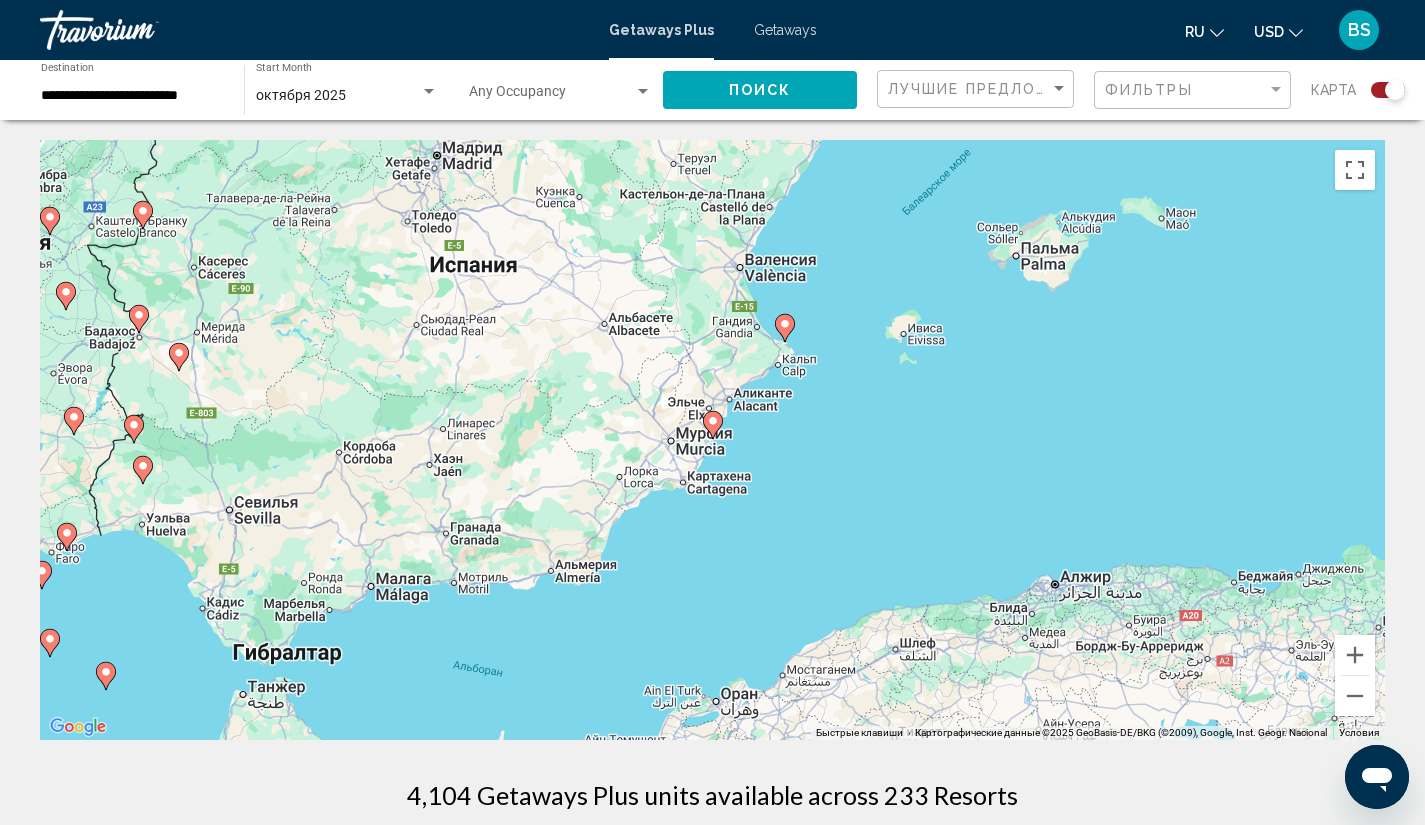 click 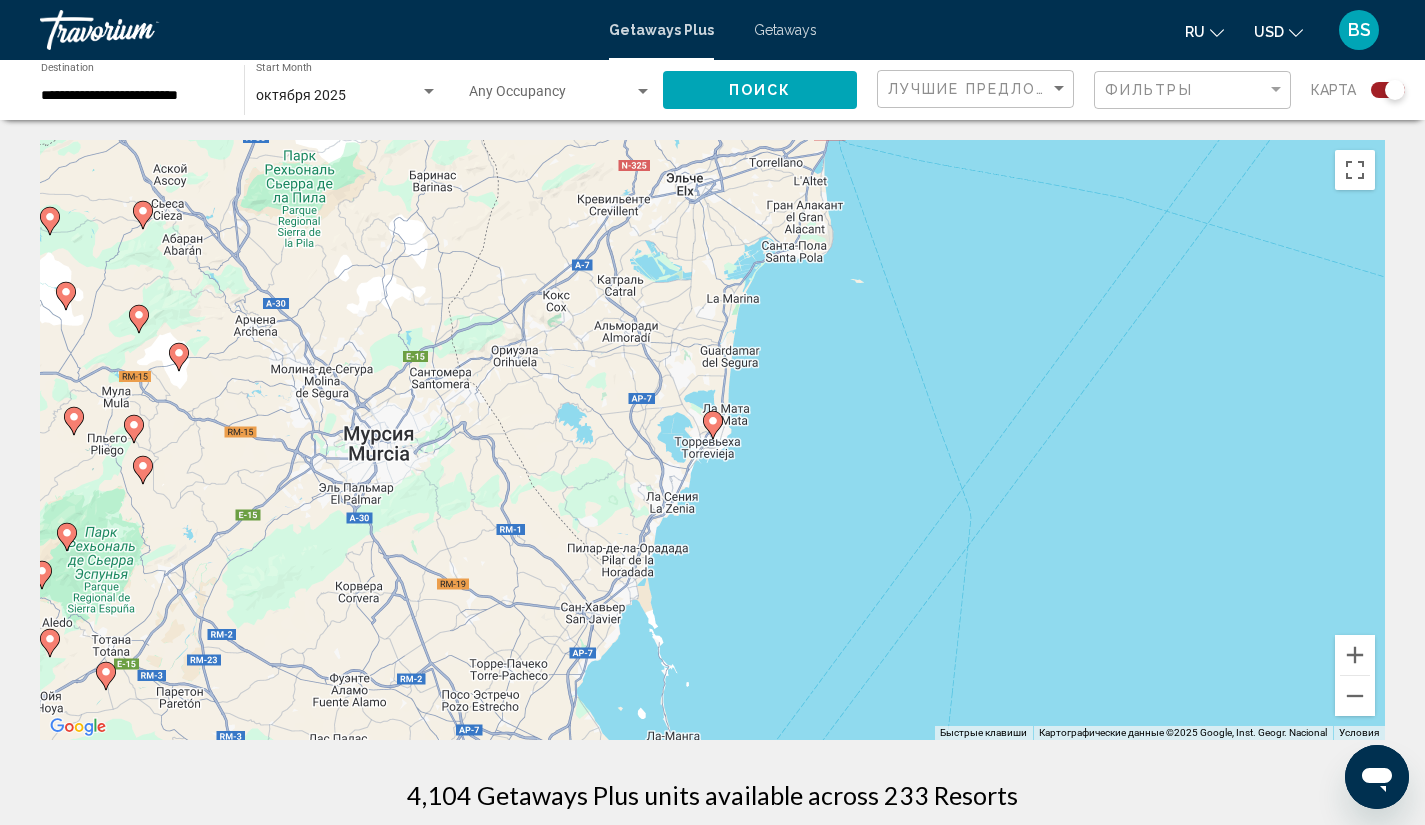 click 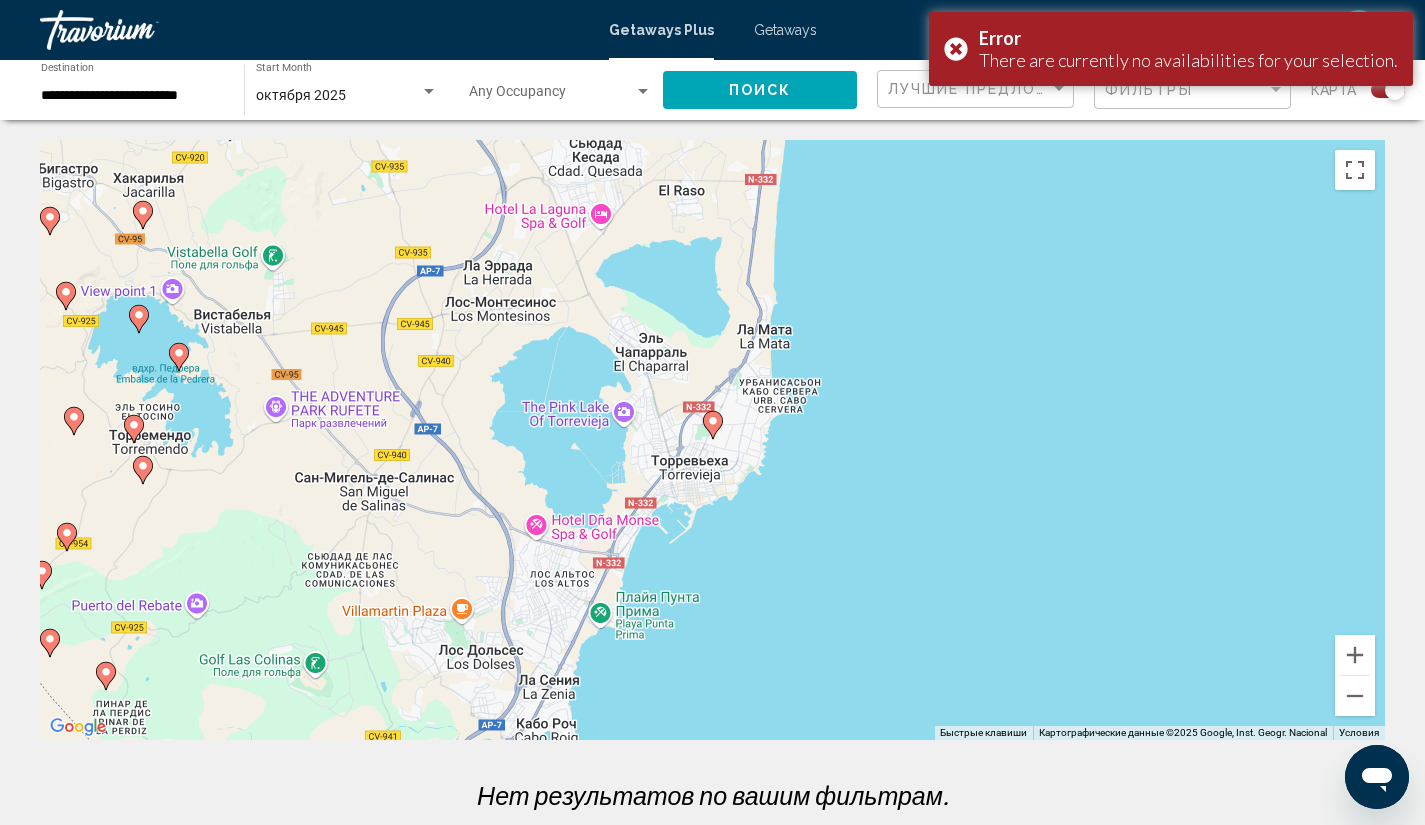 click 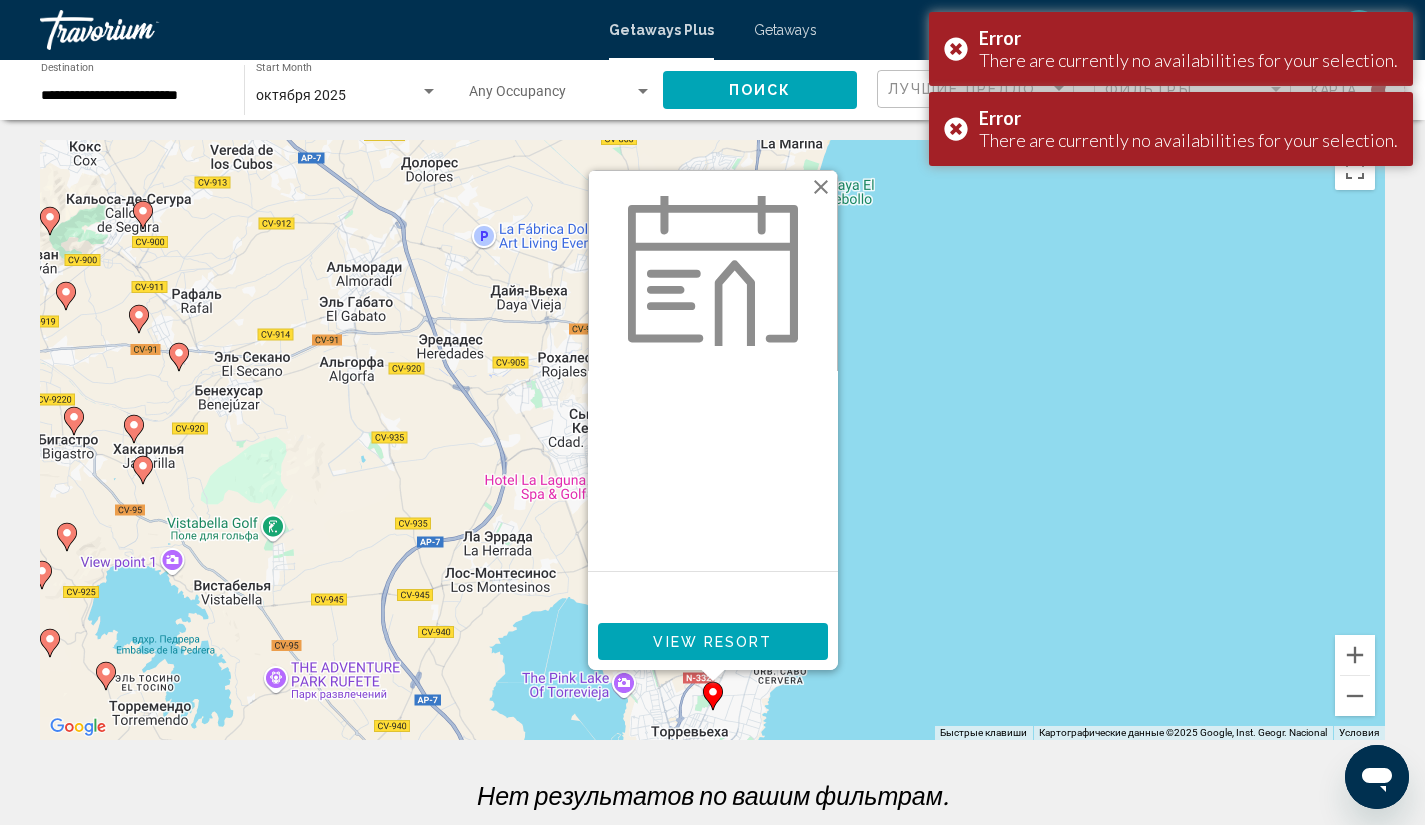 click at bounding box center [821, 187] 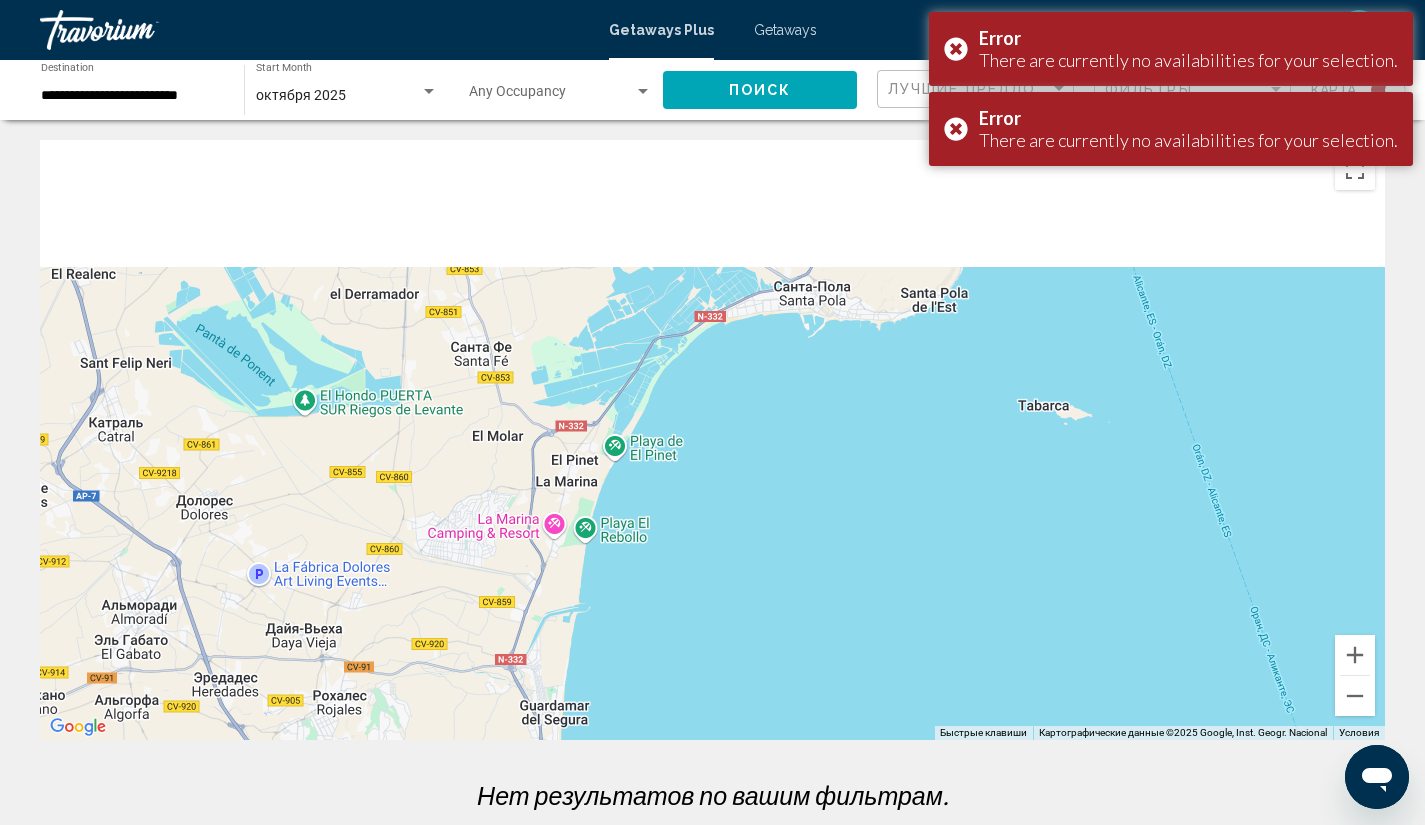 drag, startPoint x: 952, startPoint y: 267, endPoint x: 729, endPoint y: 536, distance: 349.4138 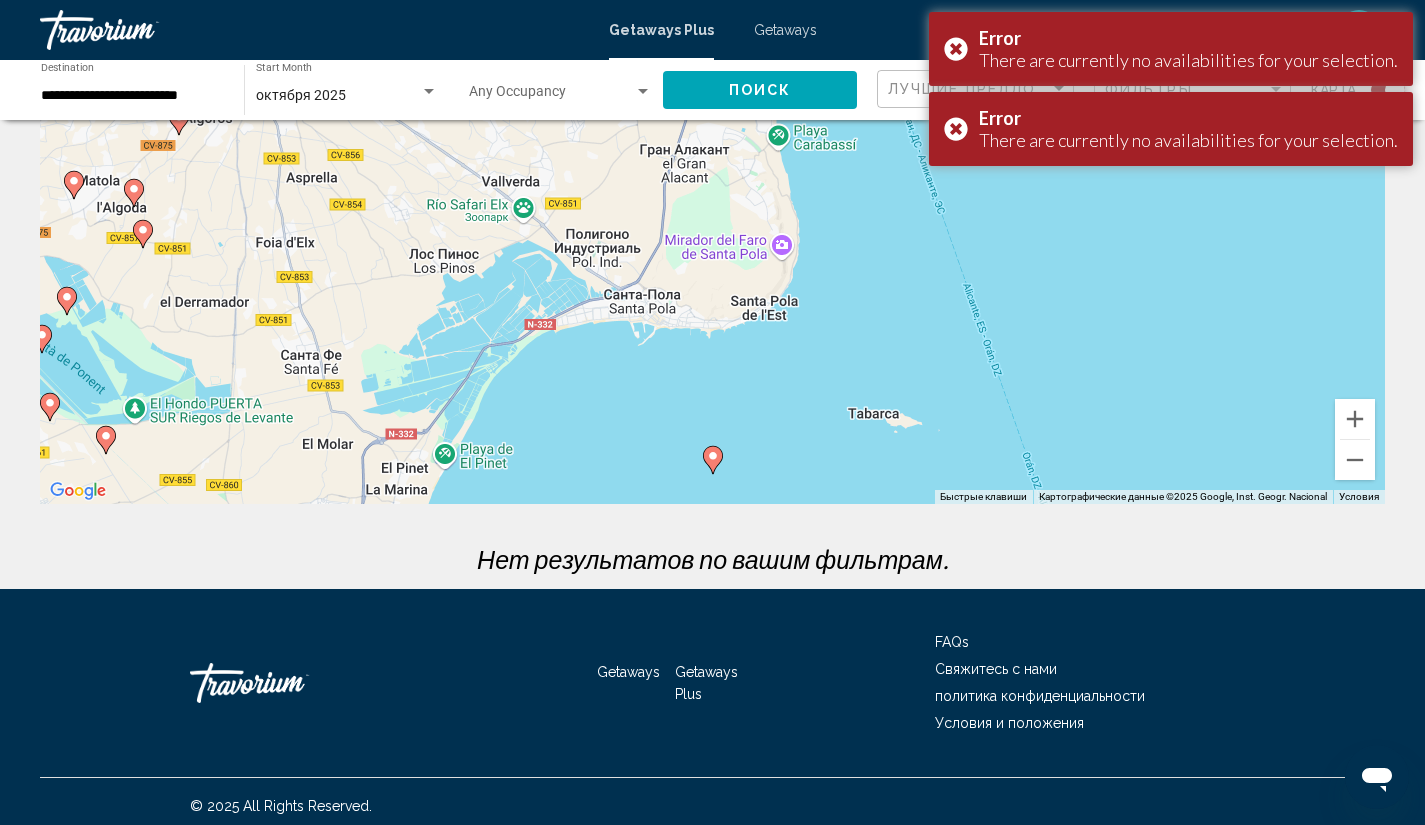 scroll, scrollTop: 245, scrollLeft: 0, axis: vertical 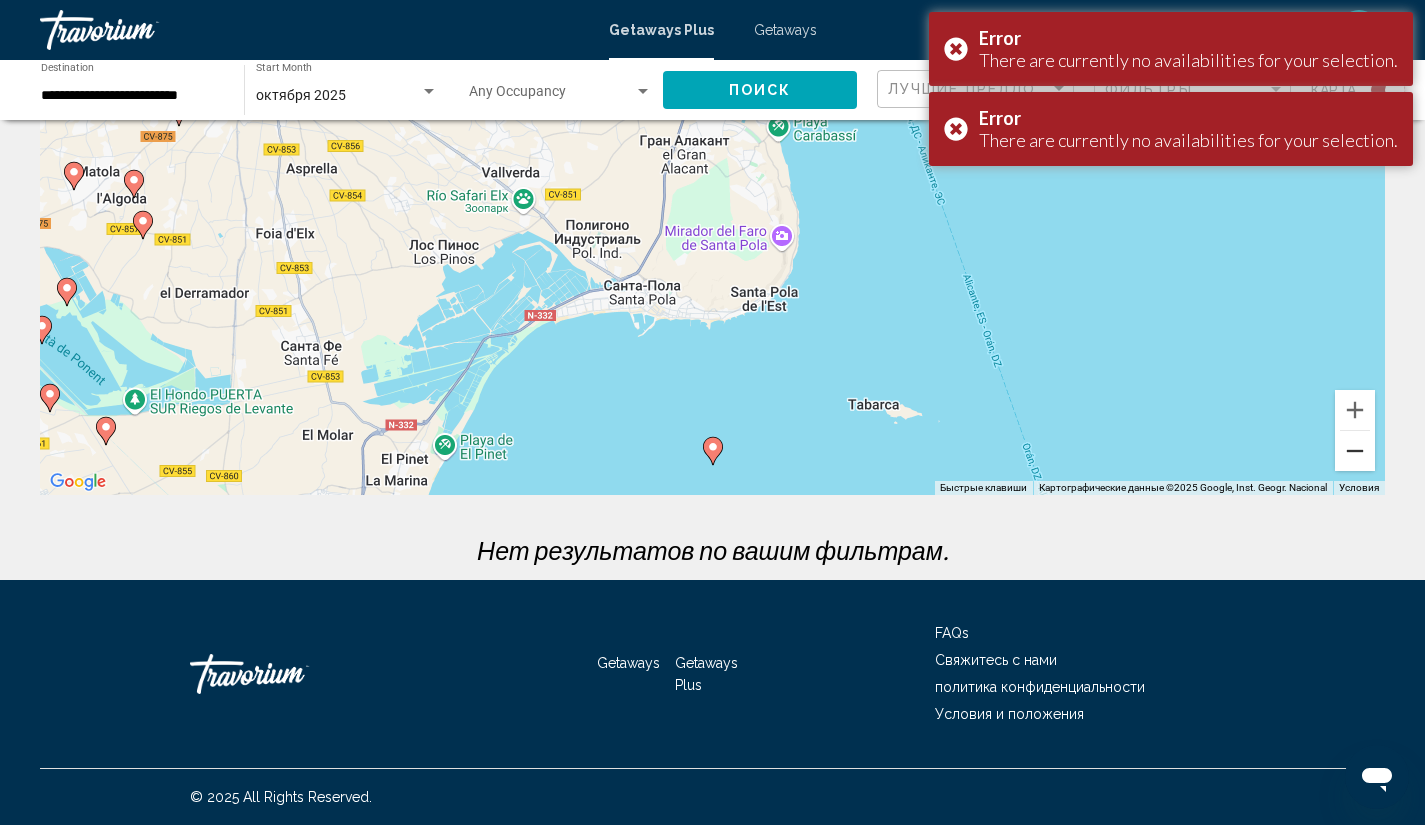click at bounding box center (1355, 451) 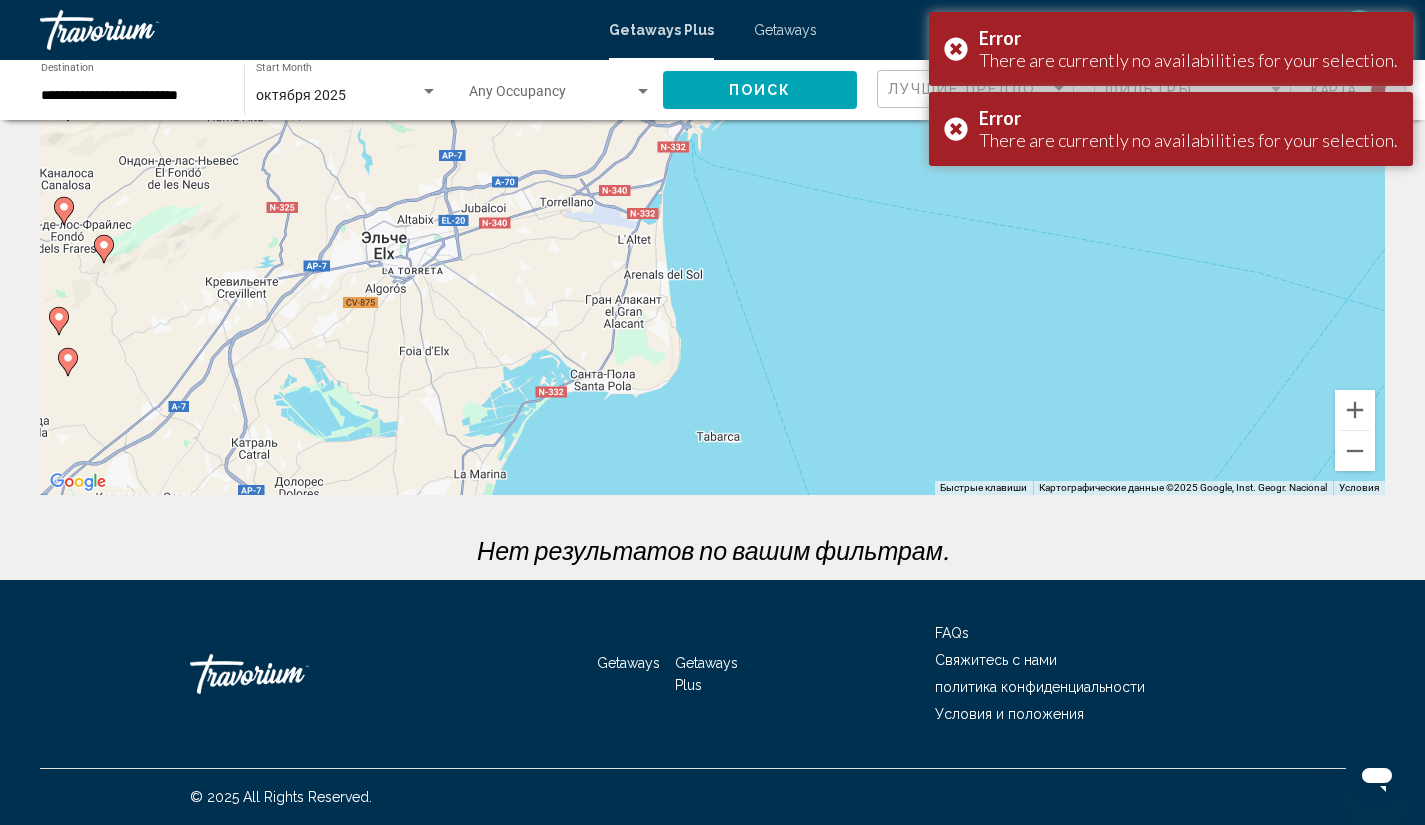 drag, startPoint x: 822, startPoint y: 230, endPoint x: 670, endPoint y: 566, distance: 368.78177 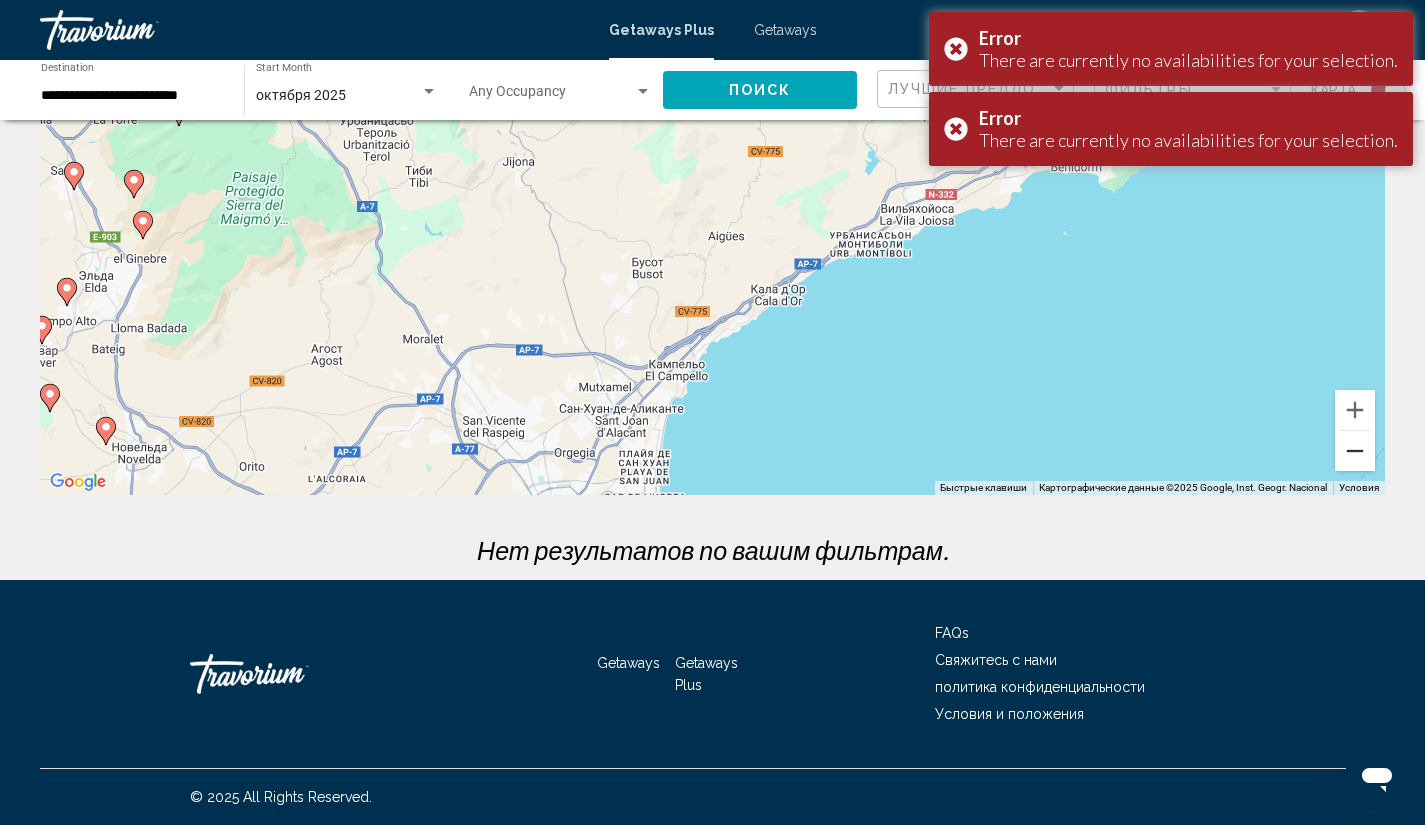 click at bounding box center (1355, 451) 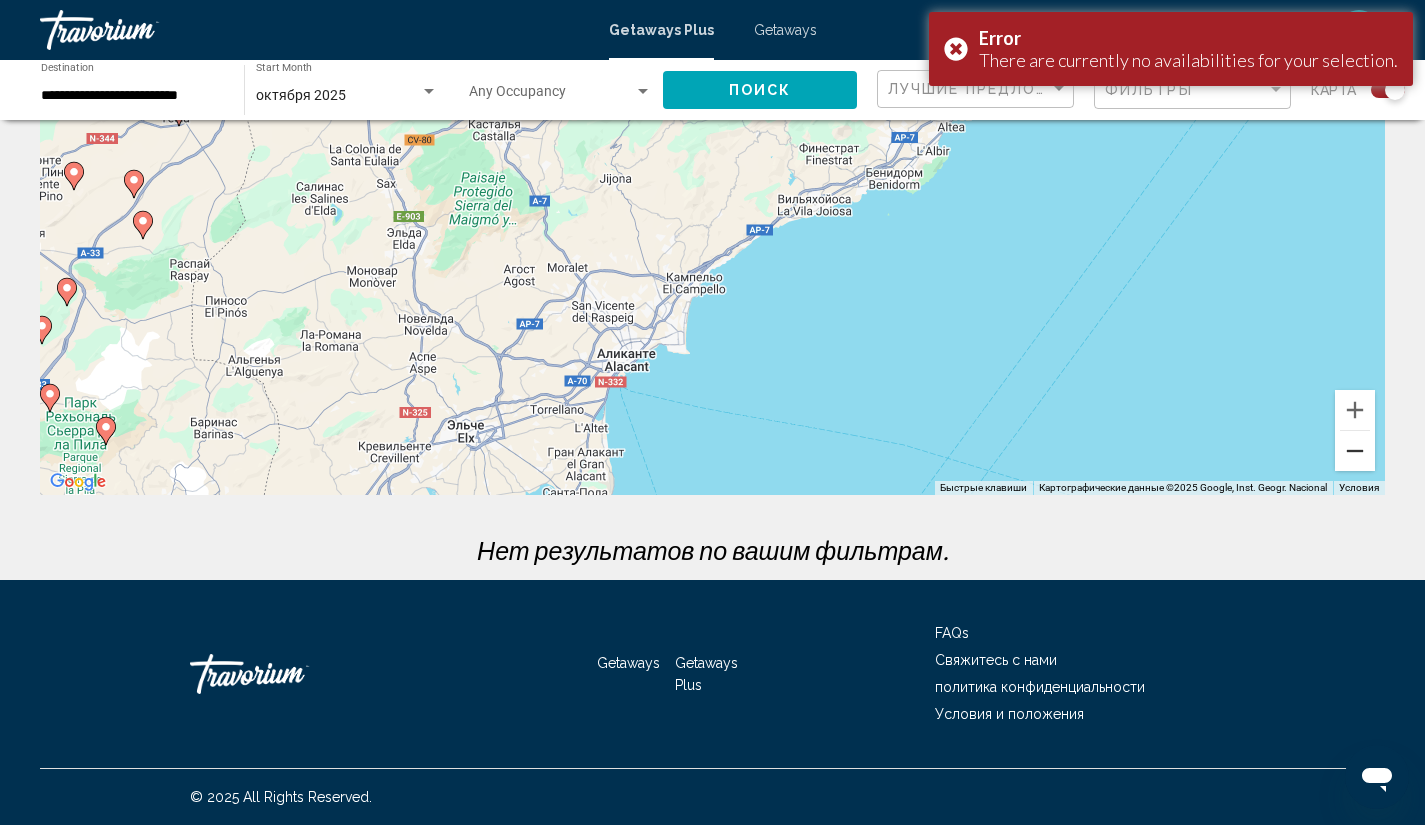 click at bounding box center [1355, 451] 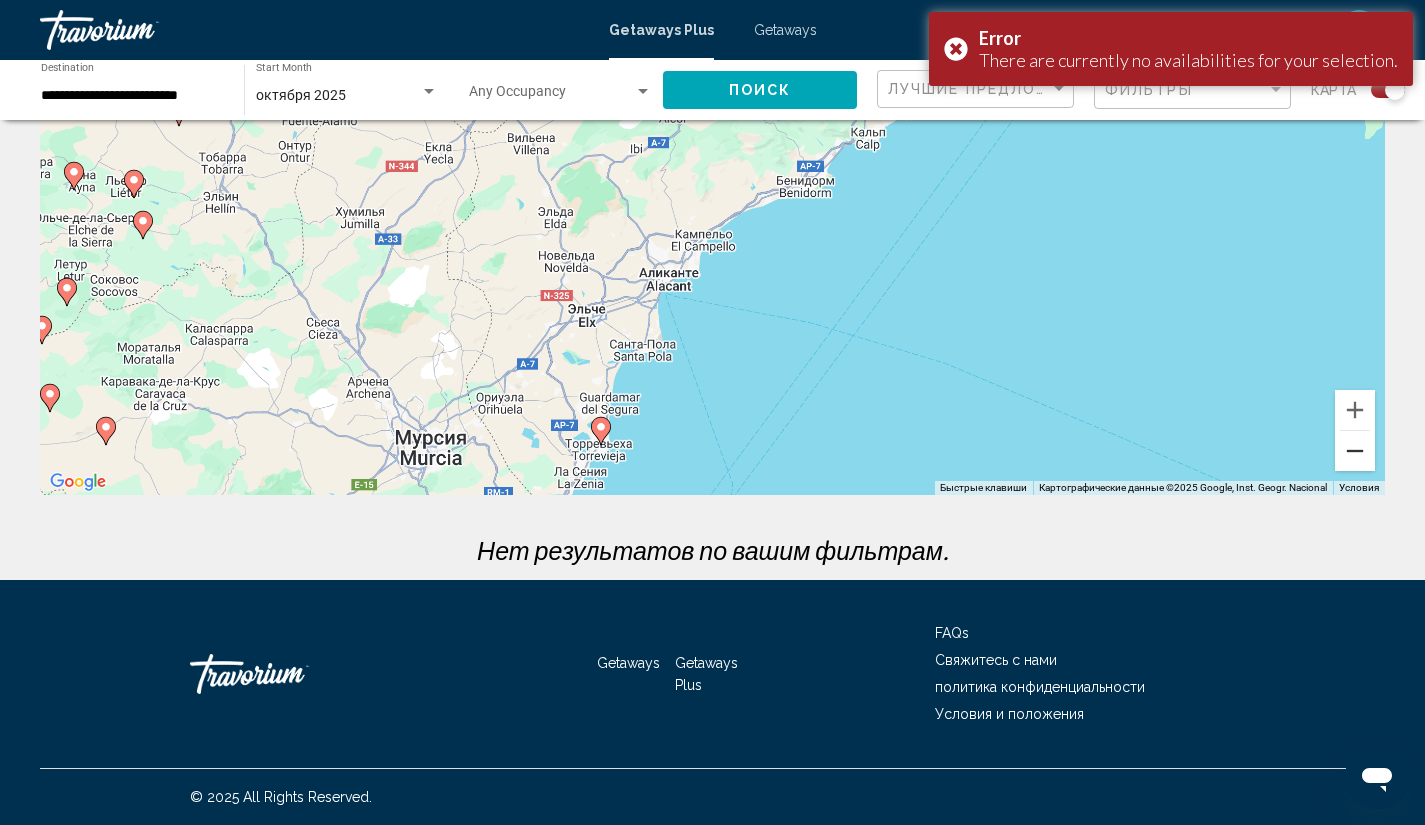 click at bounding box center (1355, 451) 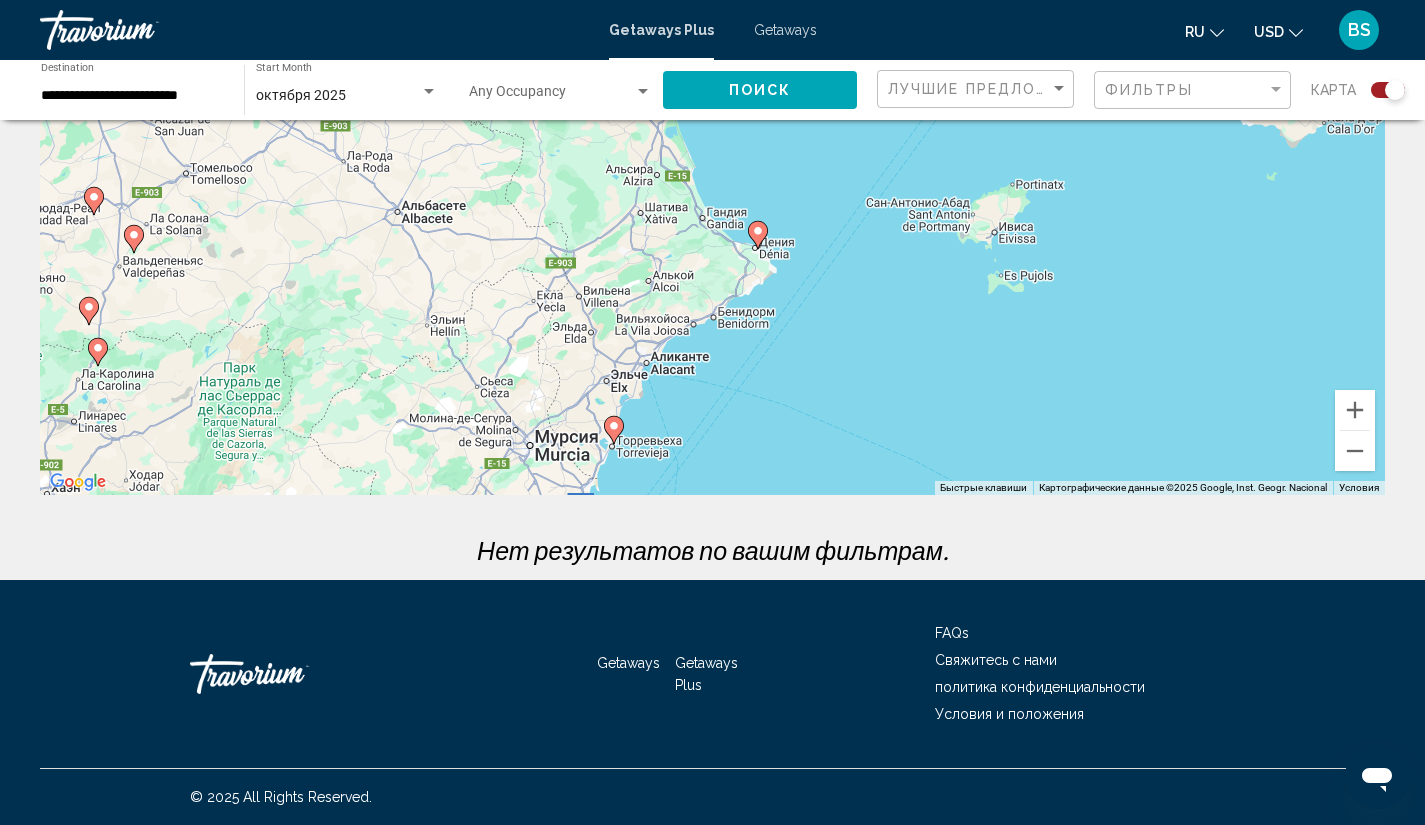 drag, startPoint x: 812, startPoint y: 342, endPoint x: 800, endPoint y: 391, distance: 50.447994 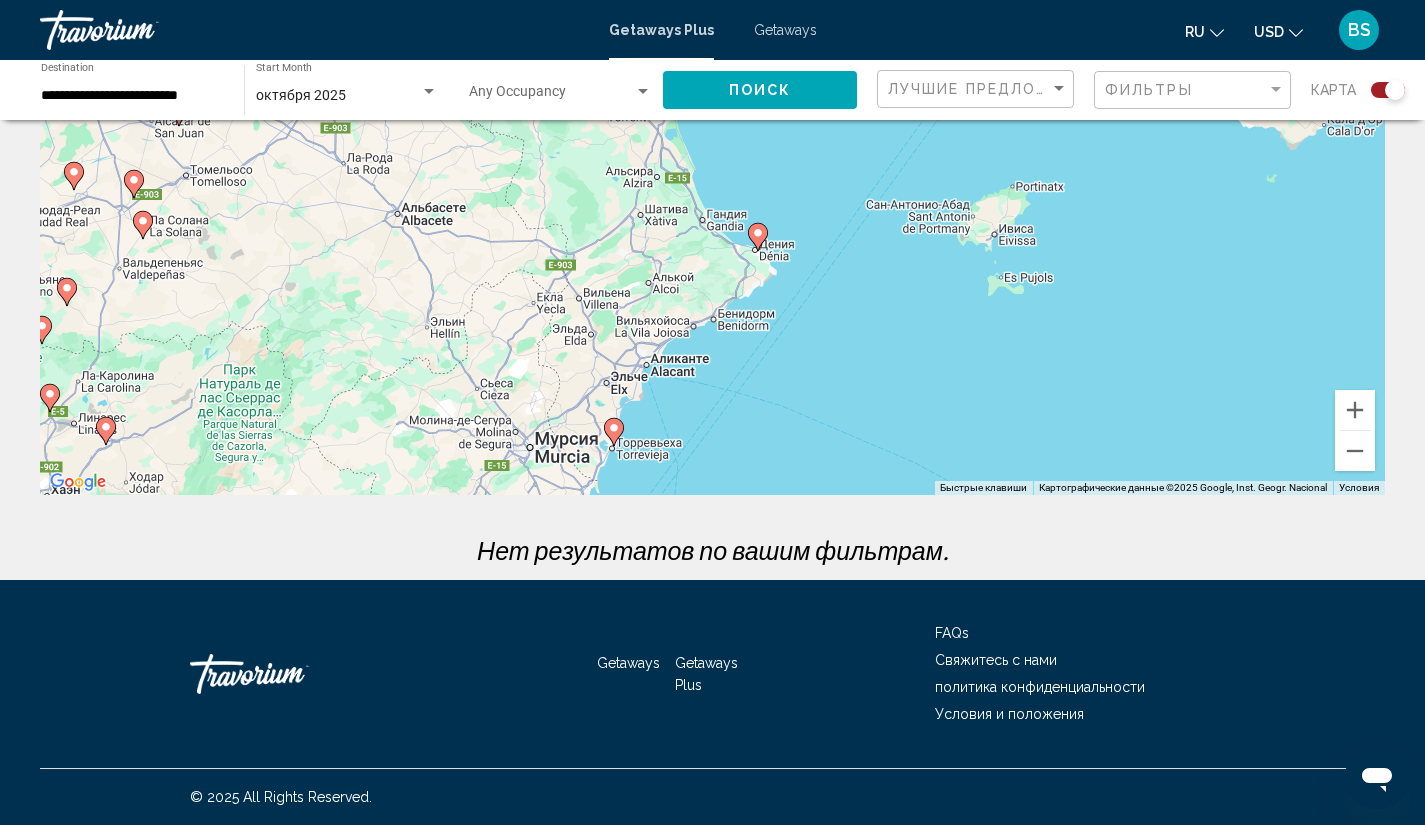 click at bounding box center (758, 237) 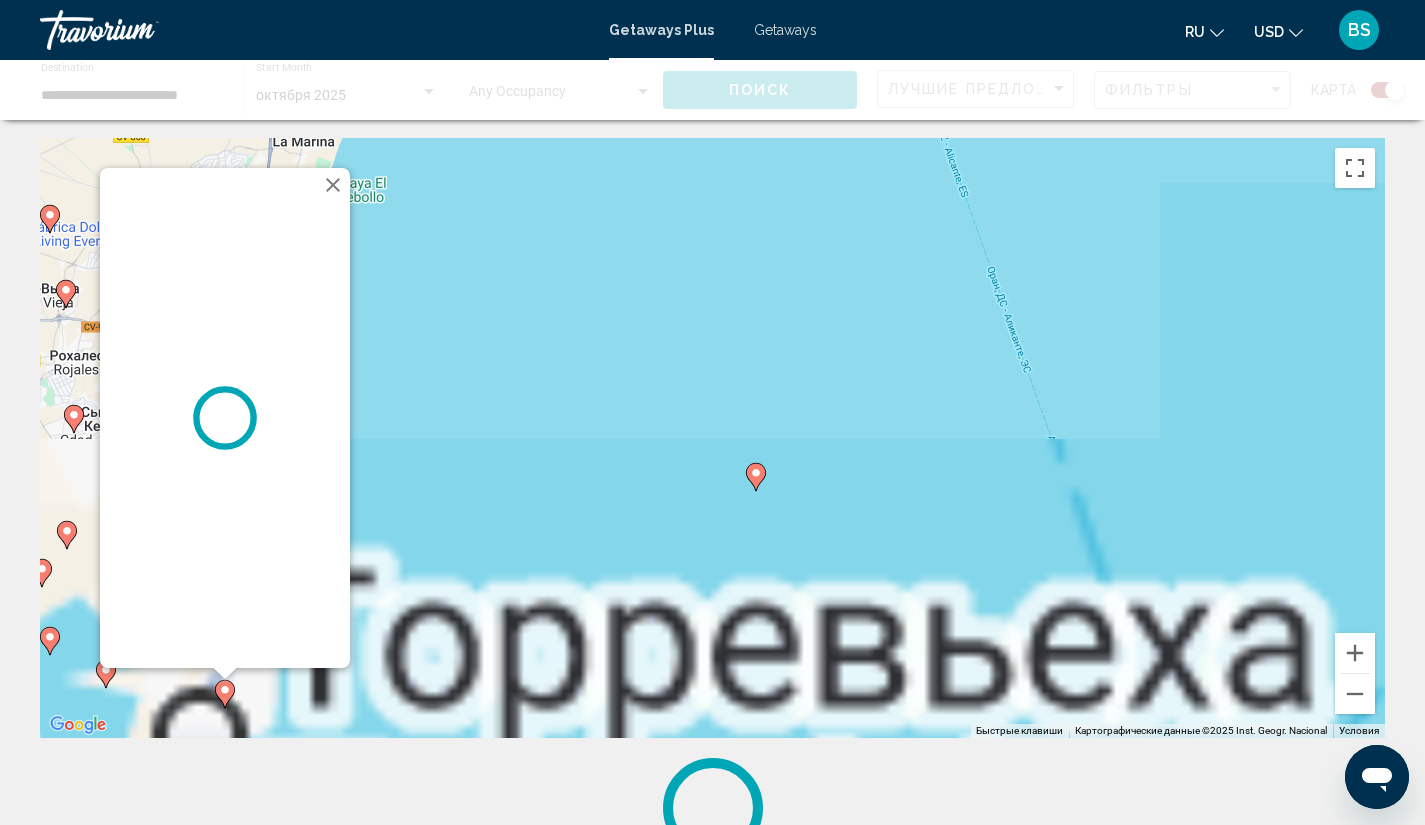 scroll, scrollTop: 0, scrollLeft: 0, axis: both 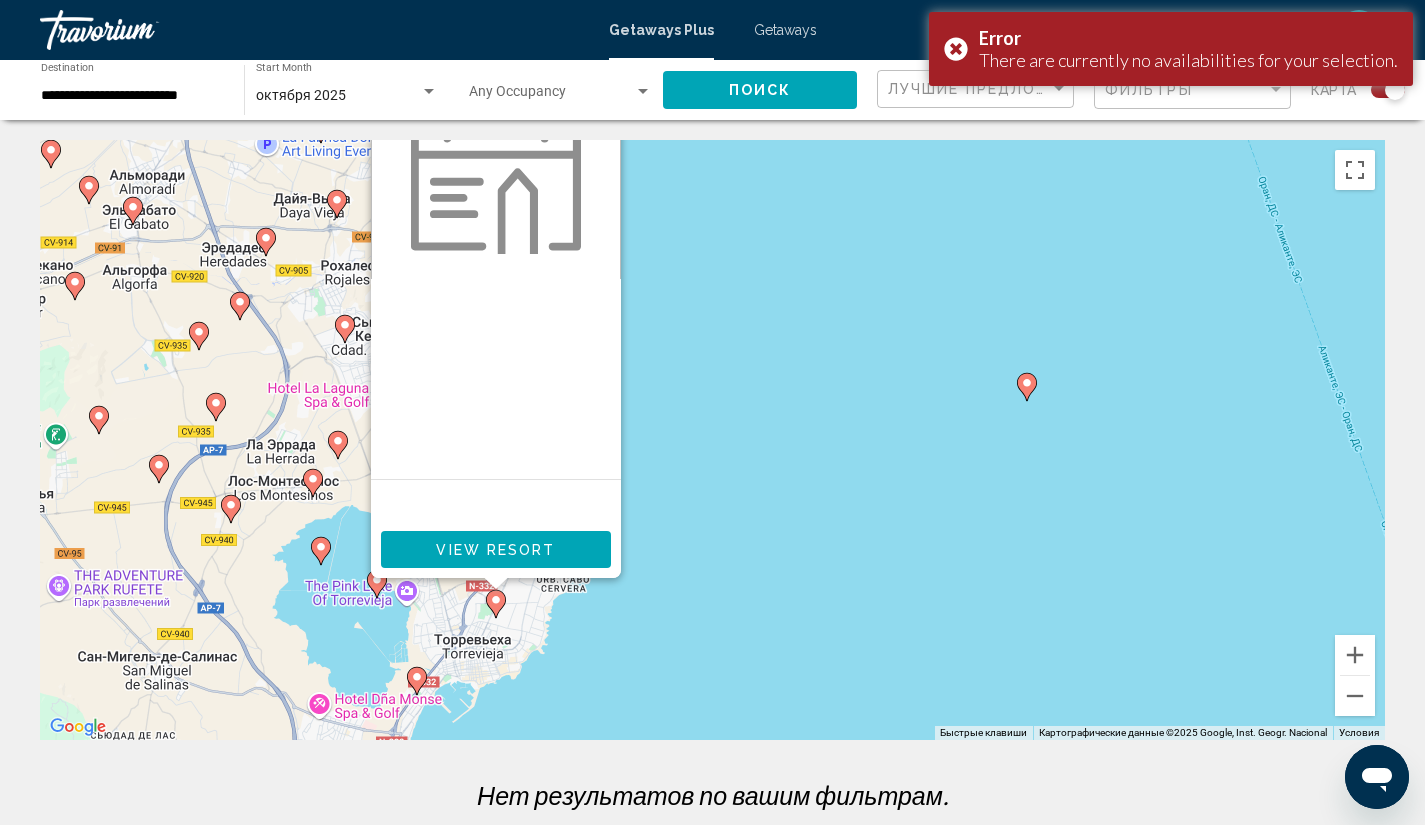 drag, startPoint x: 488, startPoint y: 557, endPoint x: 823, endPoint y: 454, distance: 350.4768 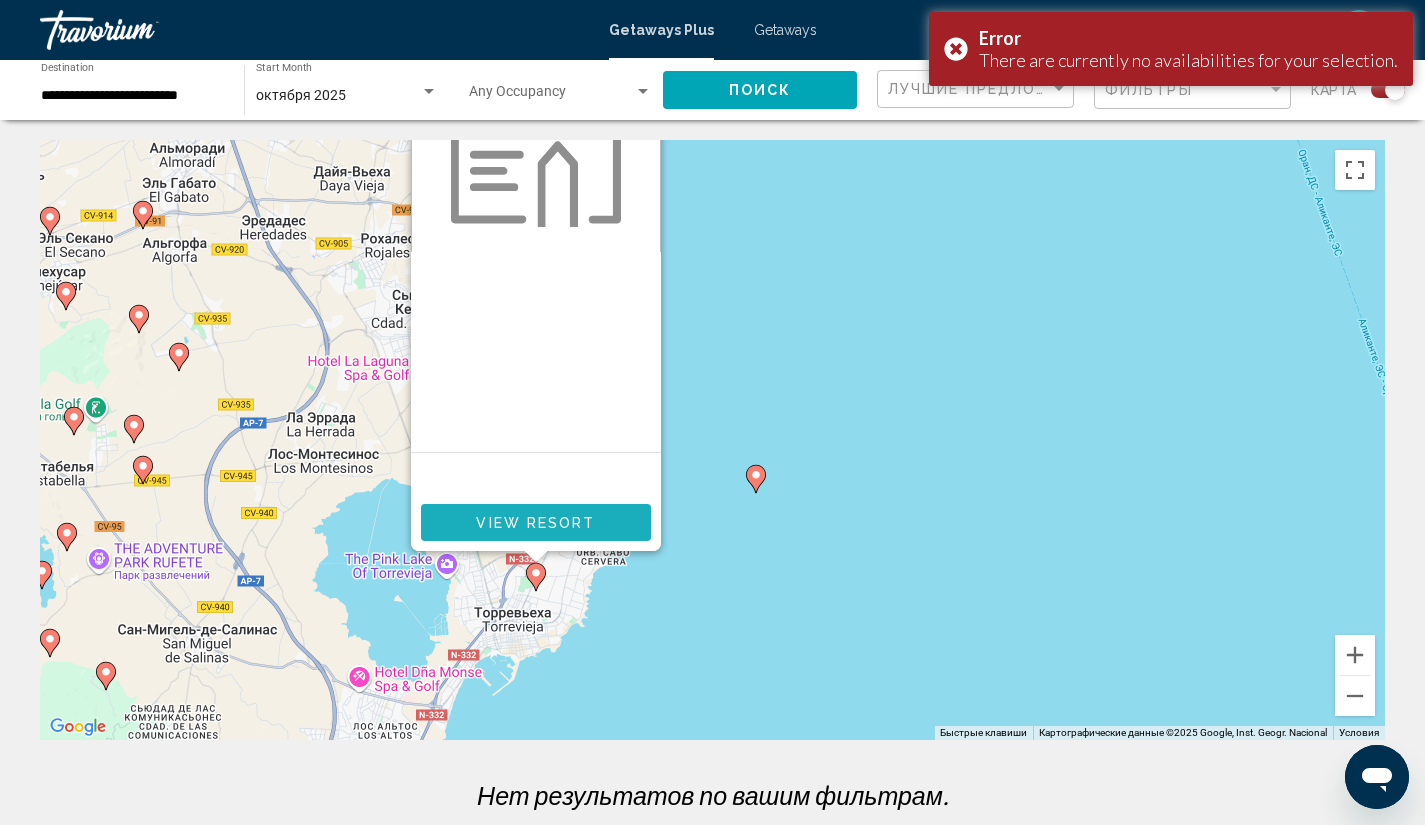 click on "View Resort" at bounding box center [535, 523] 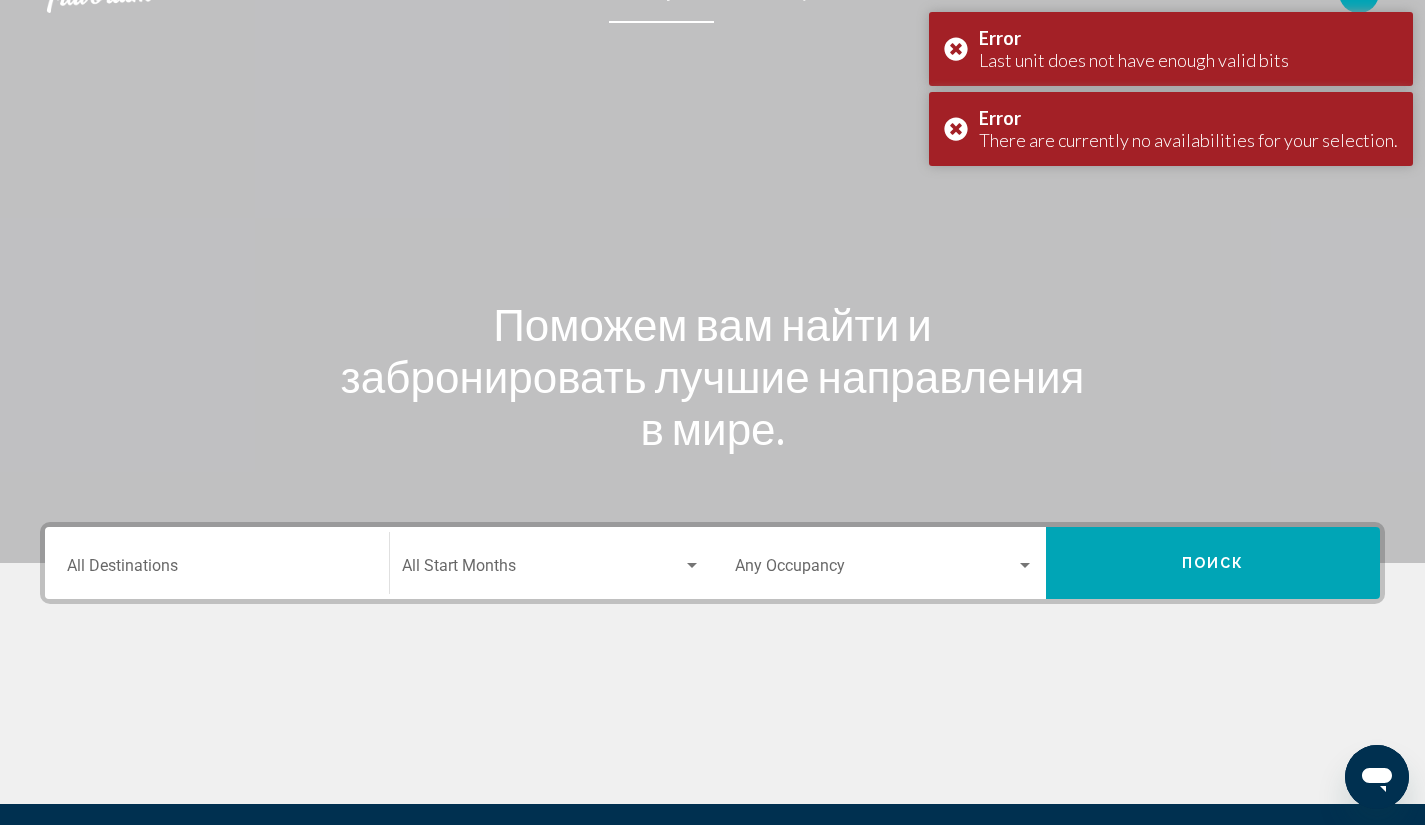 scroll, scrollTop: 61, scrollLeft: 0, axis: vertical 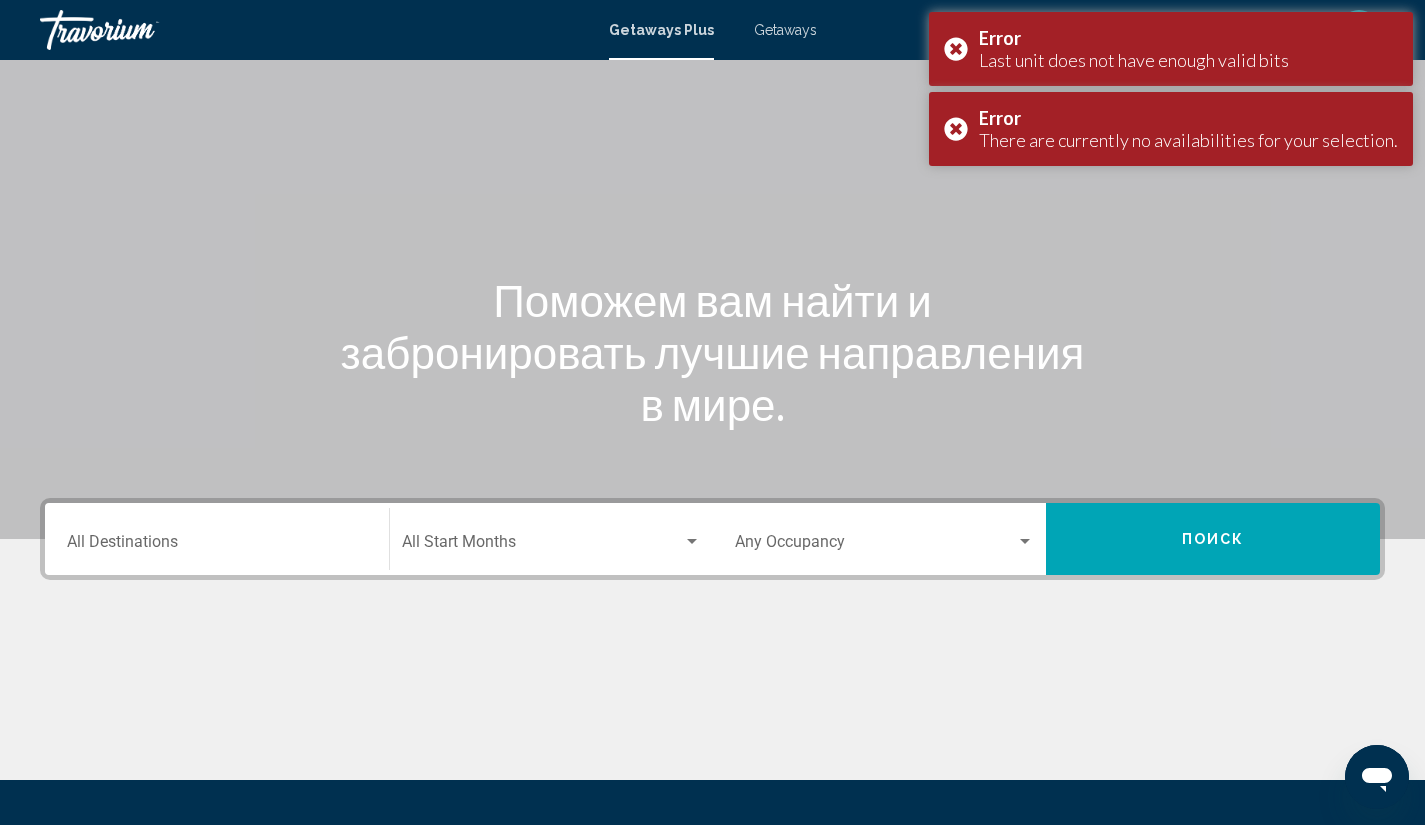 click on "Start Month All Start Months" 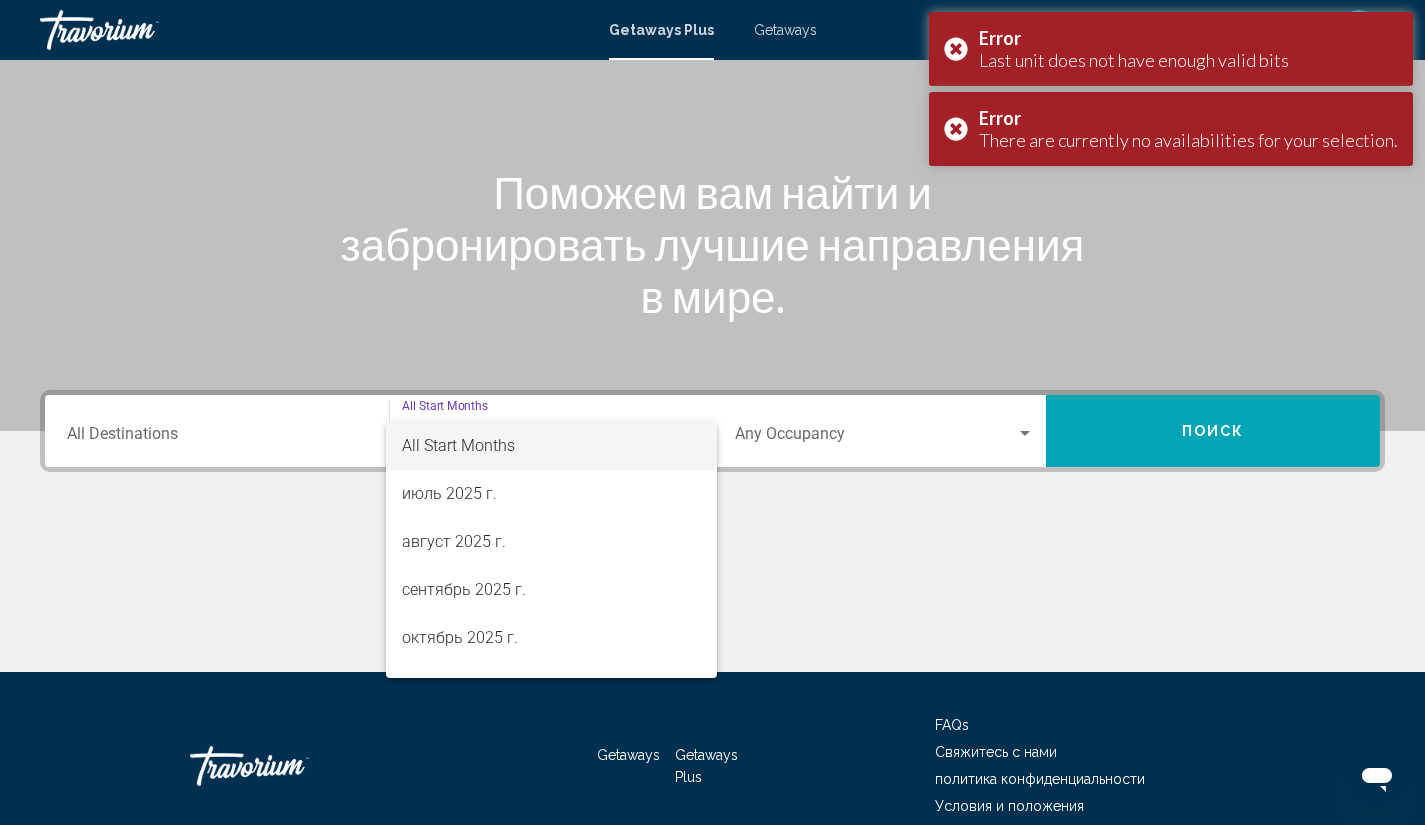 scroll, scrollTop: 261, scrollLeft: 0, axis: vertical 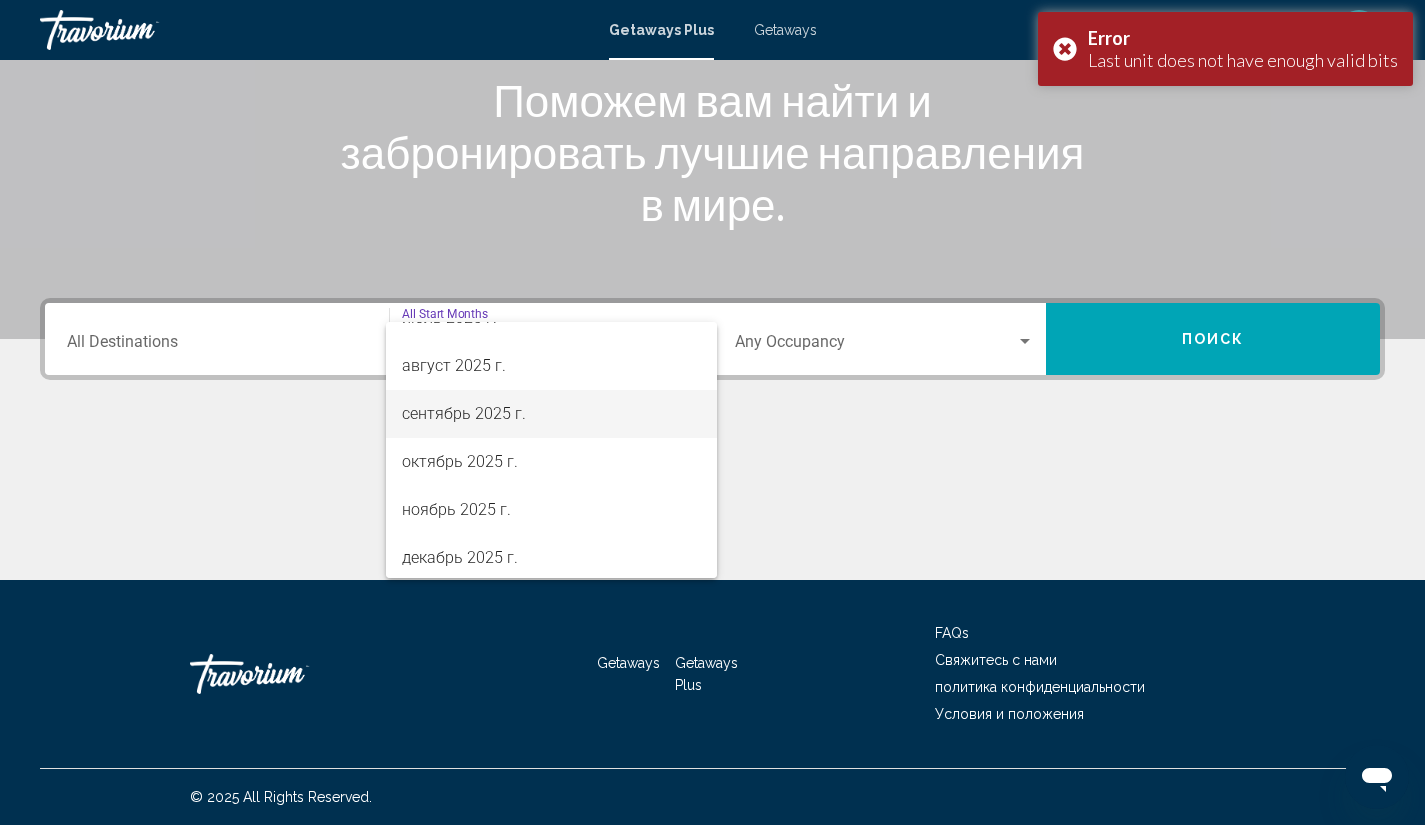 click on "сентябрь 2025 г." at bounding box center [551, 414] 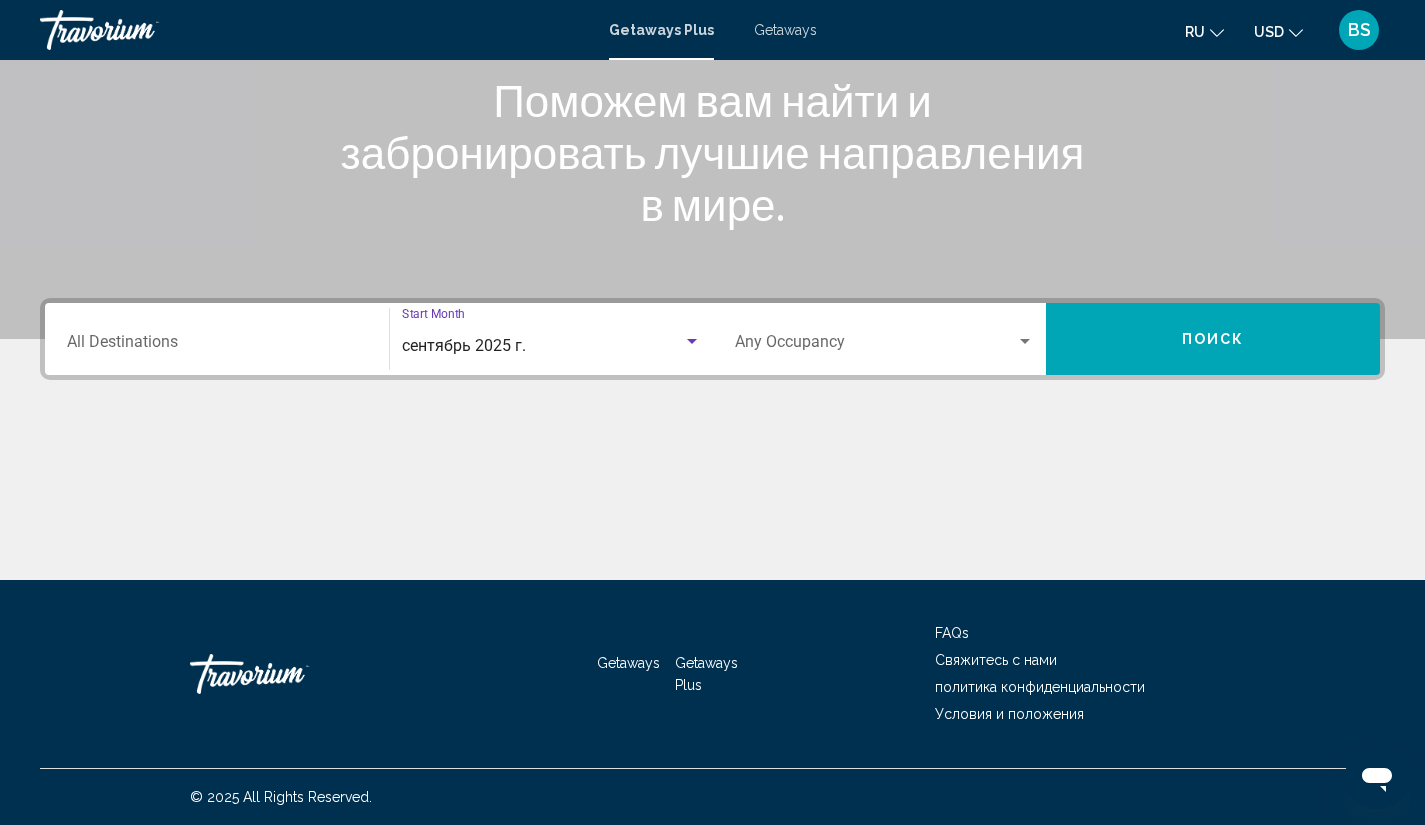 click on "Поиск" at bounding box center (1213, 340) 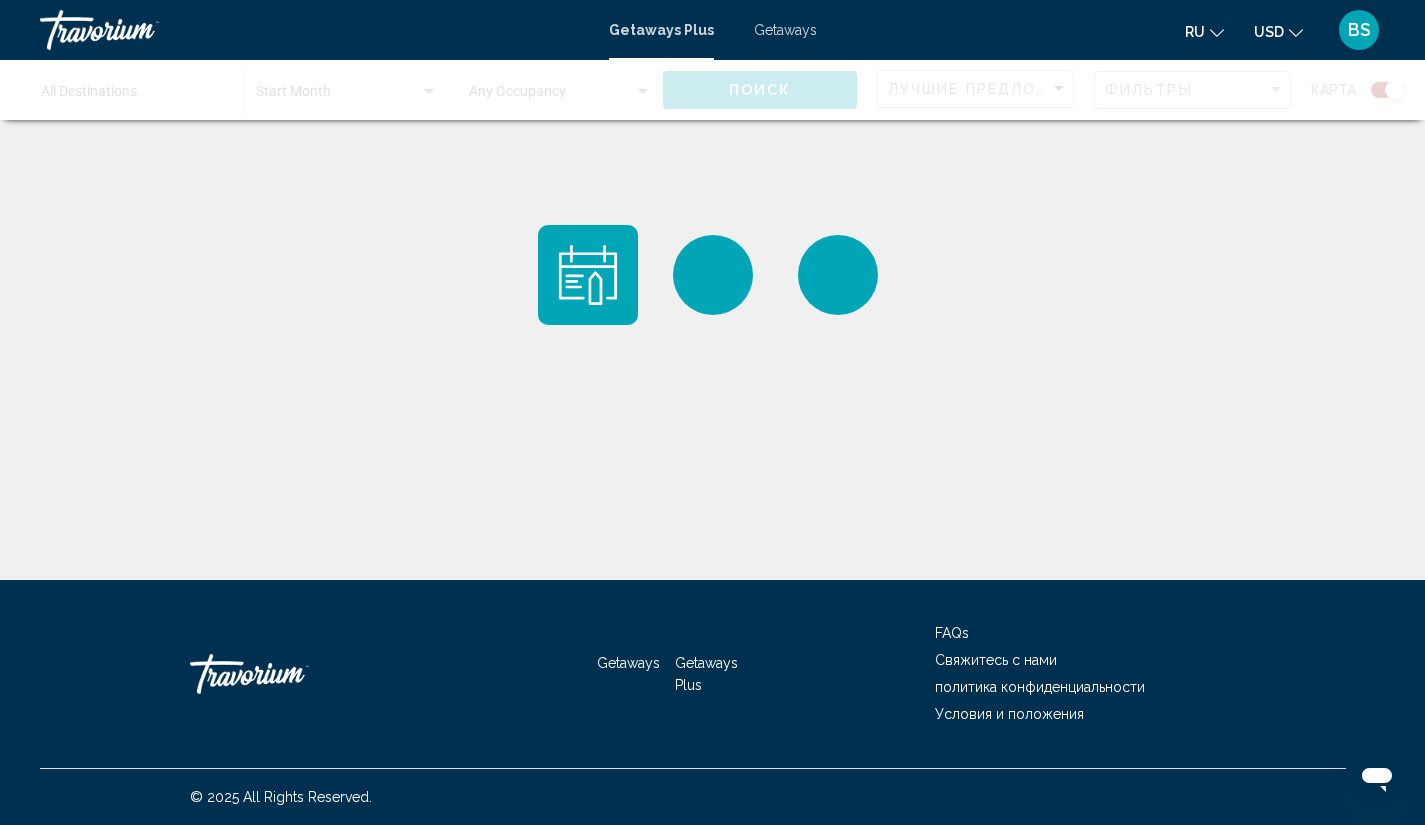scroll, scrollTop: 0, scrollLeft: 0, axis: both 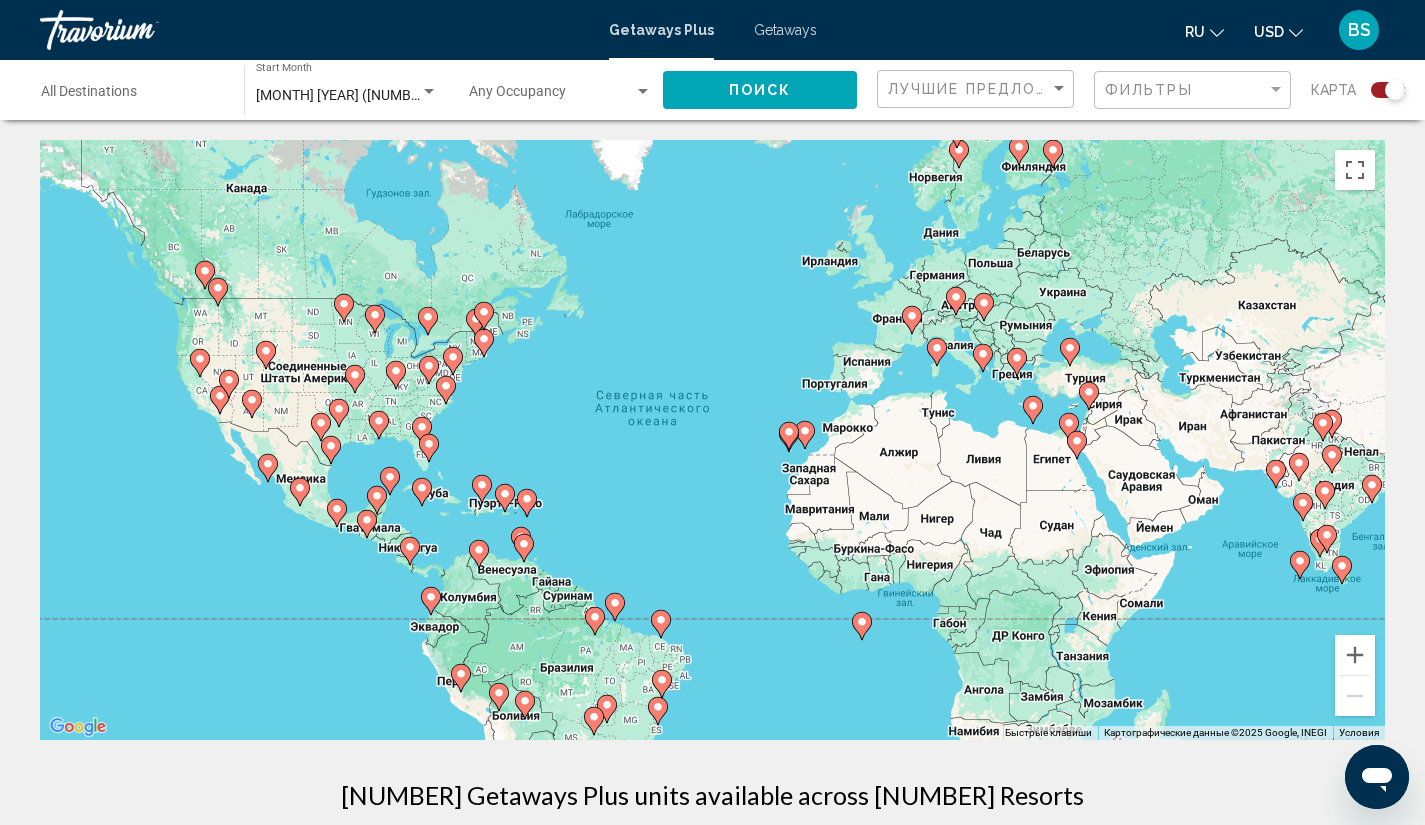 click 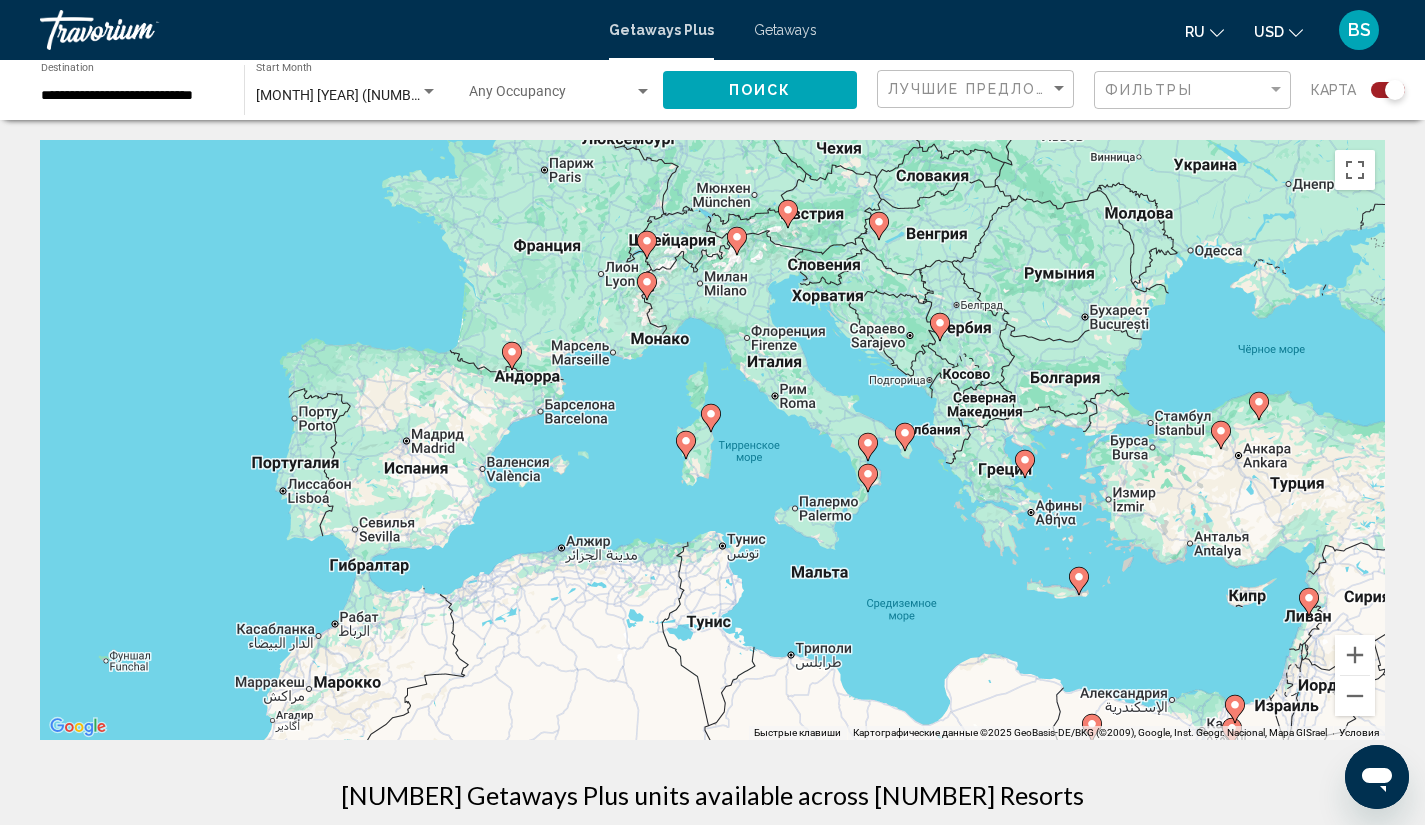 click 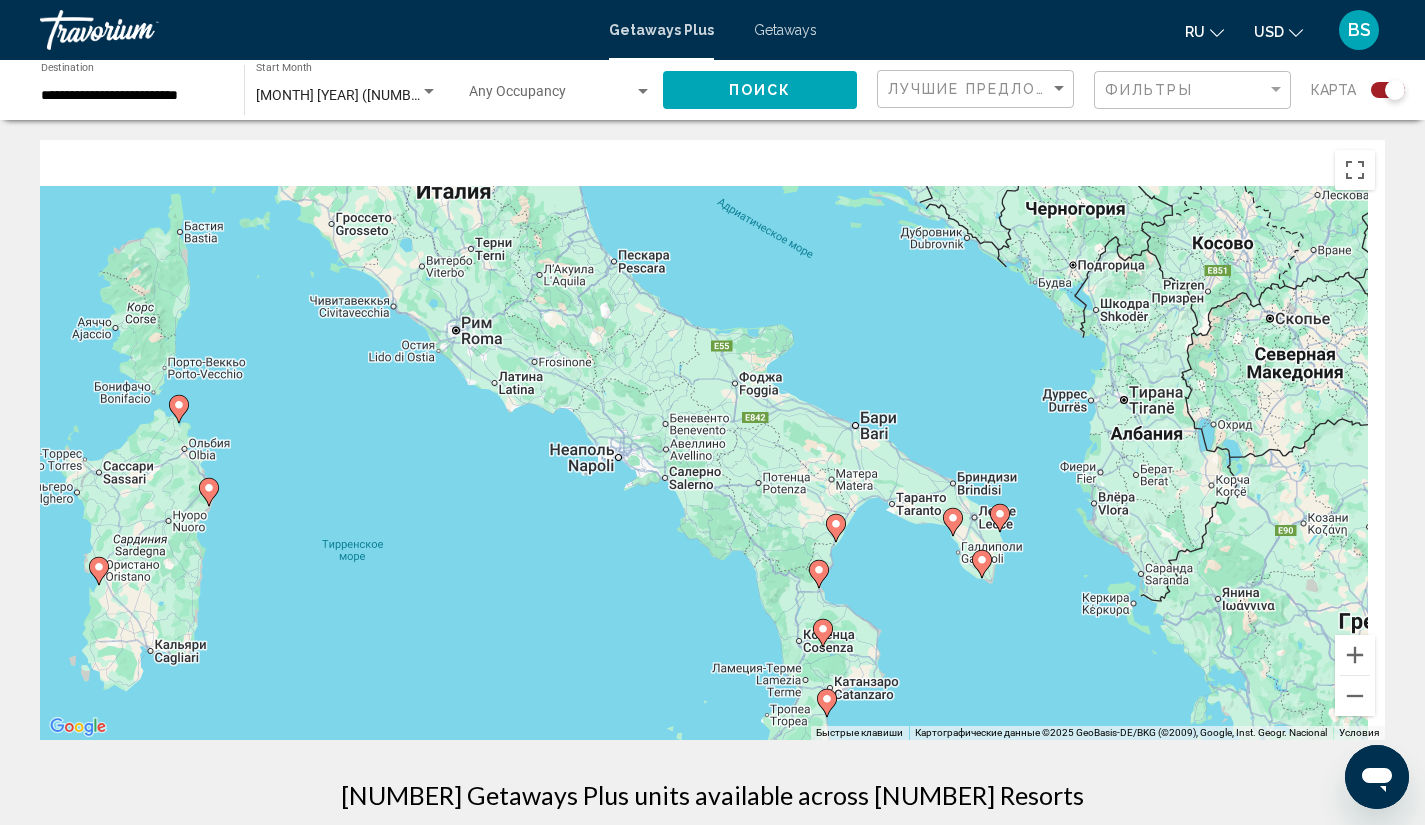 drag, startPoint x: 1095, startPoint y: 418, endPoint x: 459, endPoint y: 596, distance: 660.4393 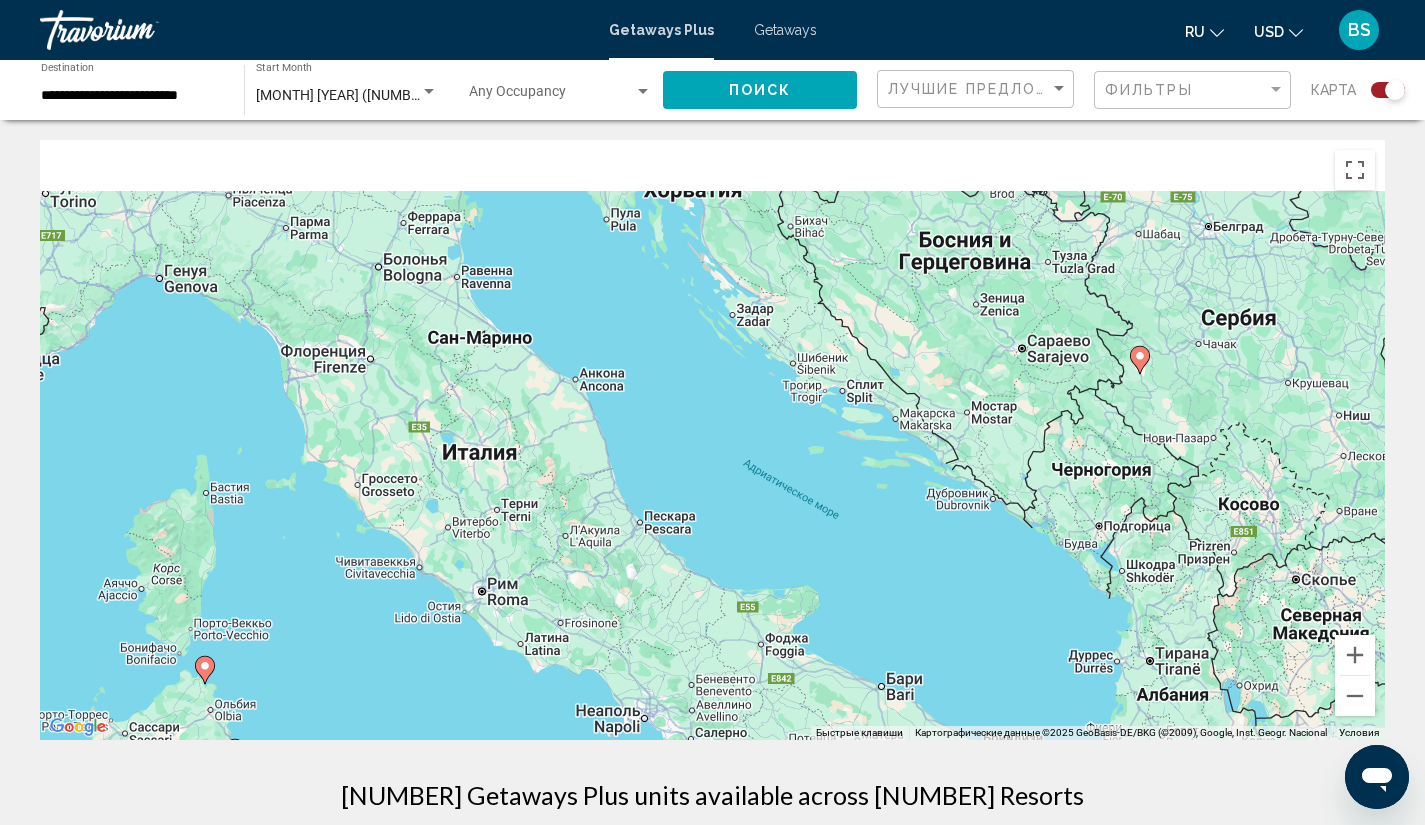 drag, startPoint x: 661, startPoint y: 288, endPoint x: 717, endPoint y: 555, distance: 272.80945 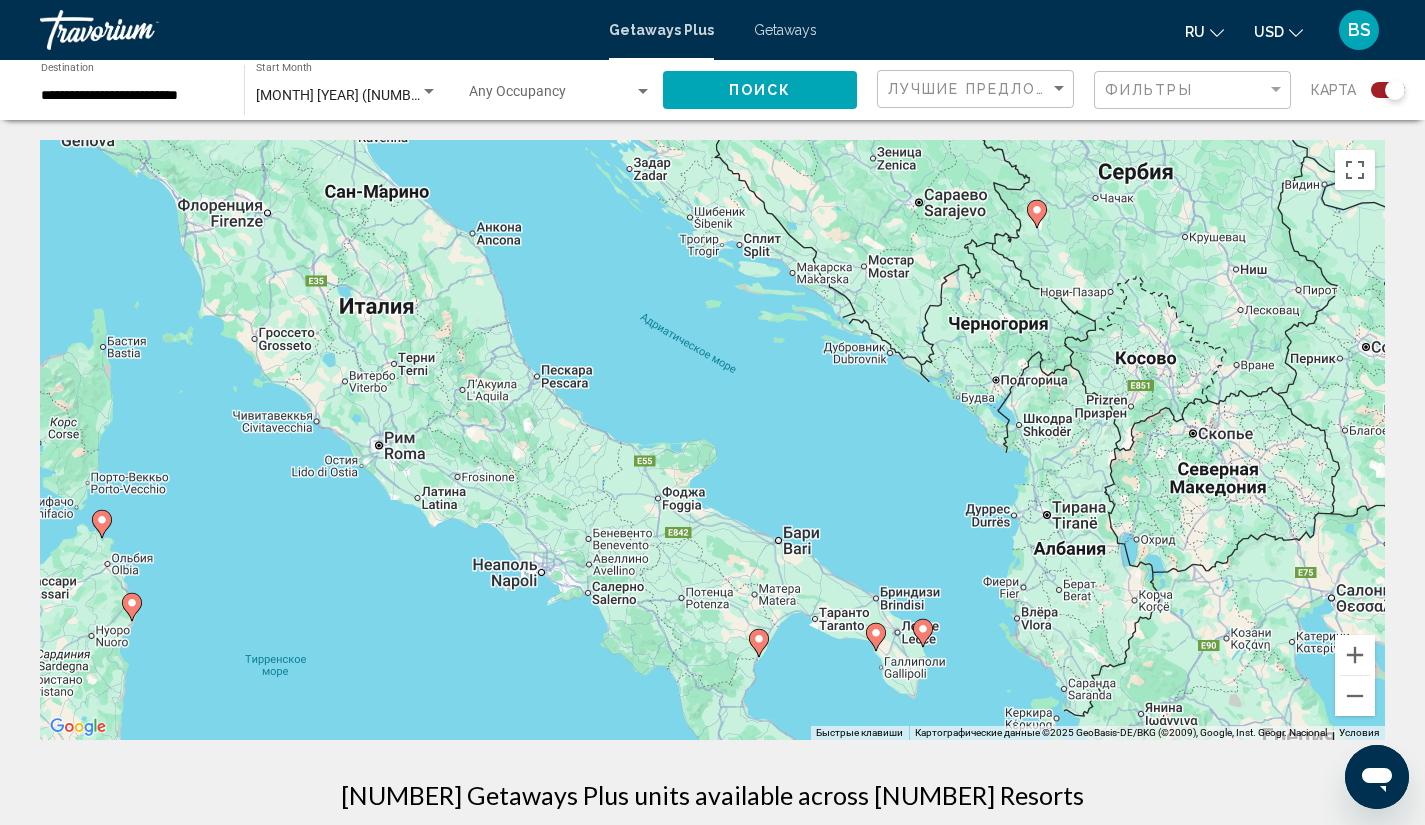 drag, startPoint x: 920, startPoint y: 598, endPoint x: 792, endPoint y: 375, distance: 257.12448 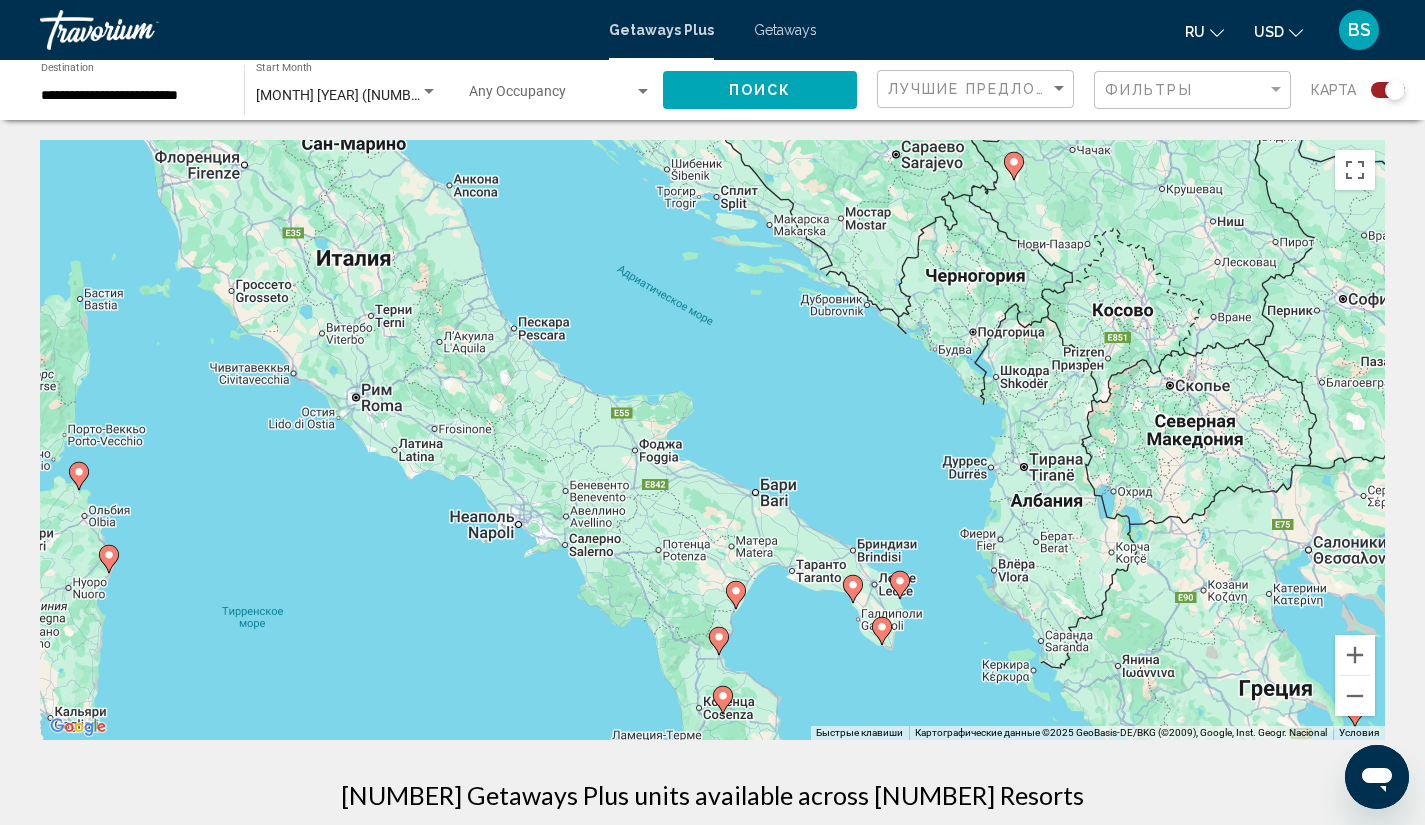 click 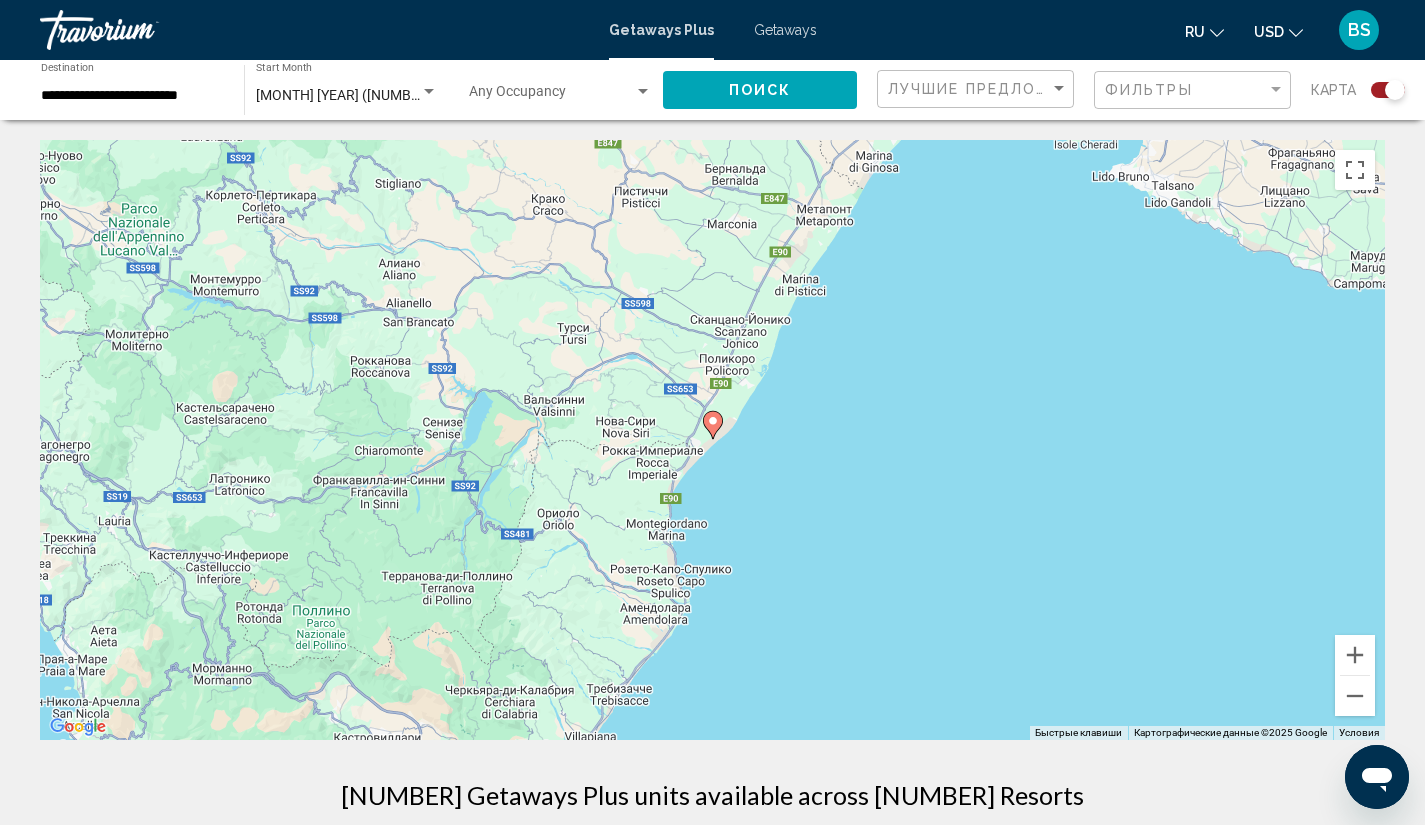 click 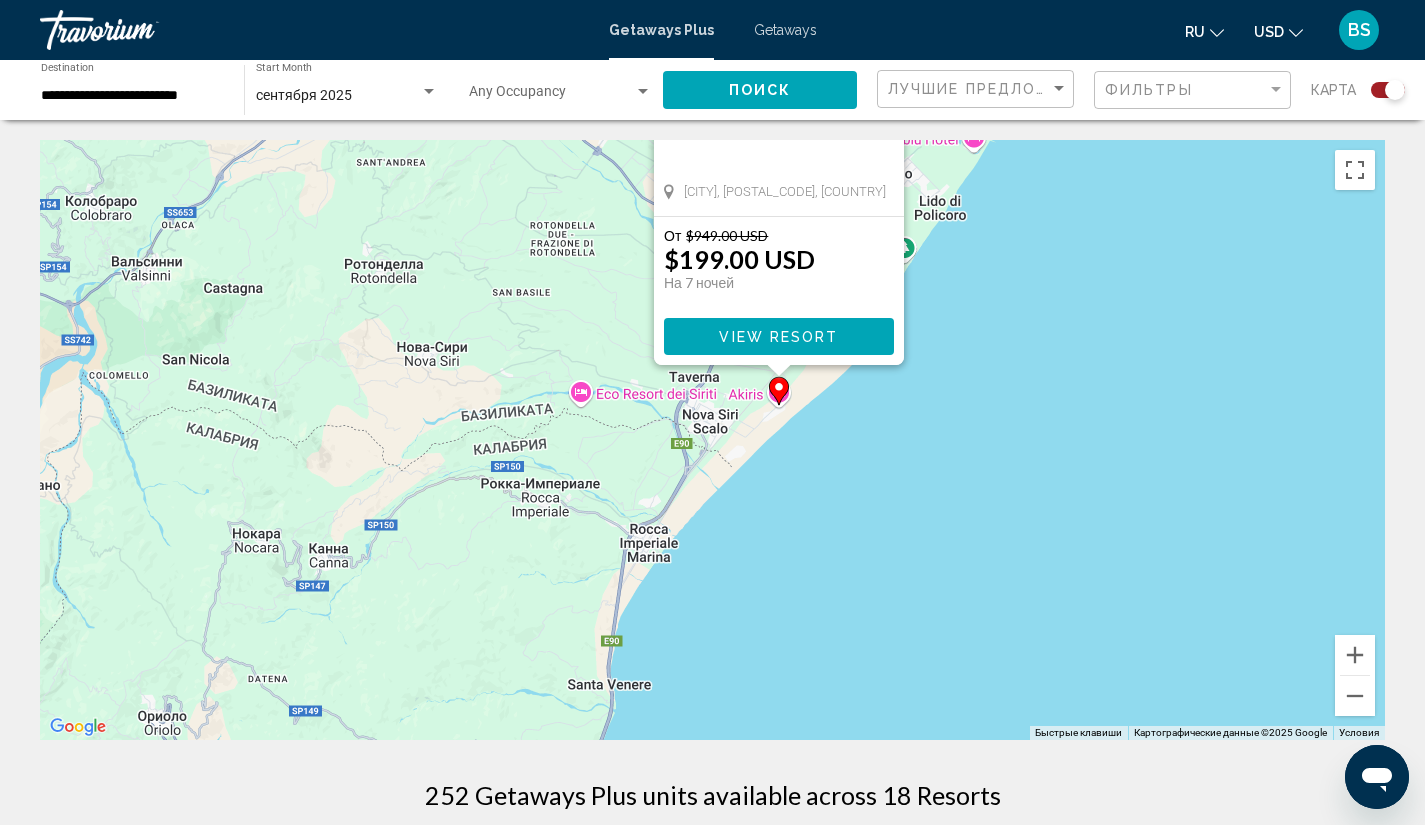 drag, startPoint x: 987, startPoint y: 598, endPoint x: 1035, endPoint y: 300, distance: 301.841 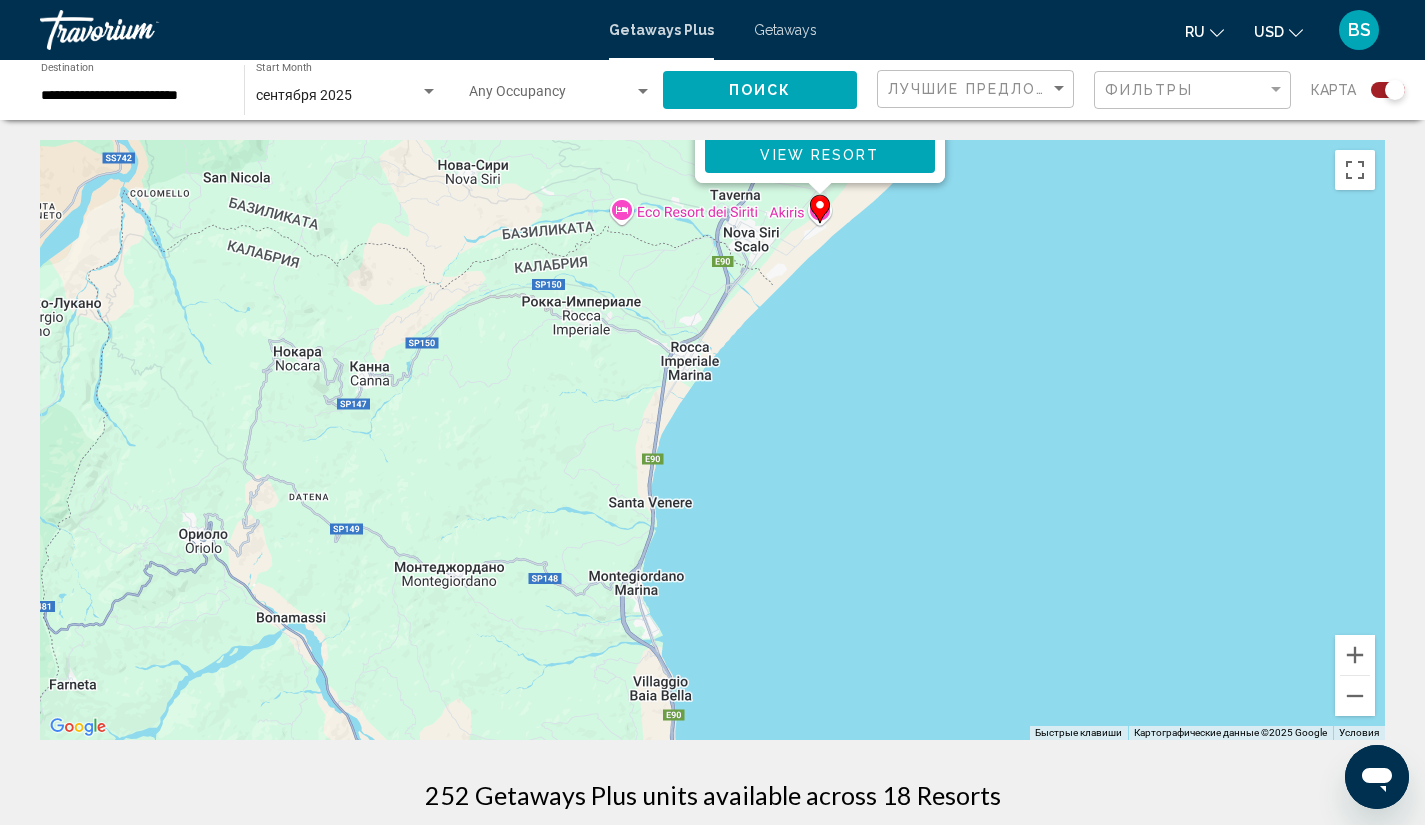 drag, startPoint x: 761, startPoint y: 512, endPoint x: 817, endPoint y: 295, distance: 224.10934 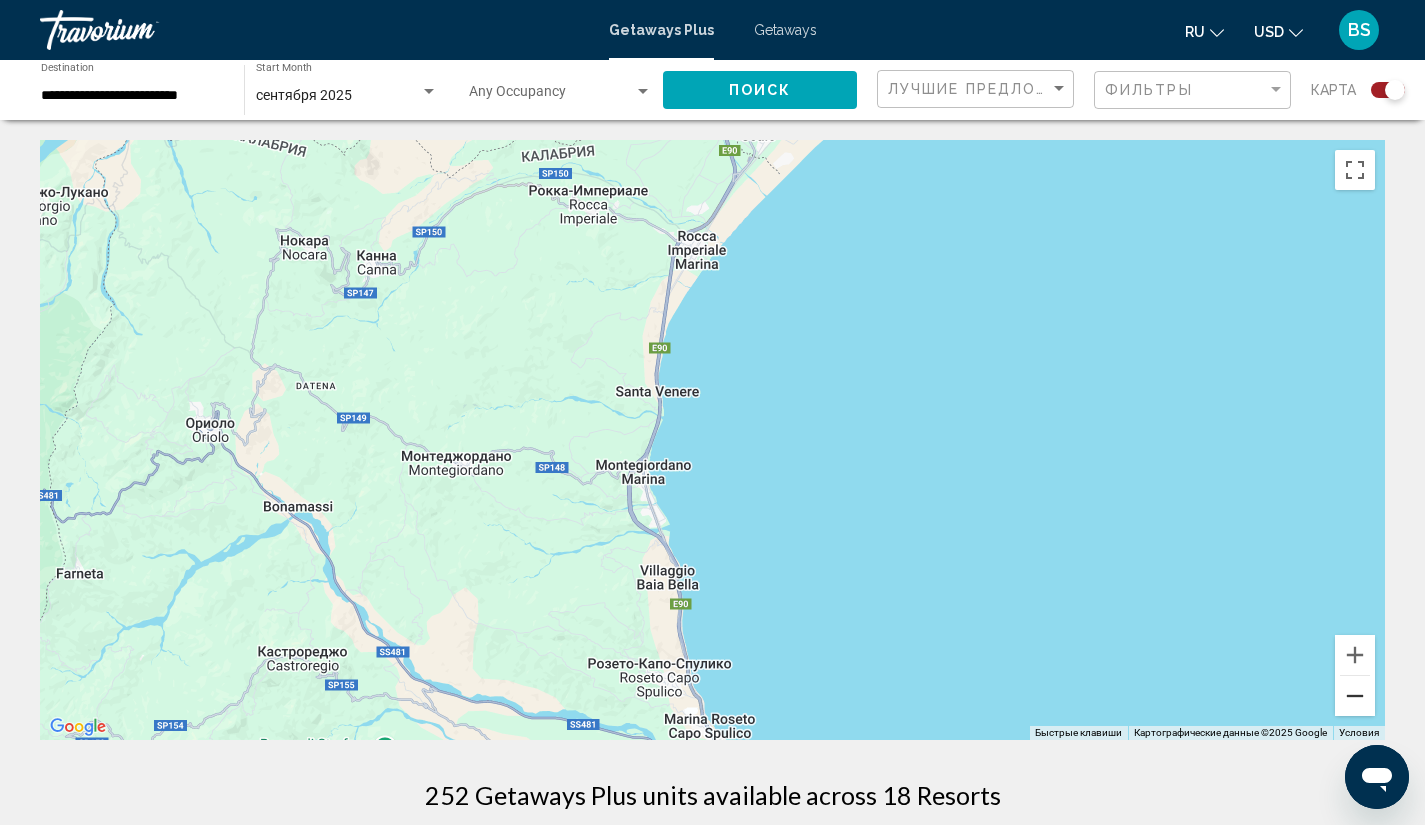 click at bounding box center [1355, 696] 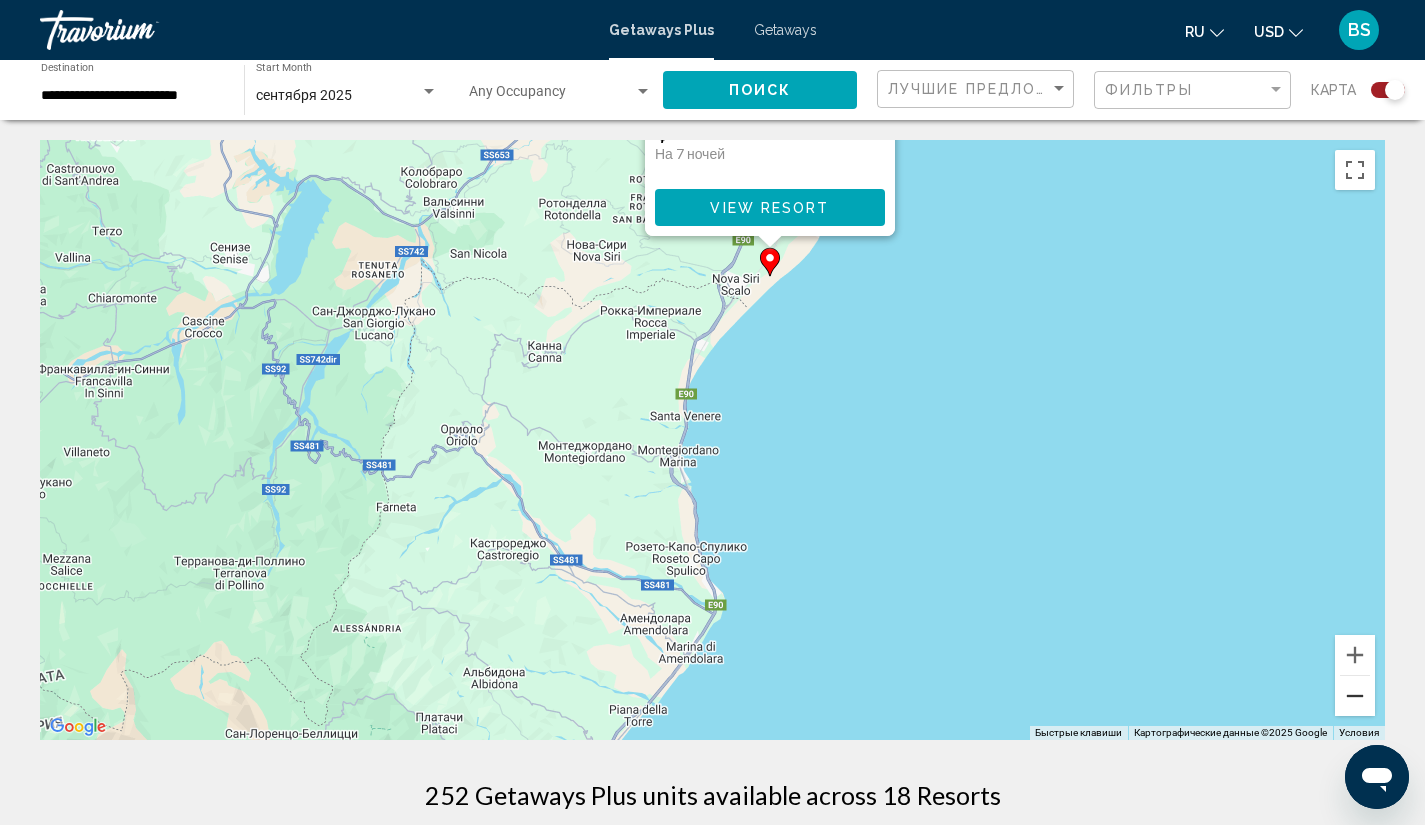 click at bounding box center (1355, 696) 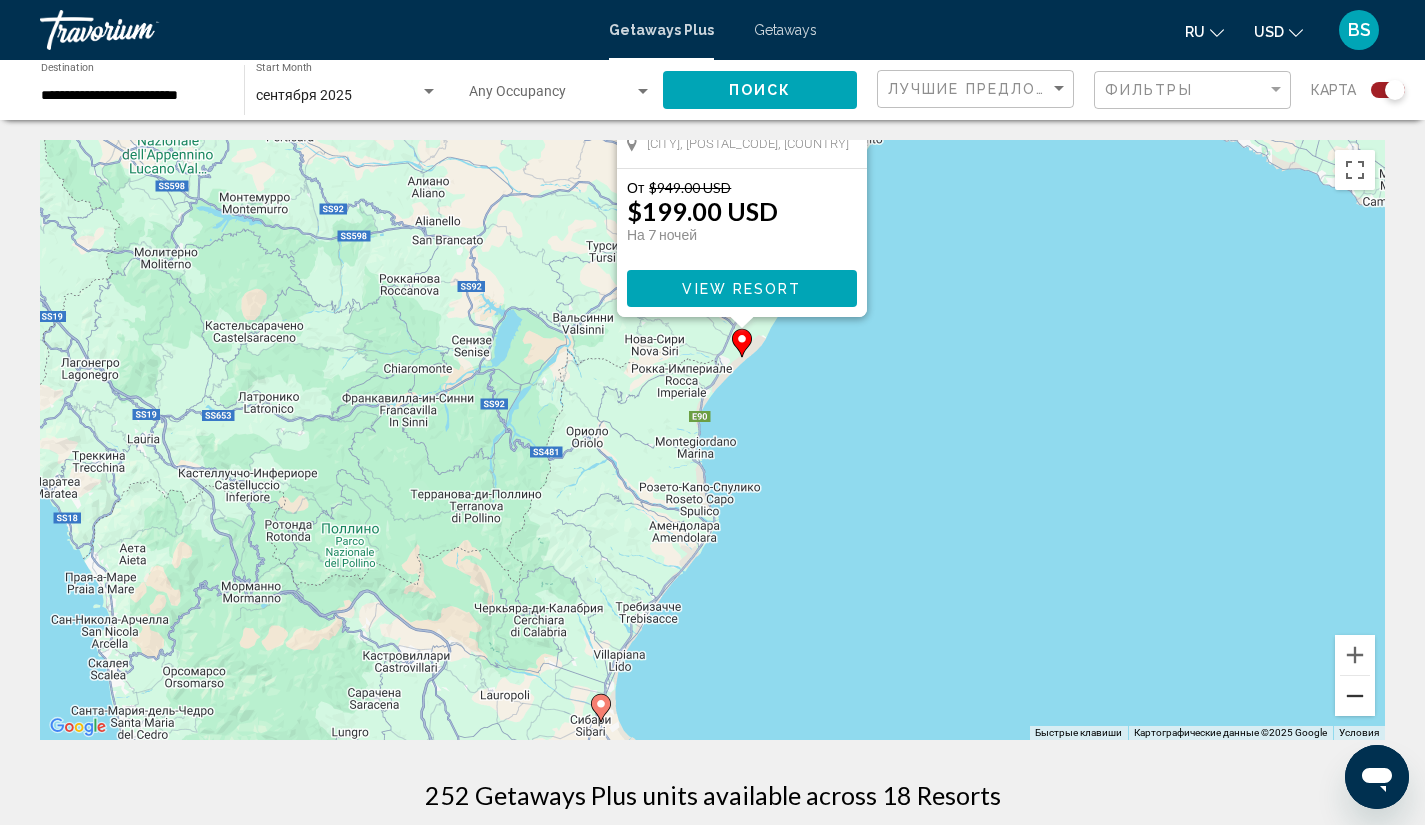 click at bounding box center [1355, 696] 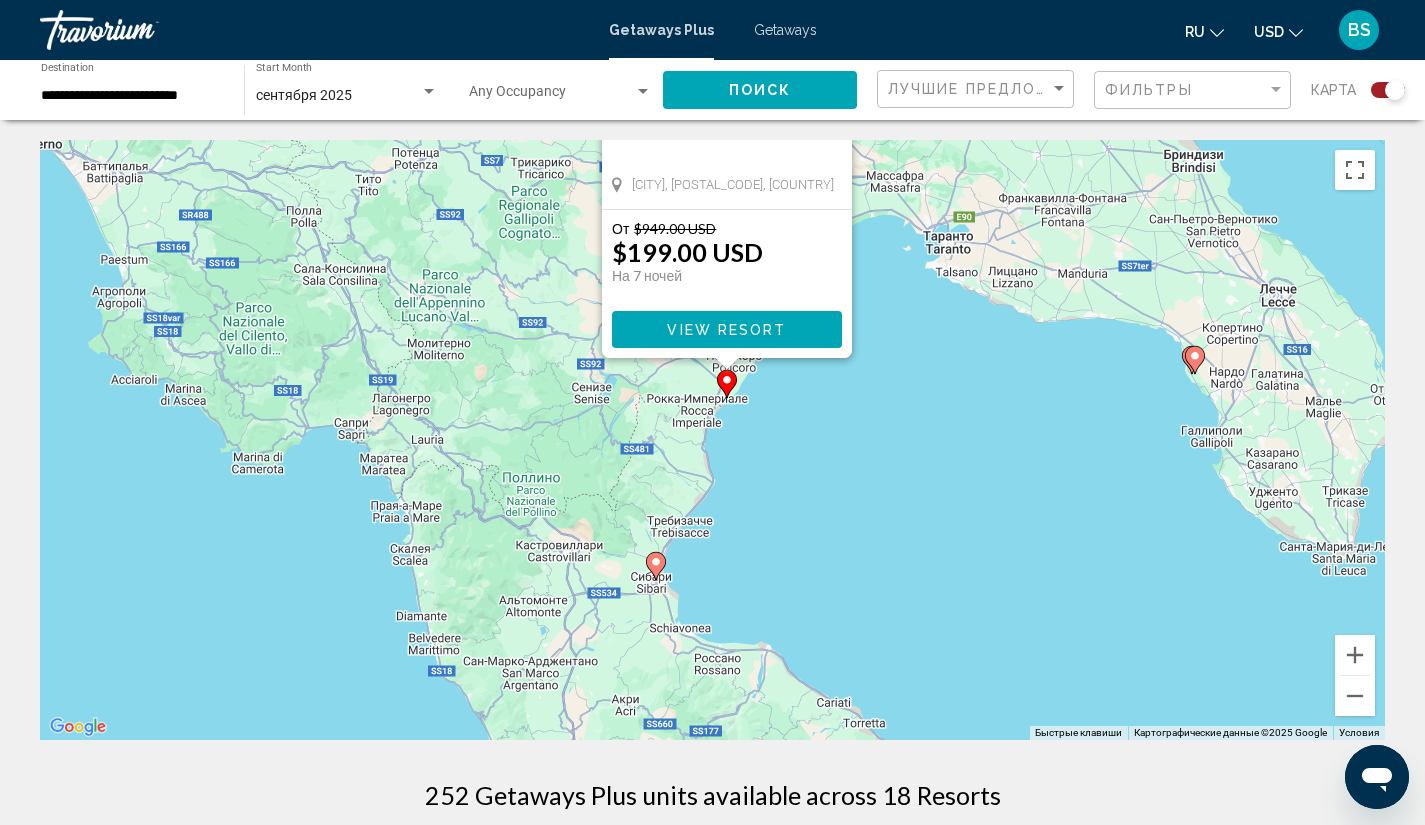 click 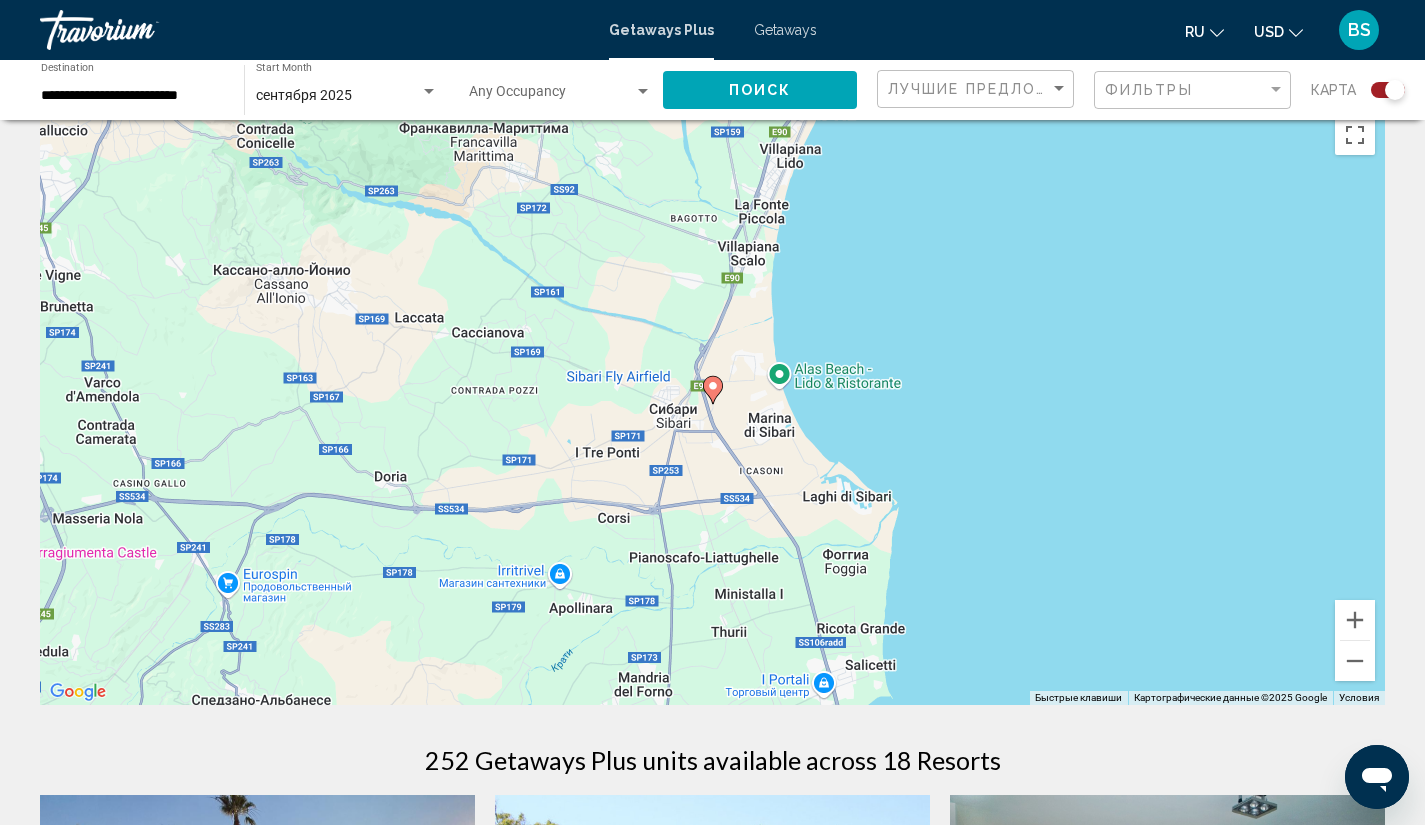 click on "Для навигации используйте клавиши со стрелками. Чтобы активировать перетаскивание с помощью клавиатуры, нажмите Alt + Ввод. После этого перемещайте маркер, используя клавиши со стрелками. Чтобы завершить перетаскивание, нажмите клавишу Ввод. Чтобы отменить действие, нажмите клавишу Esc." at bounding box center (712, 405) 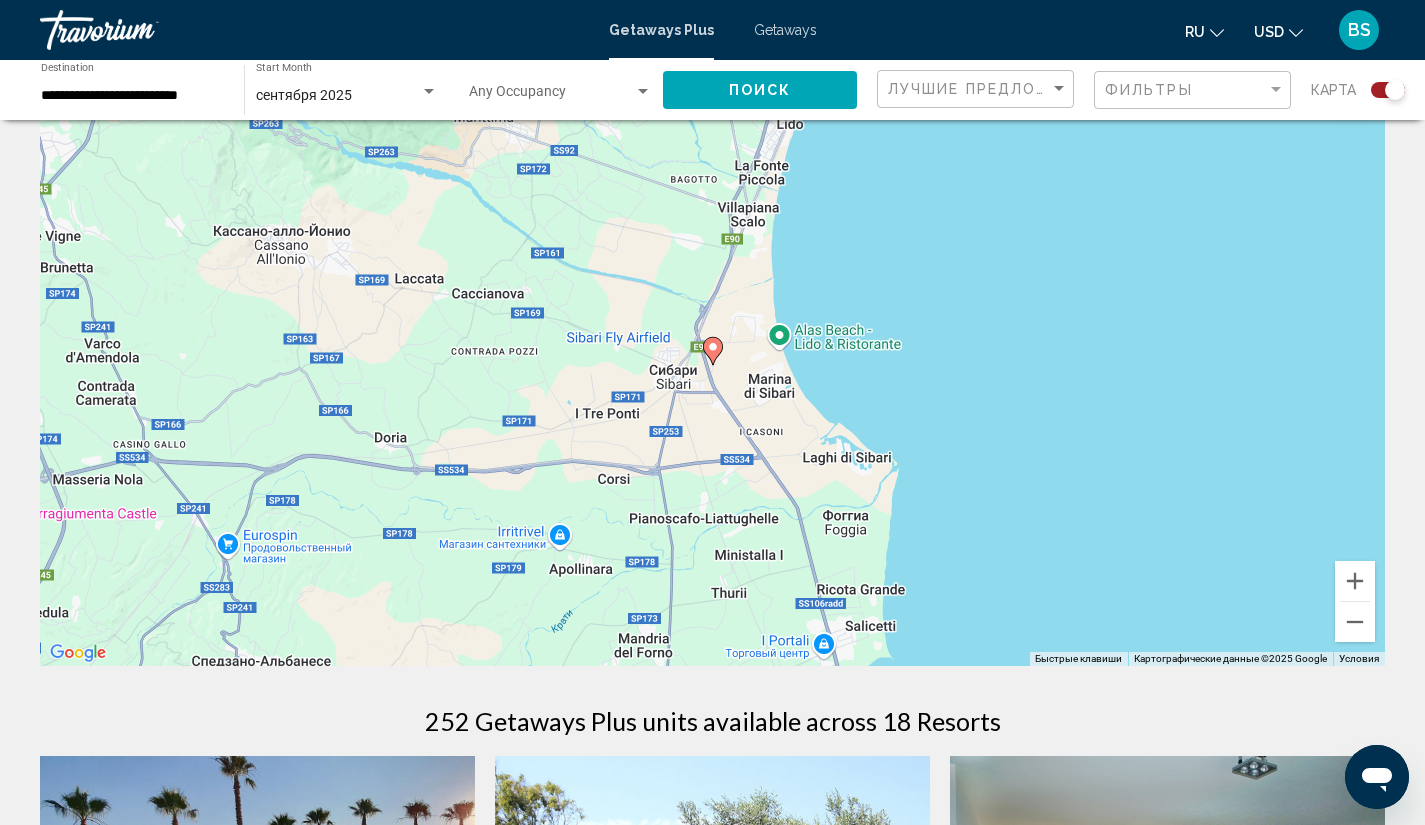 click on "Для навигации используйте клавиши со стрелками. Чтобы активировать перетаскивание с помощью клавиатуры, нажмите Alt + Ввод. После этого перемещайте маркер, используя клавиши со стрелками. Чтобы завершить перетаскивание, нажмите клавишу Ввод. Чтобы отменить действие, нажмите клавишу Esc." at bounding box center (712, 366) 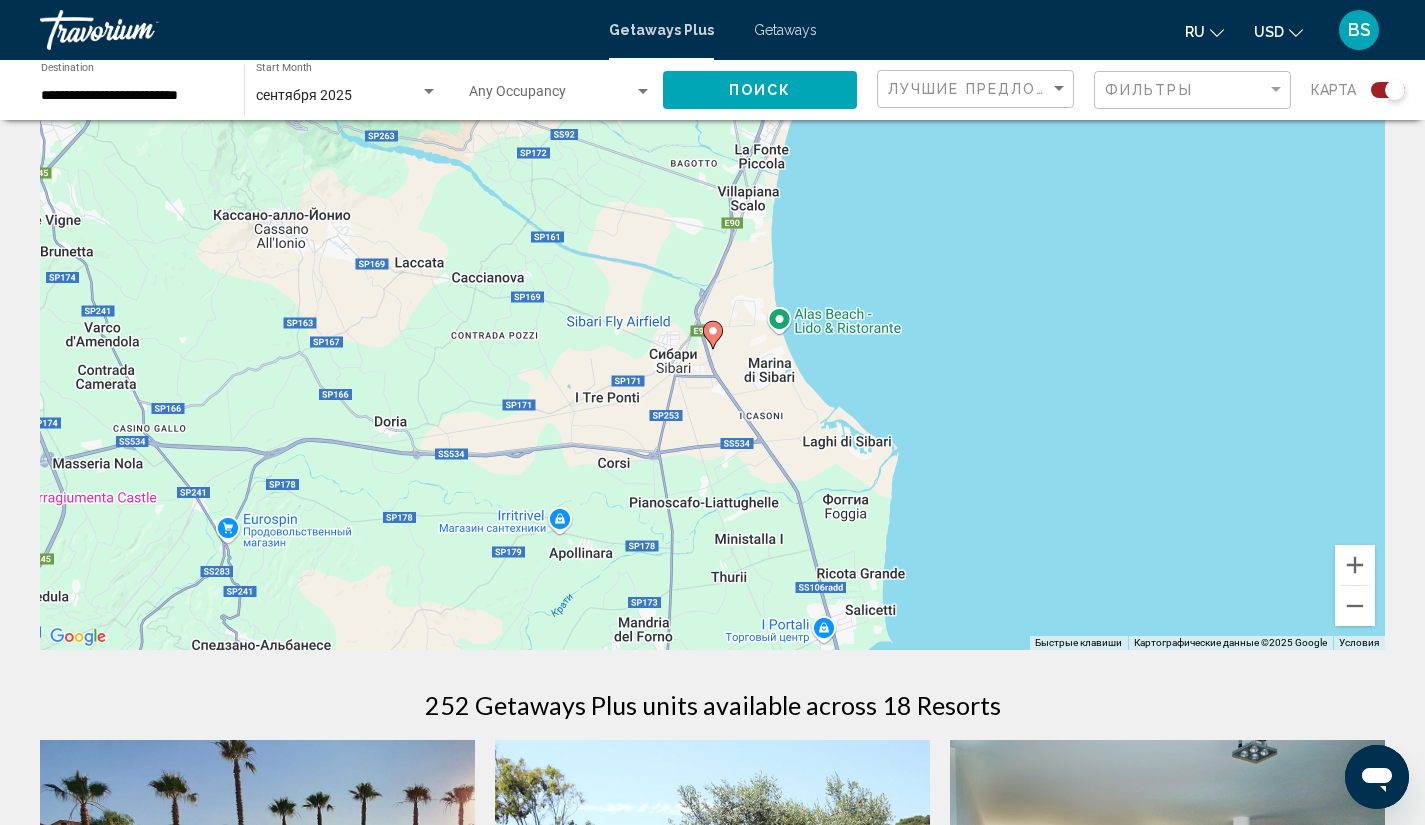 click on "Для навигации используйте клавиши со стрелками. Чтобы активировать перетаскивание с помощью клавиатуры, нажмите Alt + Ввод. После этого перемещайте маркер, используя клавиши со стрелками. Чтобы завершить перетаскивание, нажмите клавишу Ввод. Чтобы отменить действие, нажмите клавишу Esc." at bounding box center (712, 350) 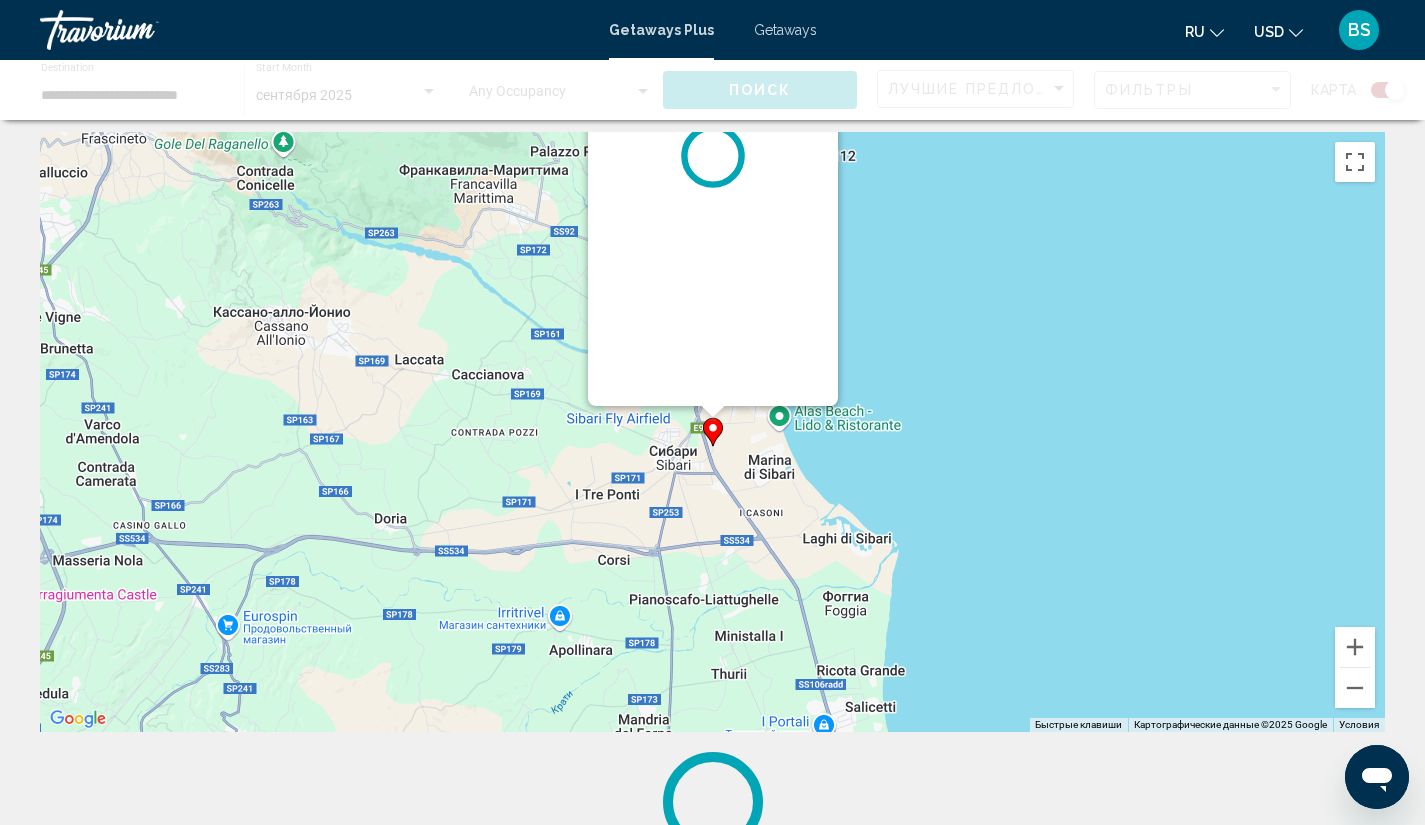scroll, scrollTop: 0, scrollLeft: 0, axis: both 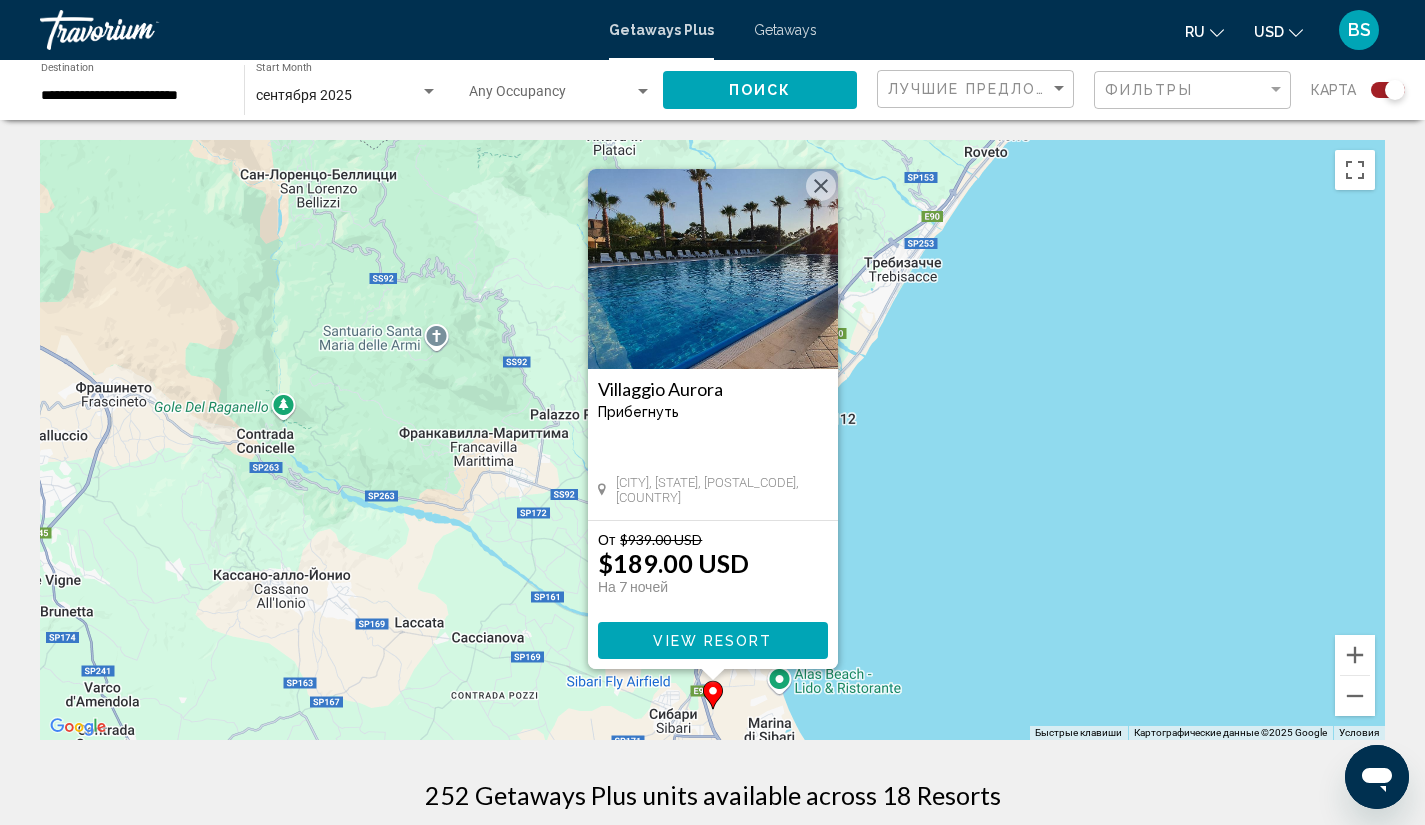 click at bounding box center [821, 186] 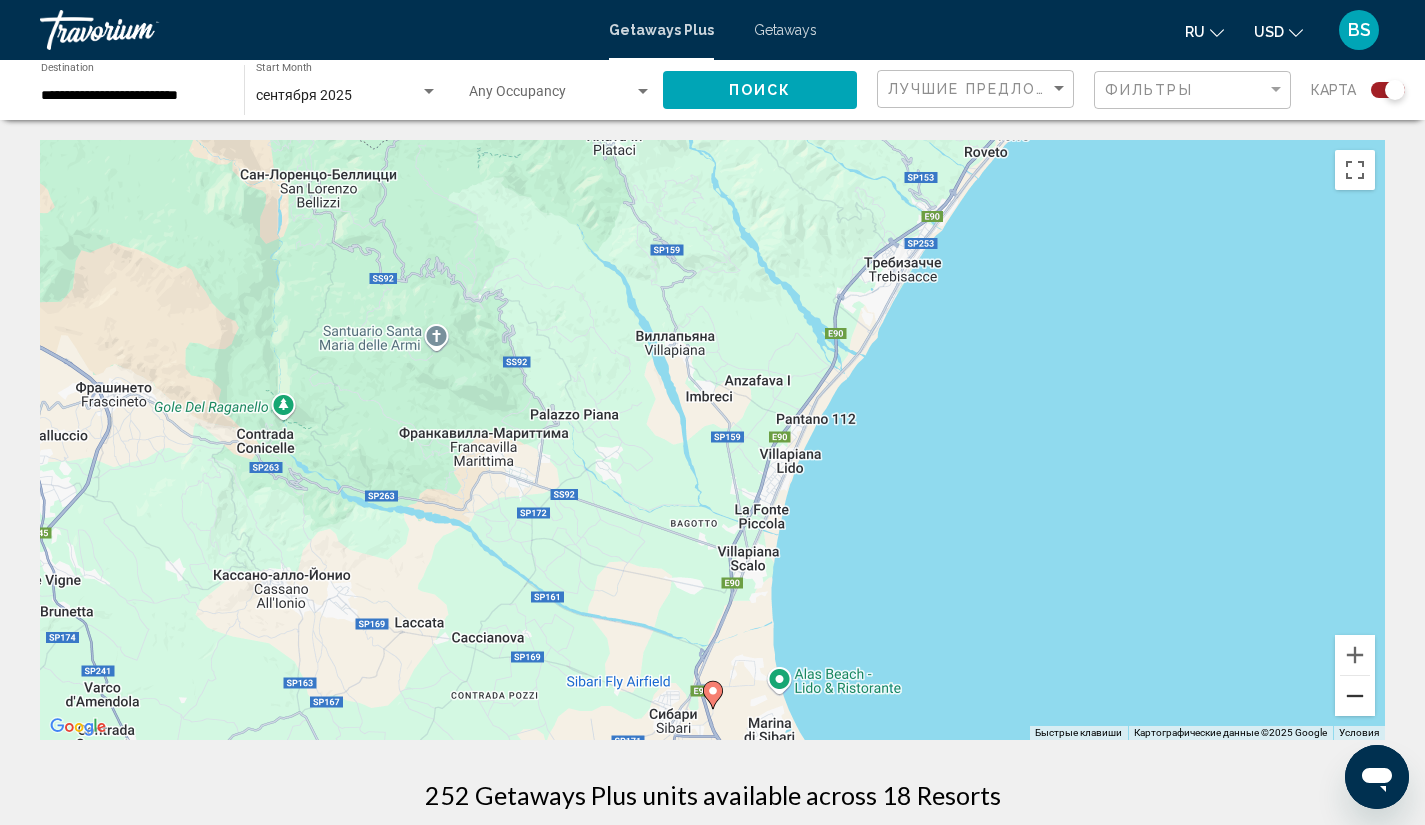 click at bounding box center (1355, 696) 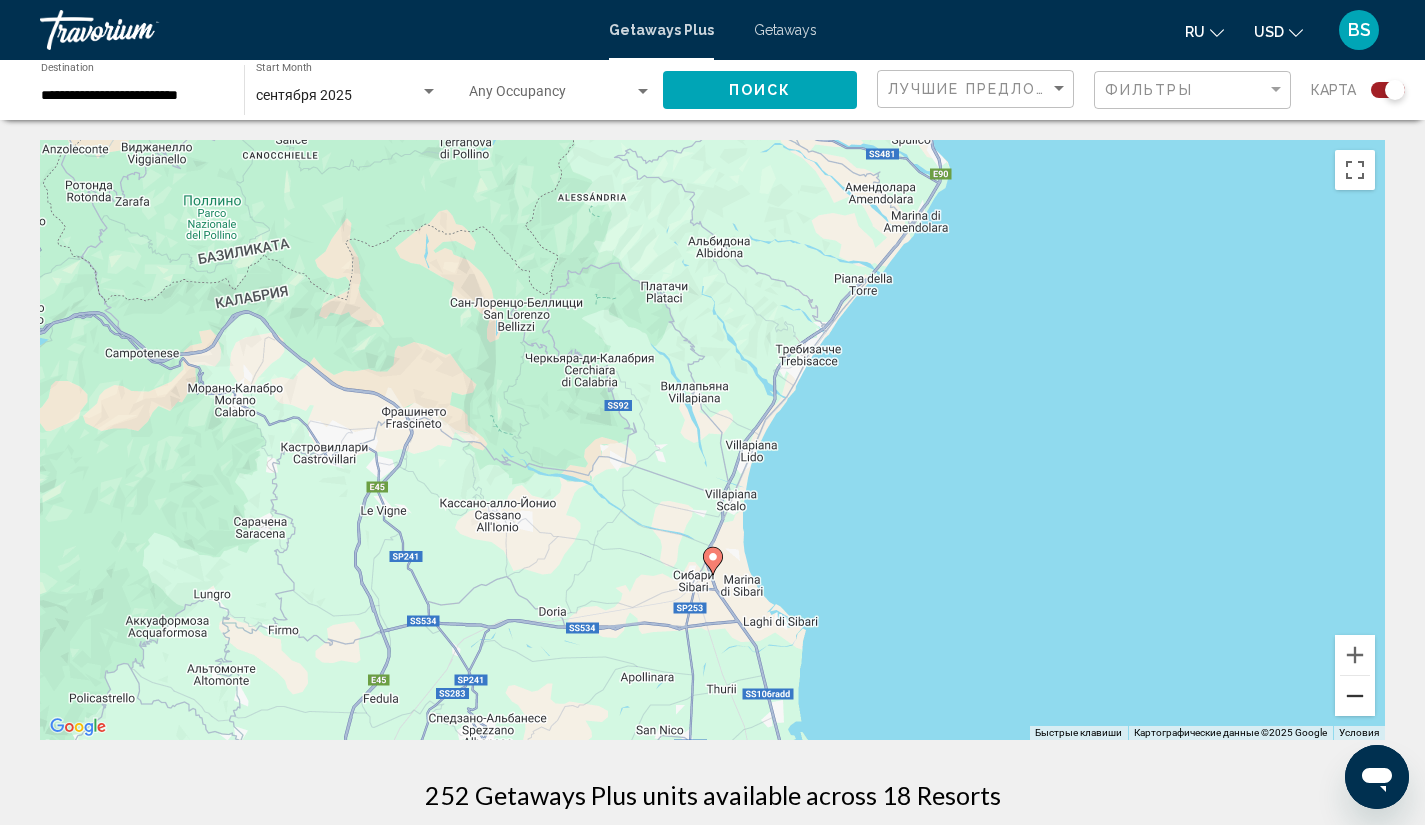 click at bounding box center [1355, 696] 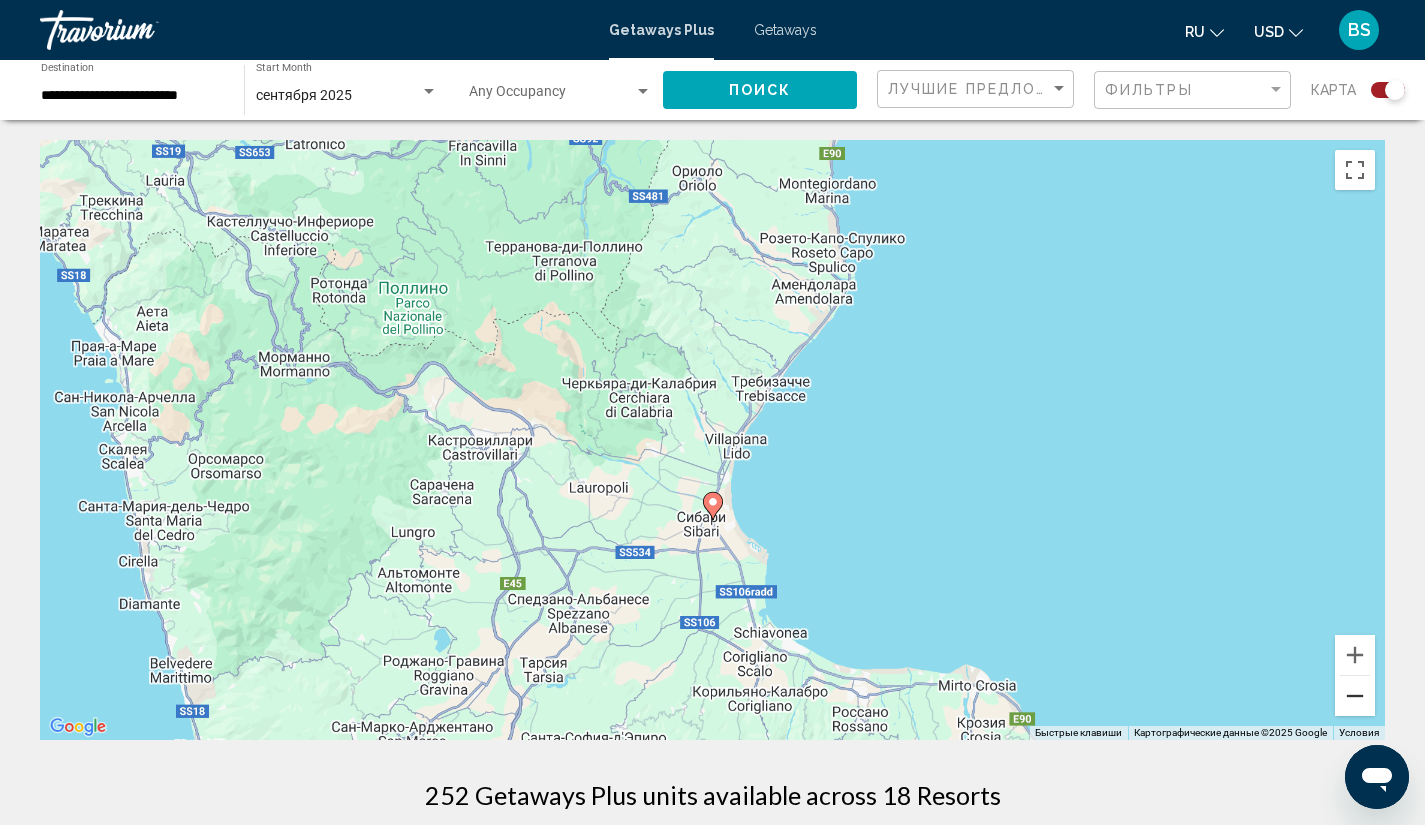 click at bounding box center (1355, 696) 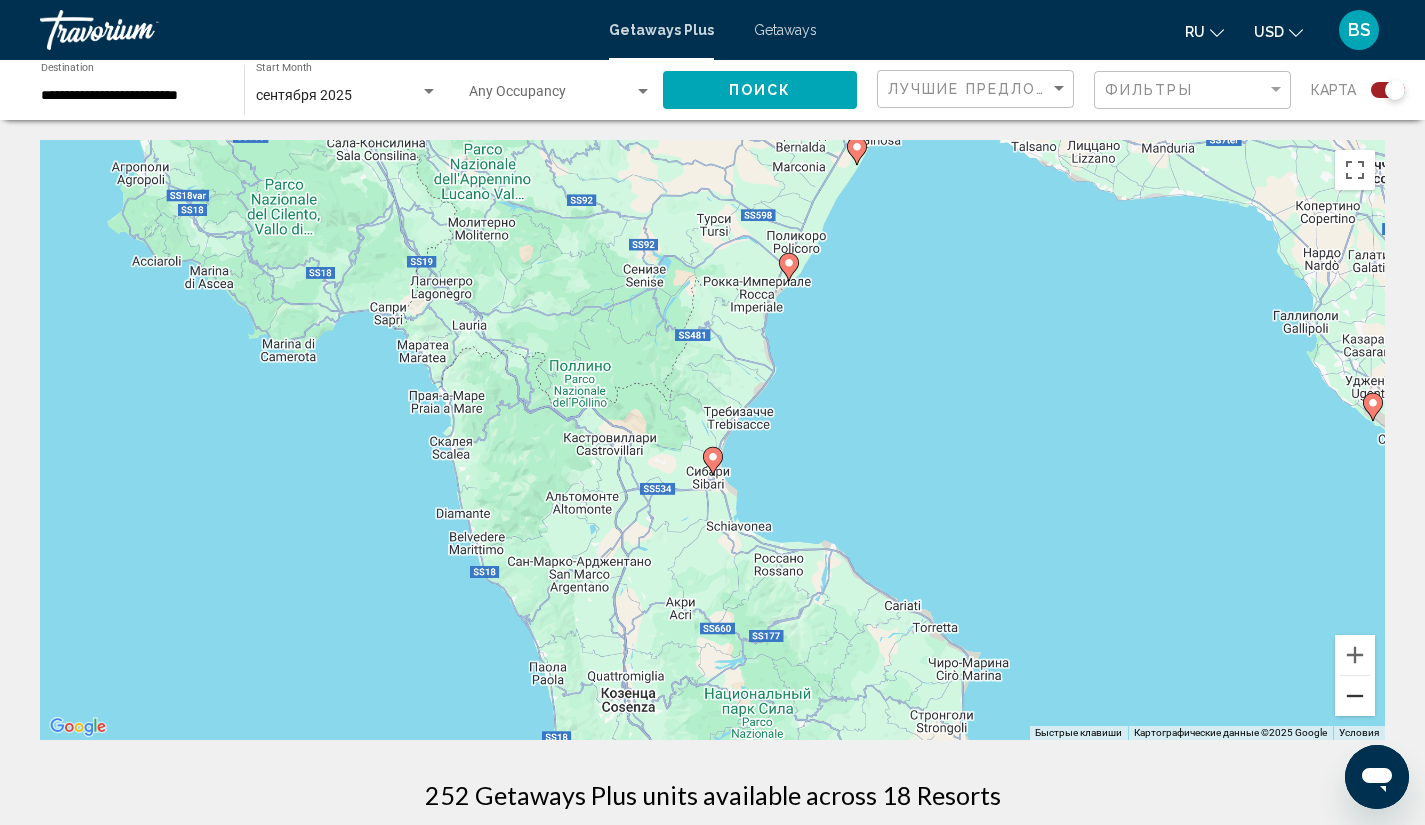 click at bounding box center [1355, 696] 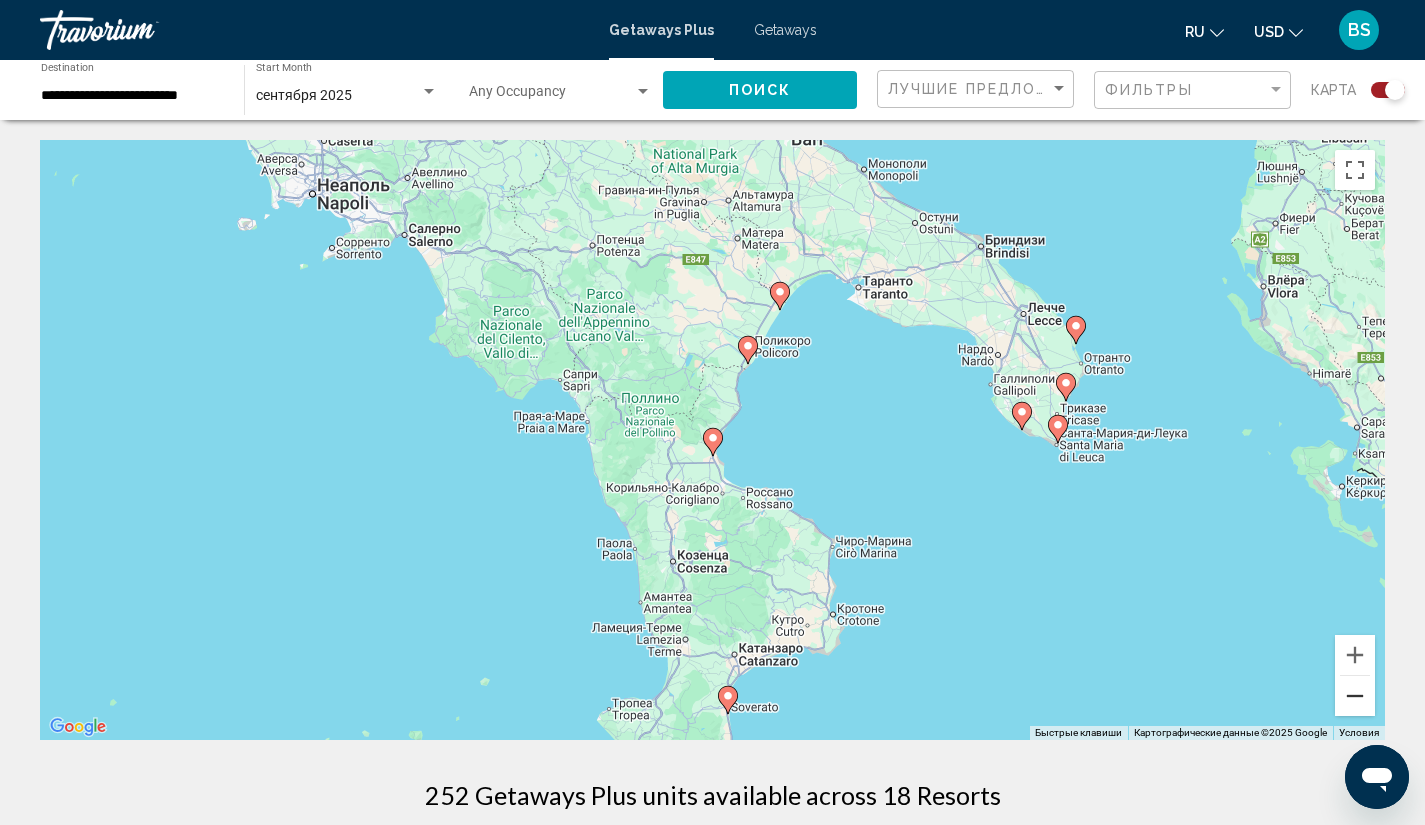 click at bounding box center [1355, 696] 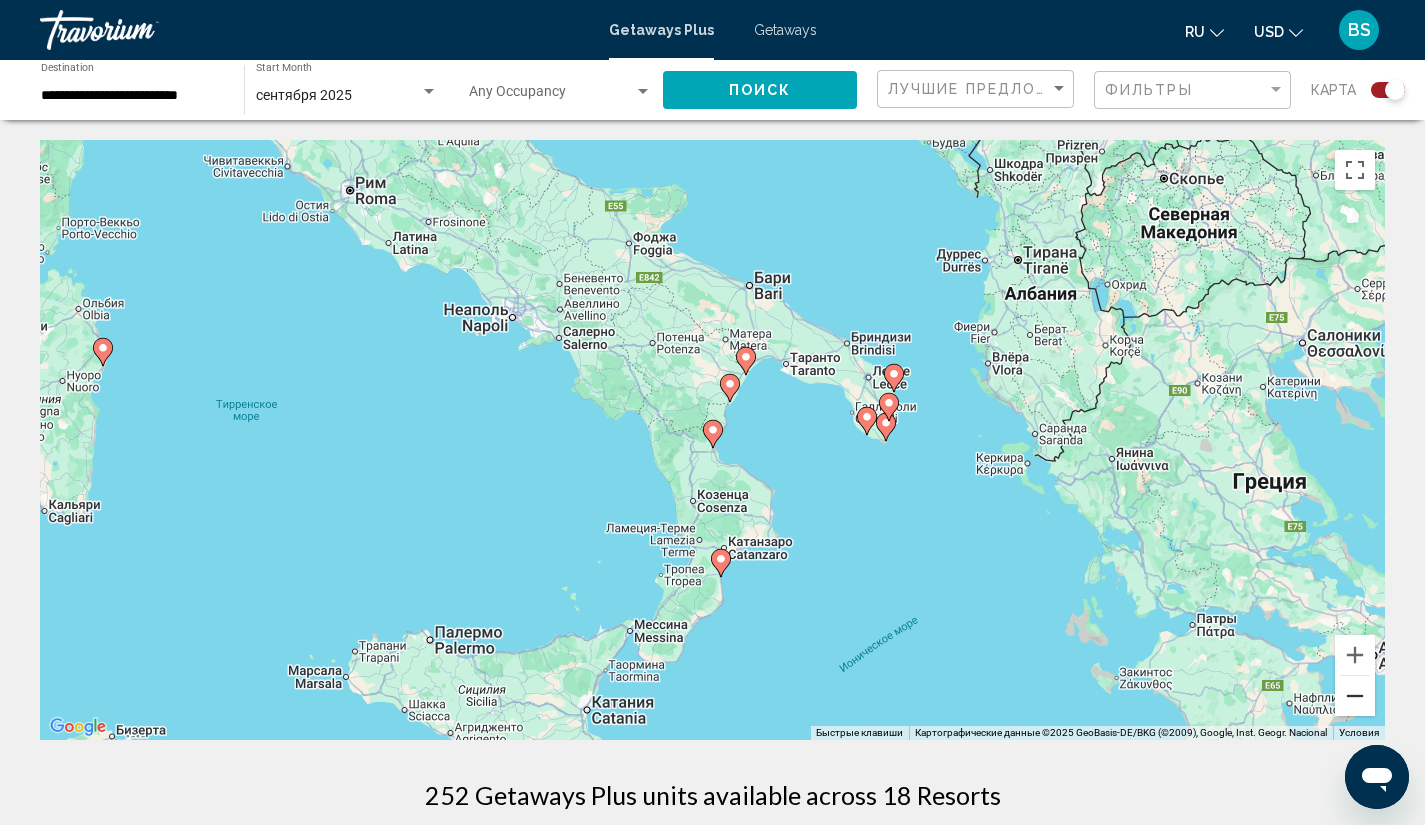 click at bounding box center (1355, 696) 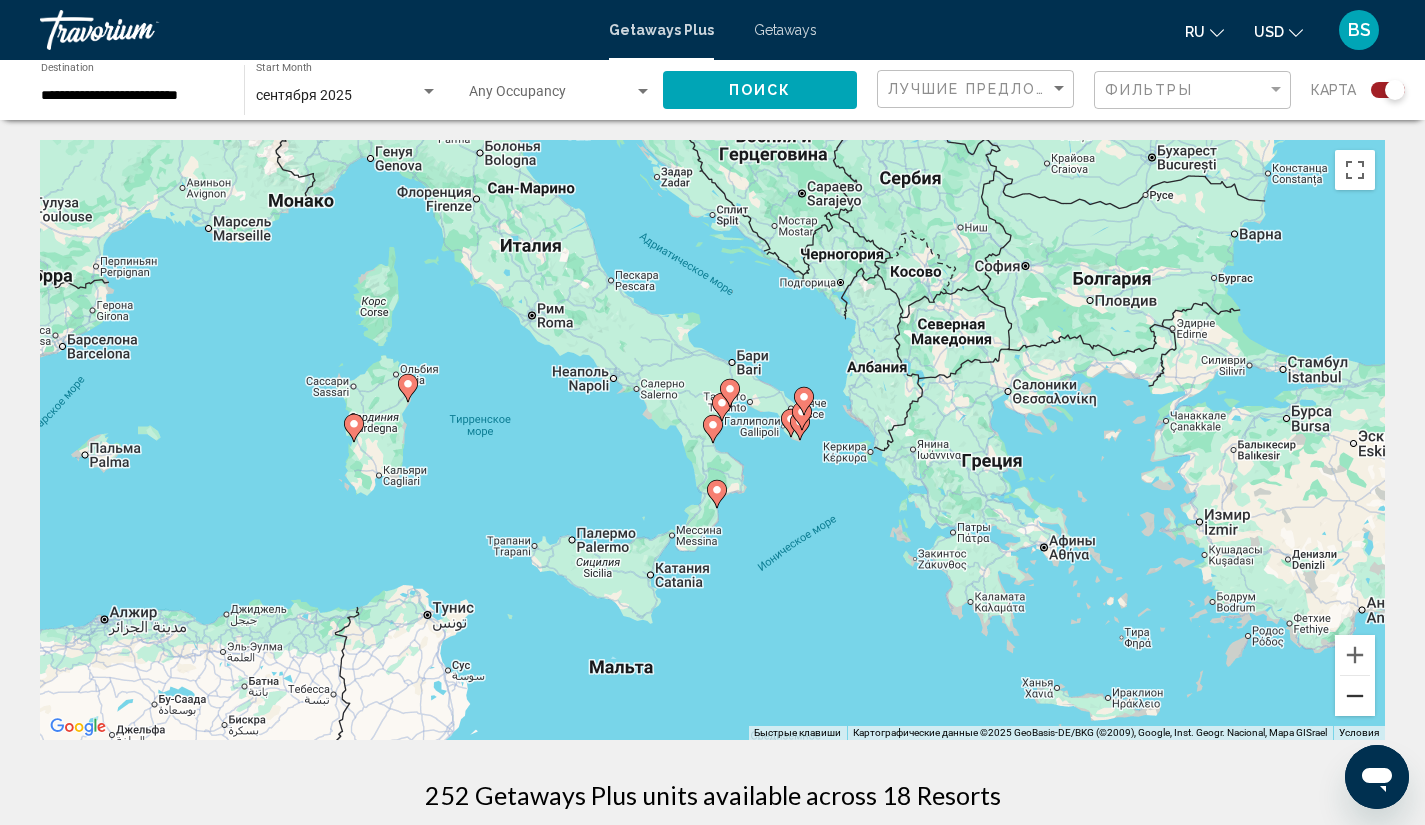 click at bounding box center (1355, 696) 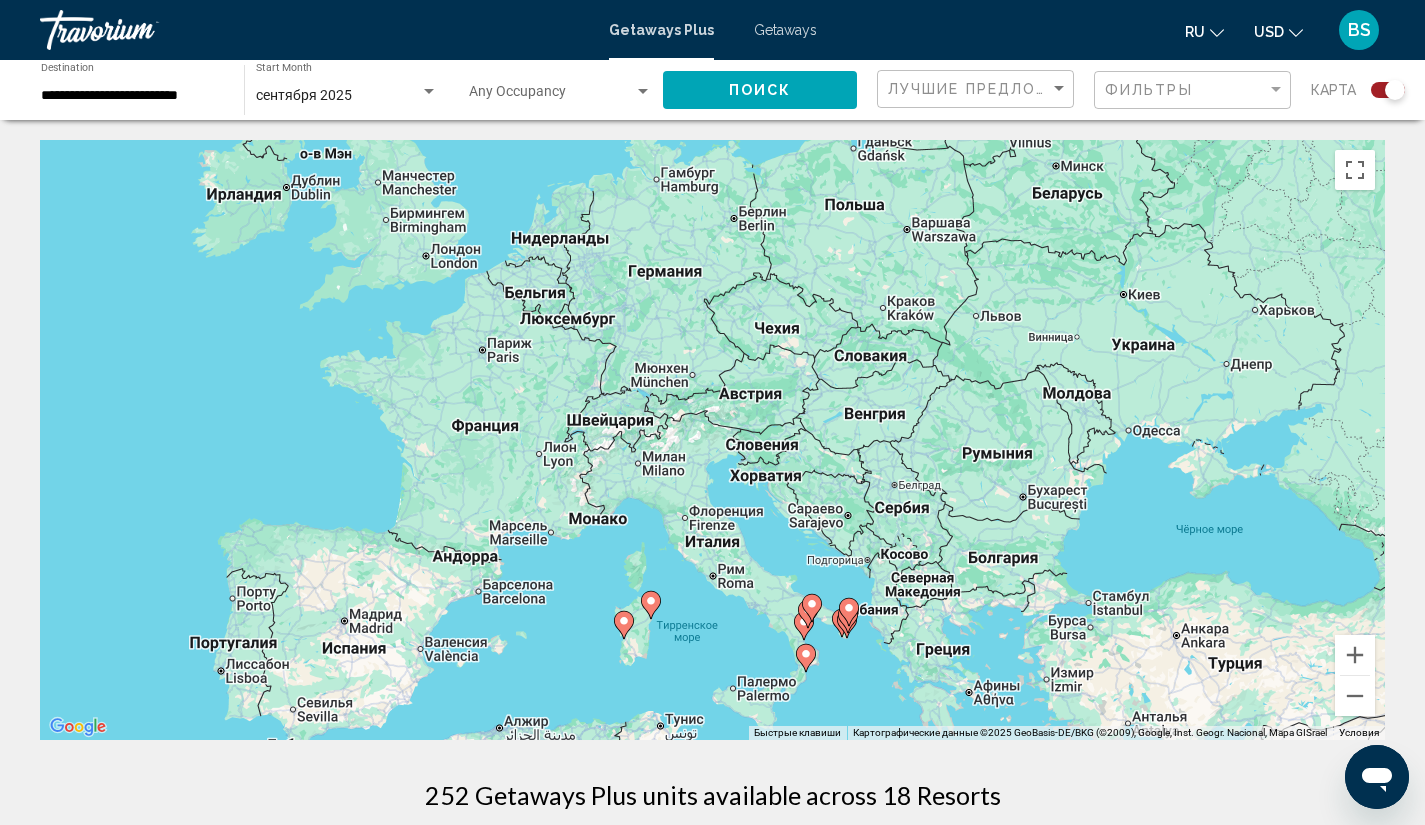 drag, startPoint x: 687, startPoint y: 298, endPoint x: 779, endPoint y: 498, distance: 220.1454 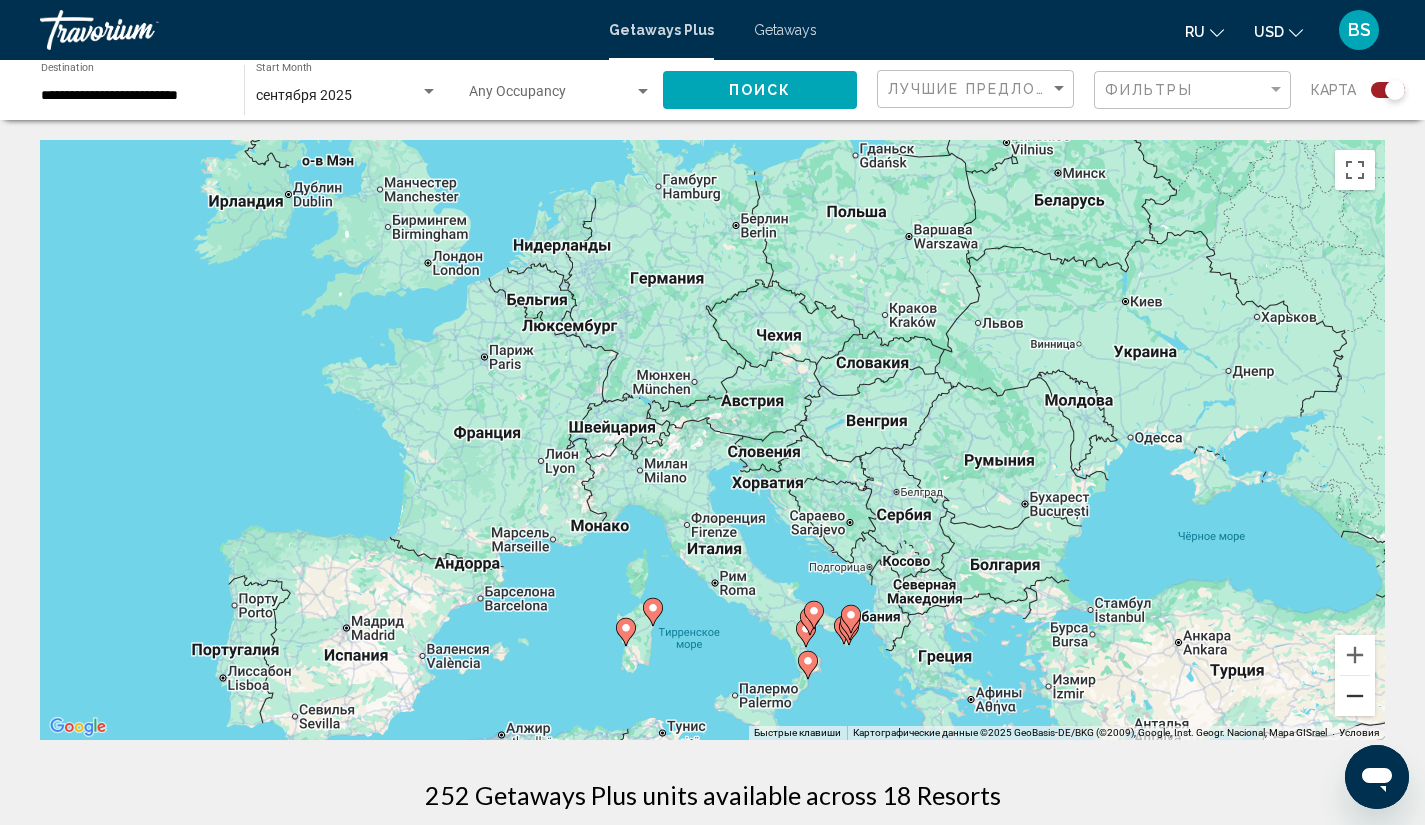 click at bounding box center (1355, 696) 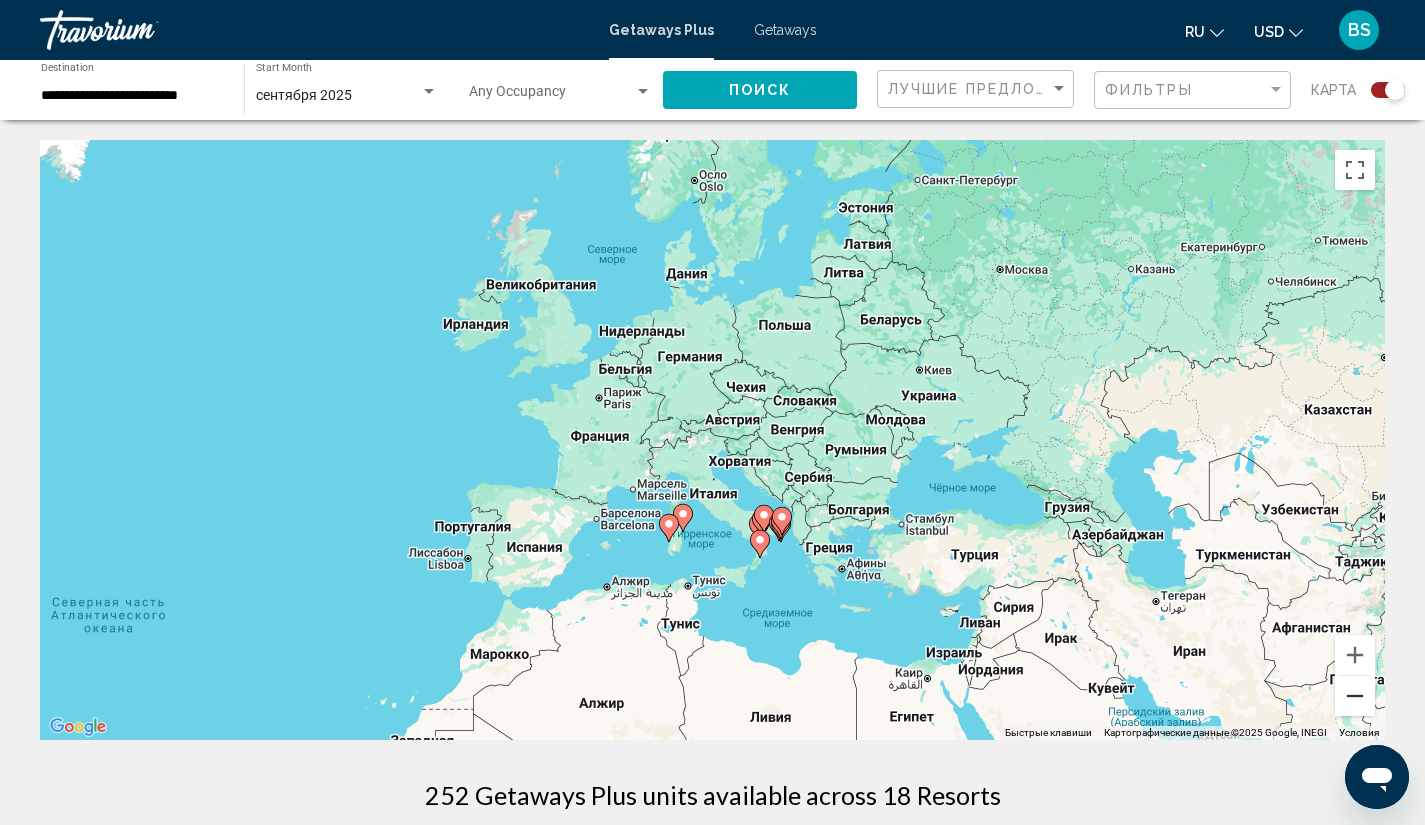 click at bounding box center (1355, 696) 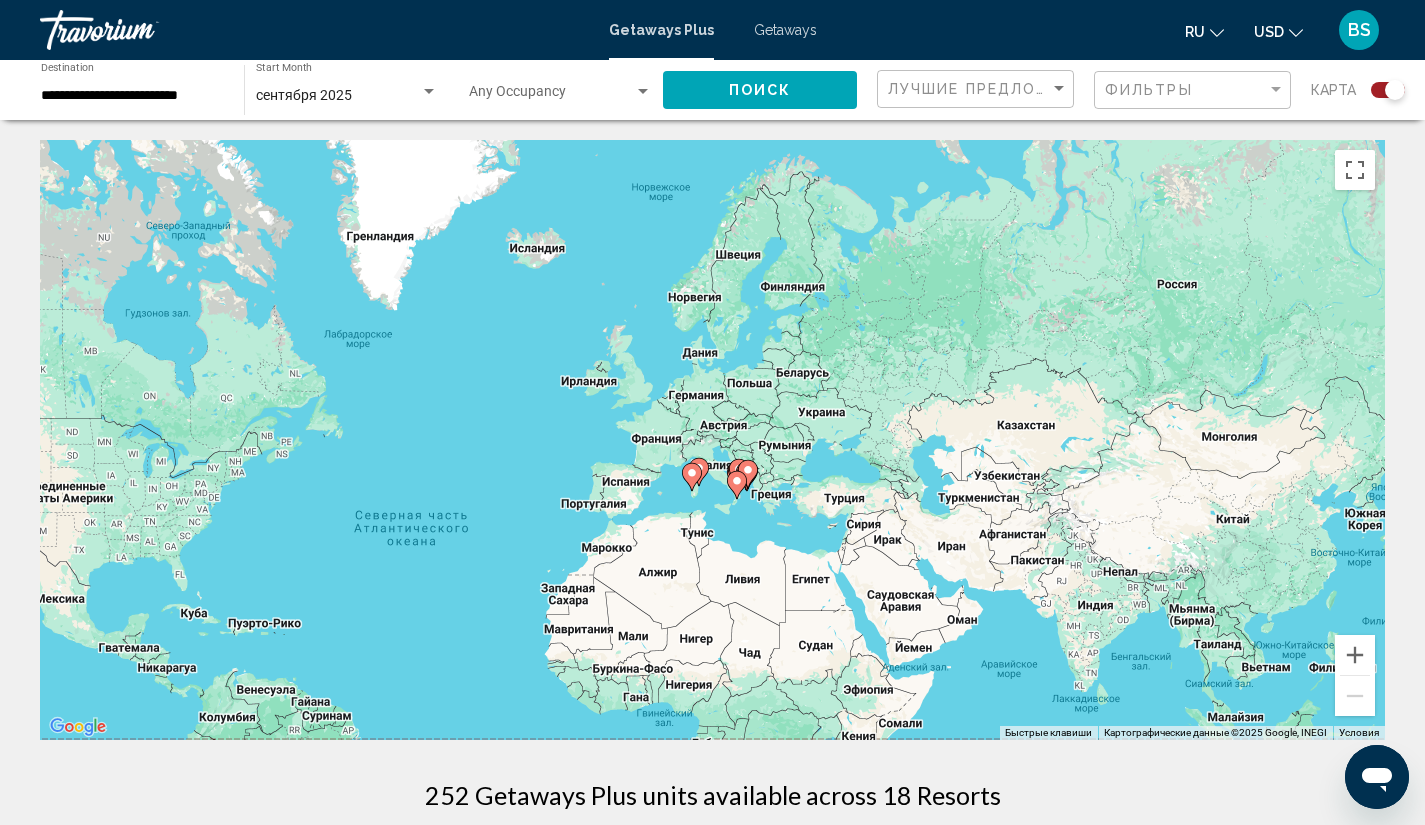 click on "Фильтры" 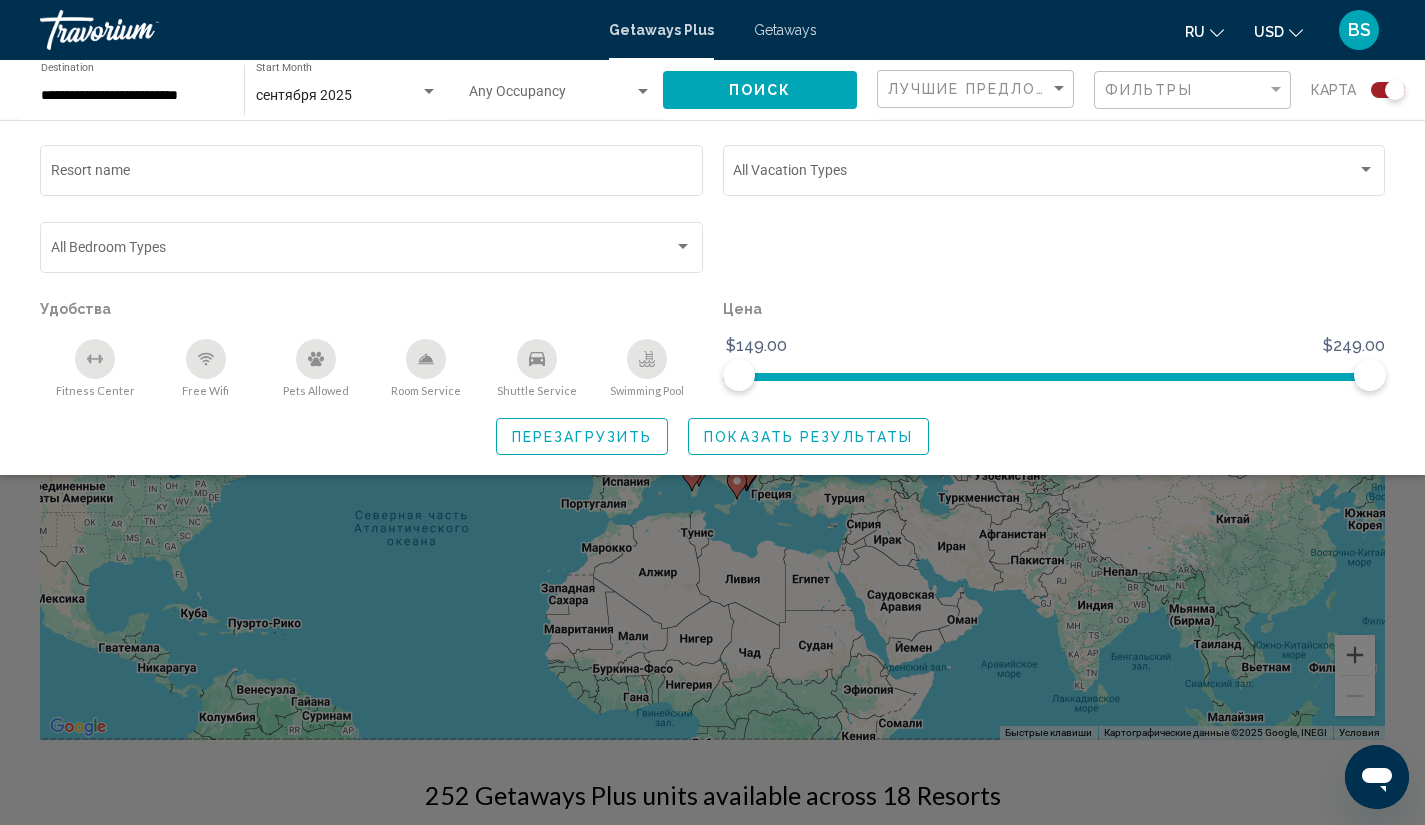 click on "Фильтры" 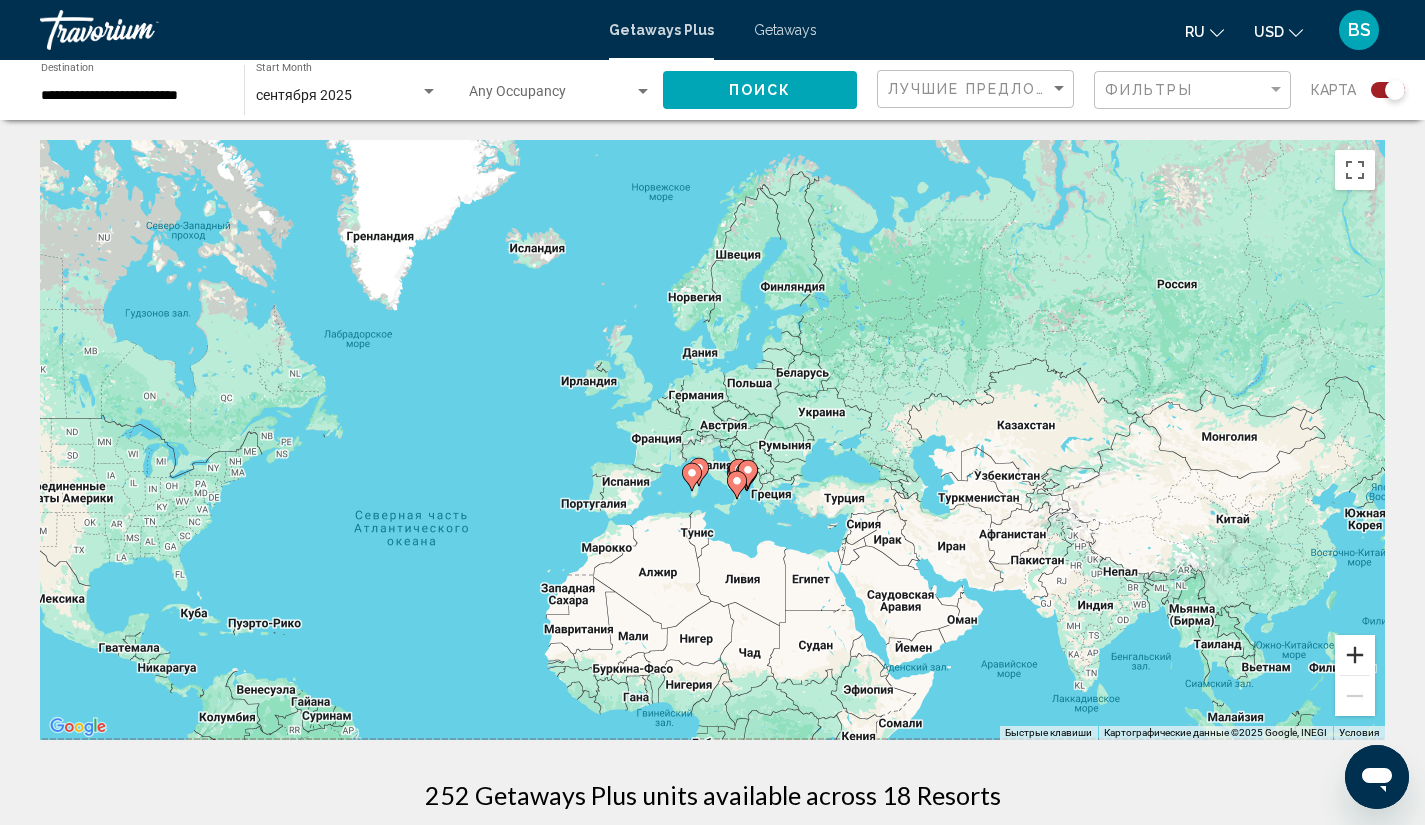 click at bounding box center [1355, 655] 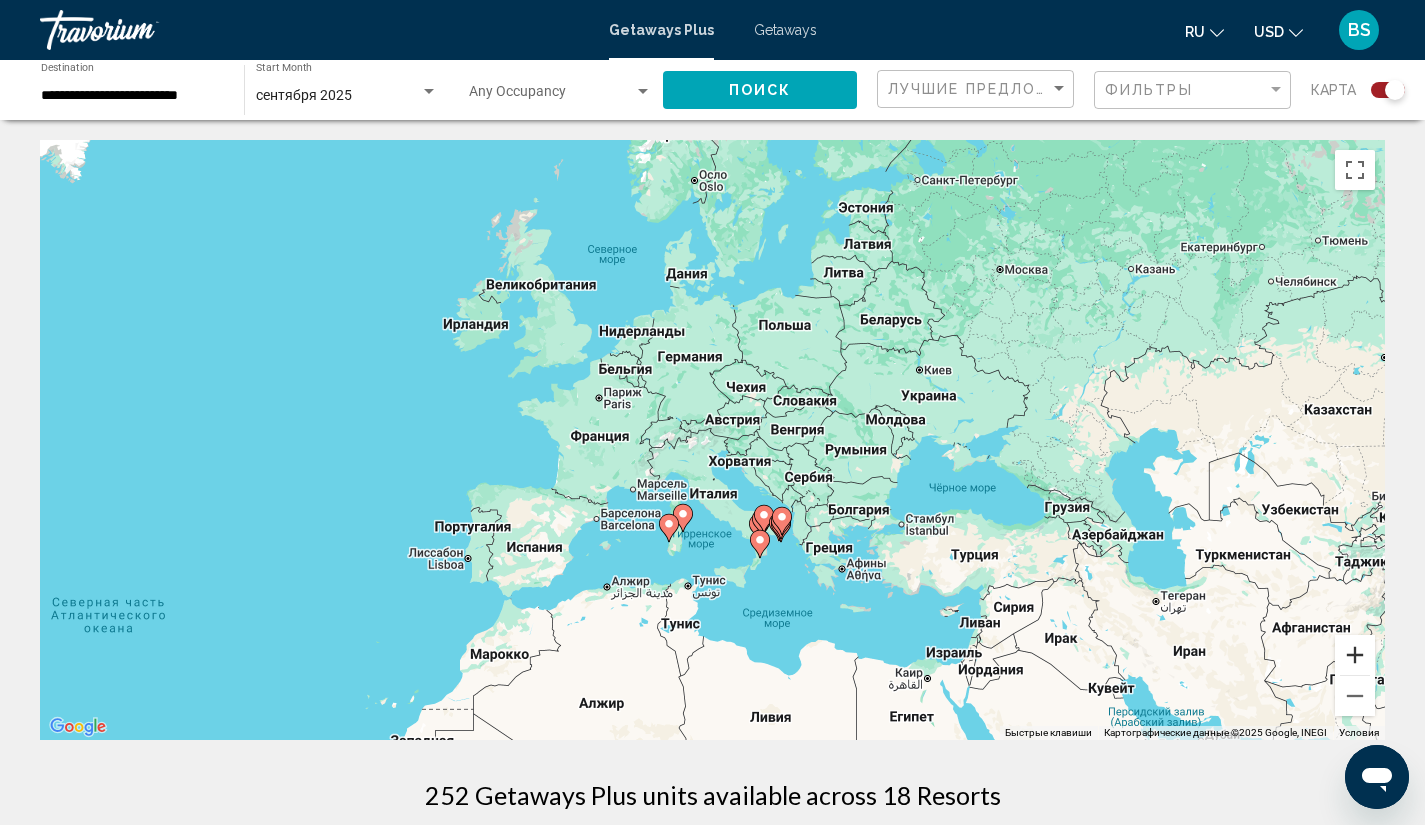 click at bounding box center [1355, 655] 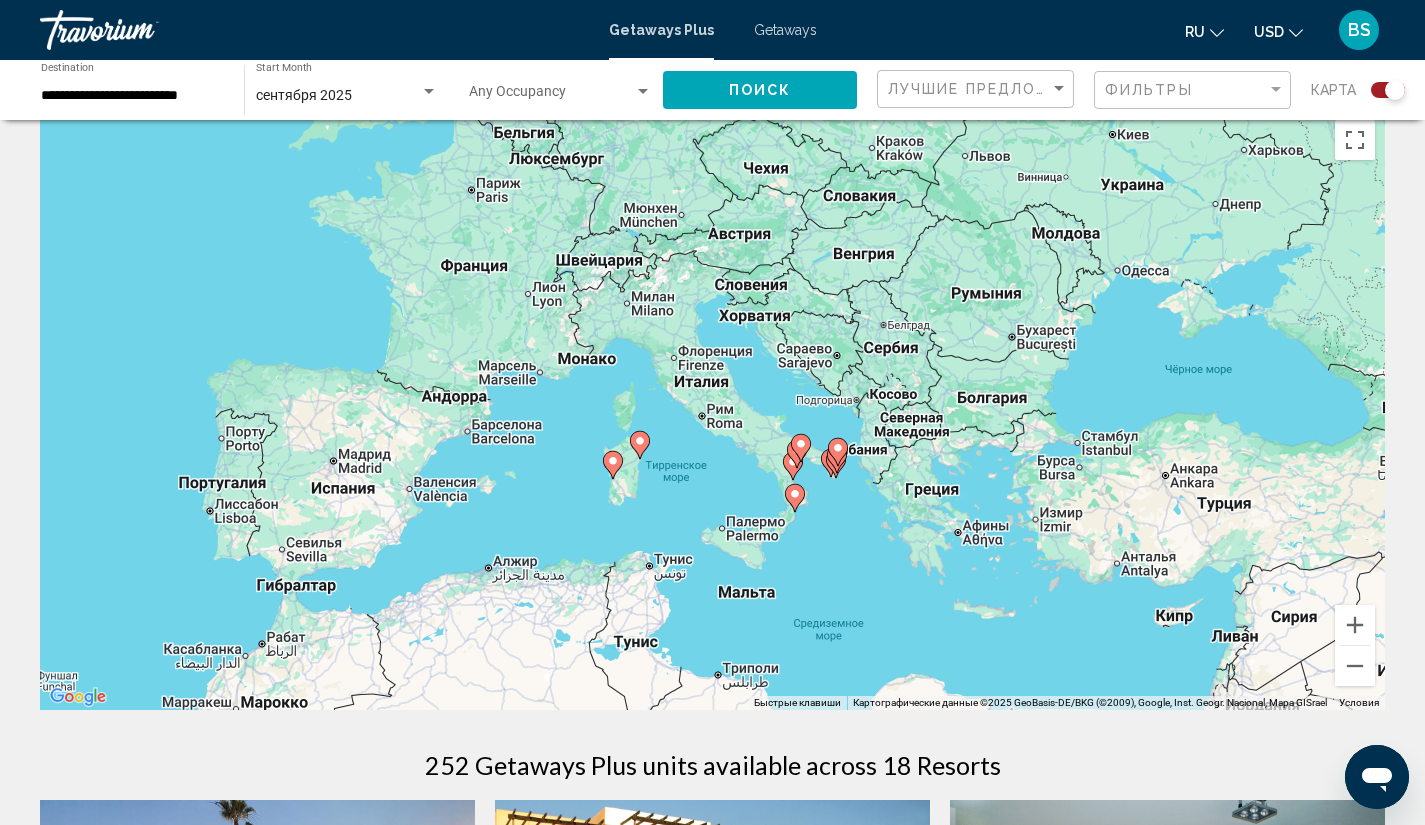 drag, startPoint x: 949, startPoint y: 595, endPoint x: 936, endPoint y: 419, distance: 176.47946 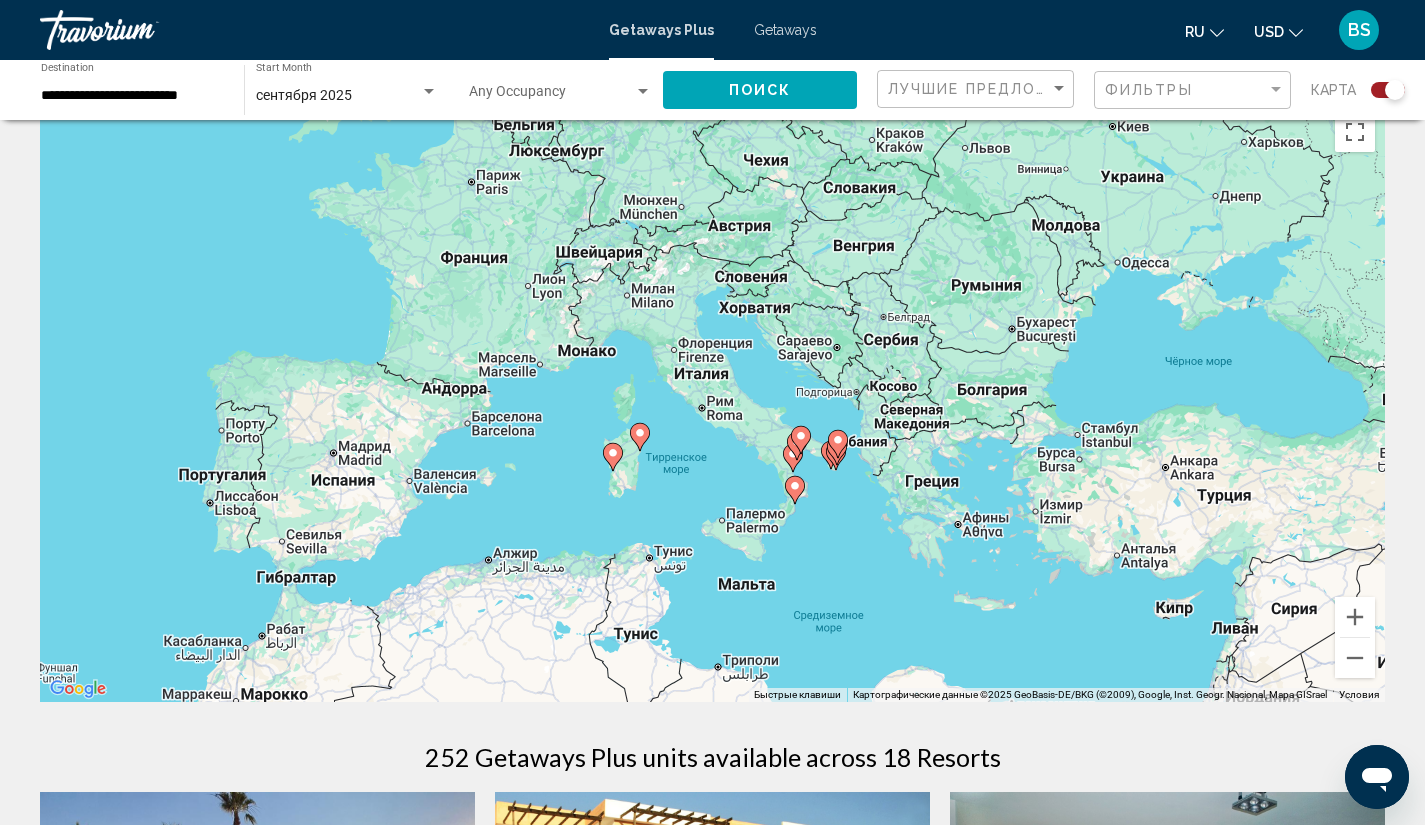 scroll, scrollTop: 39, scrollLeft: 0, axis: vertical 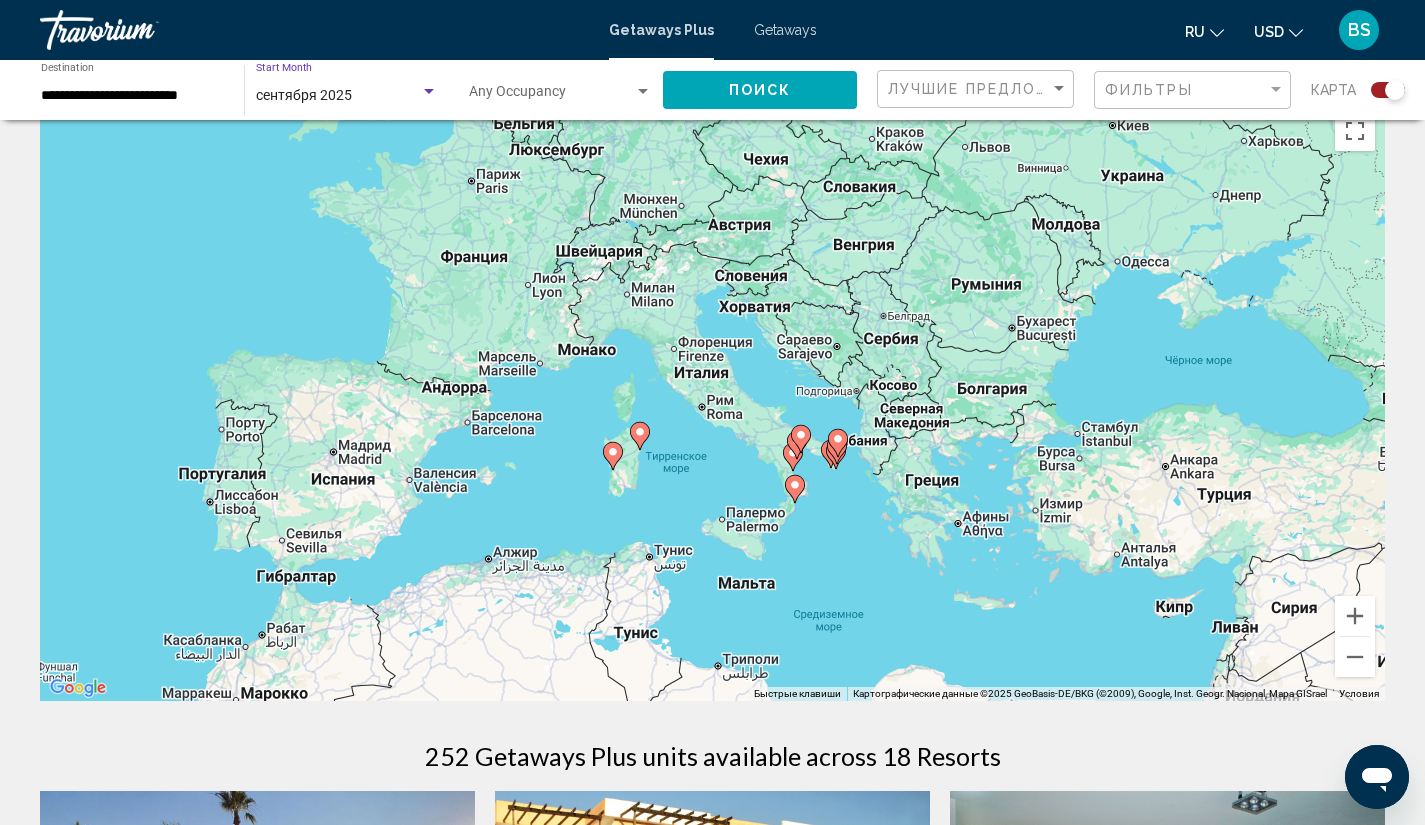 click at bounding box center [429, 92] 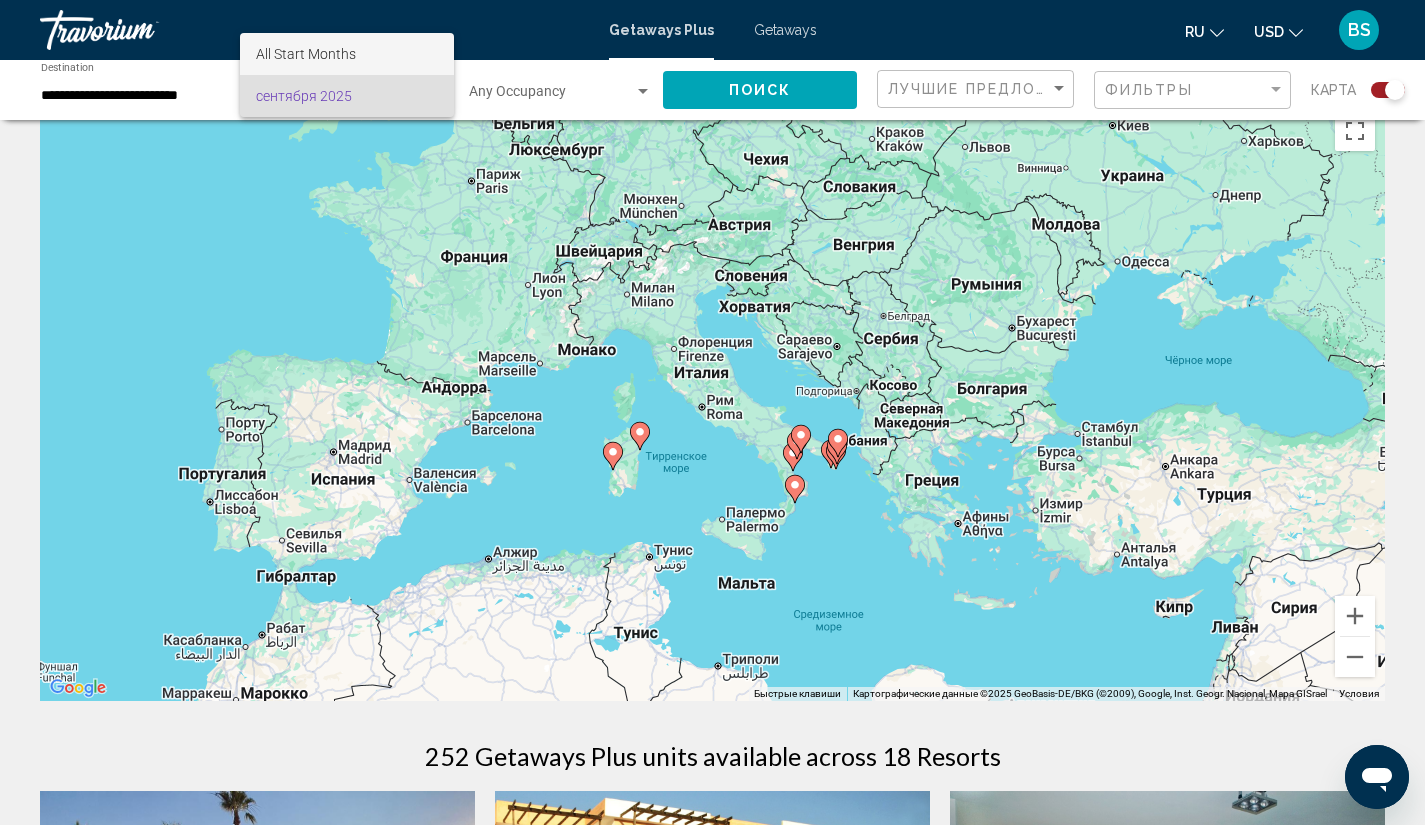 click on "All Start Months" at bounding box center [347, 54] 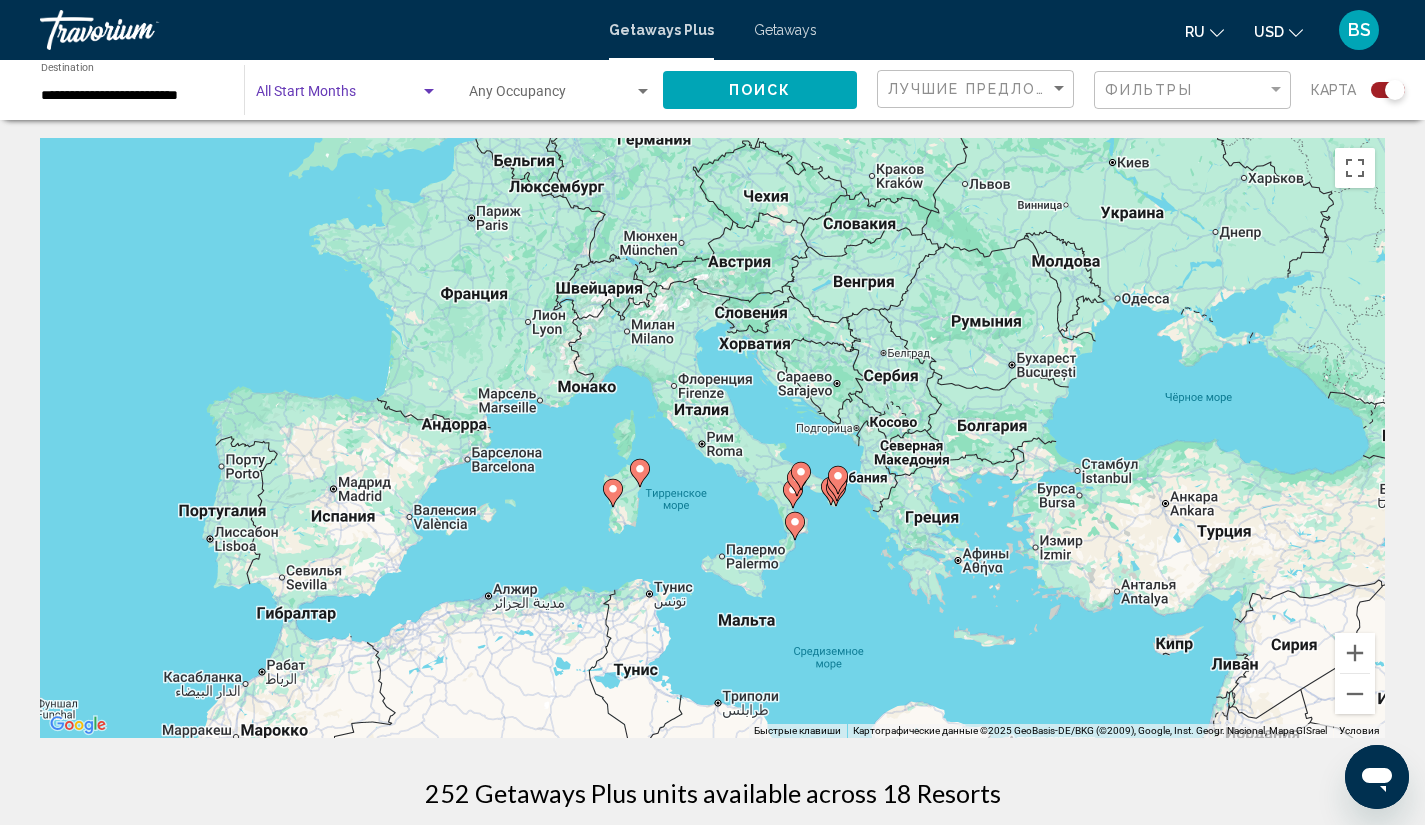 scroll, scrollTop: 0, scrollLeft: 0, axis: both 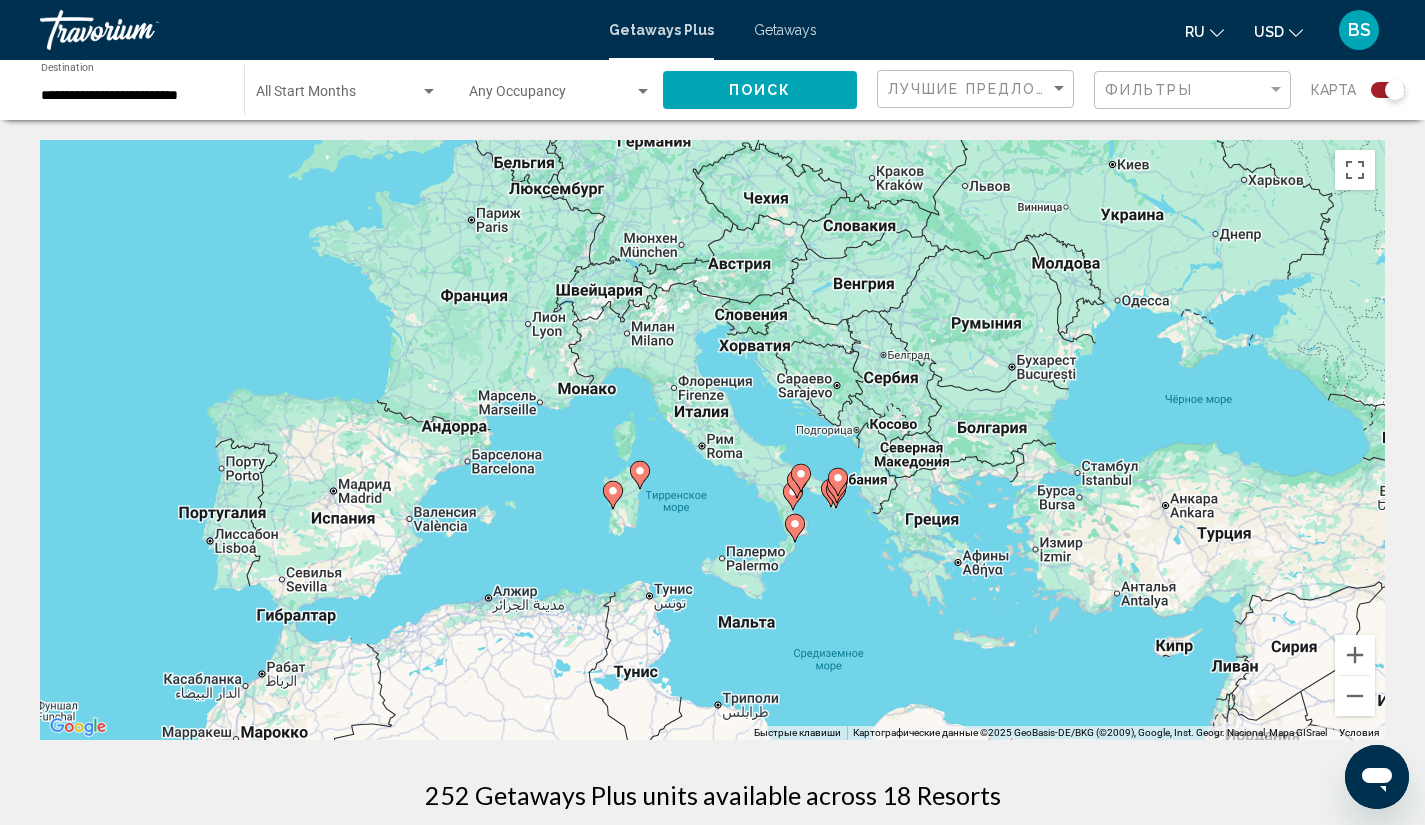 click on "BS" at bounding box center (1359, 30) 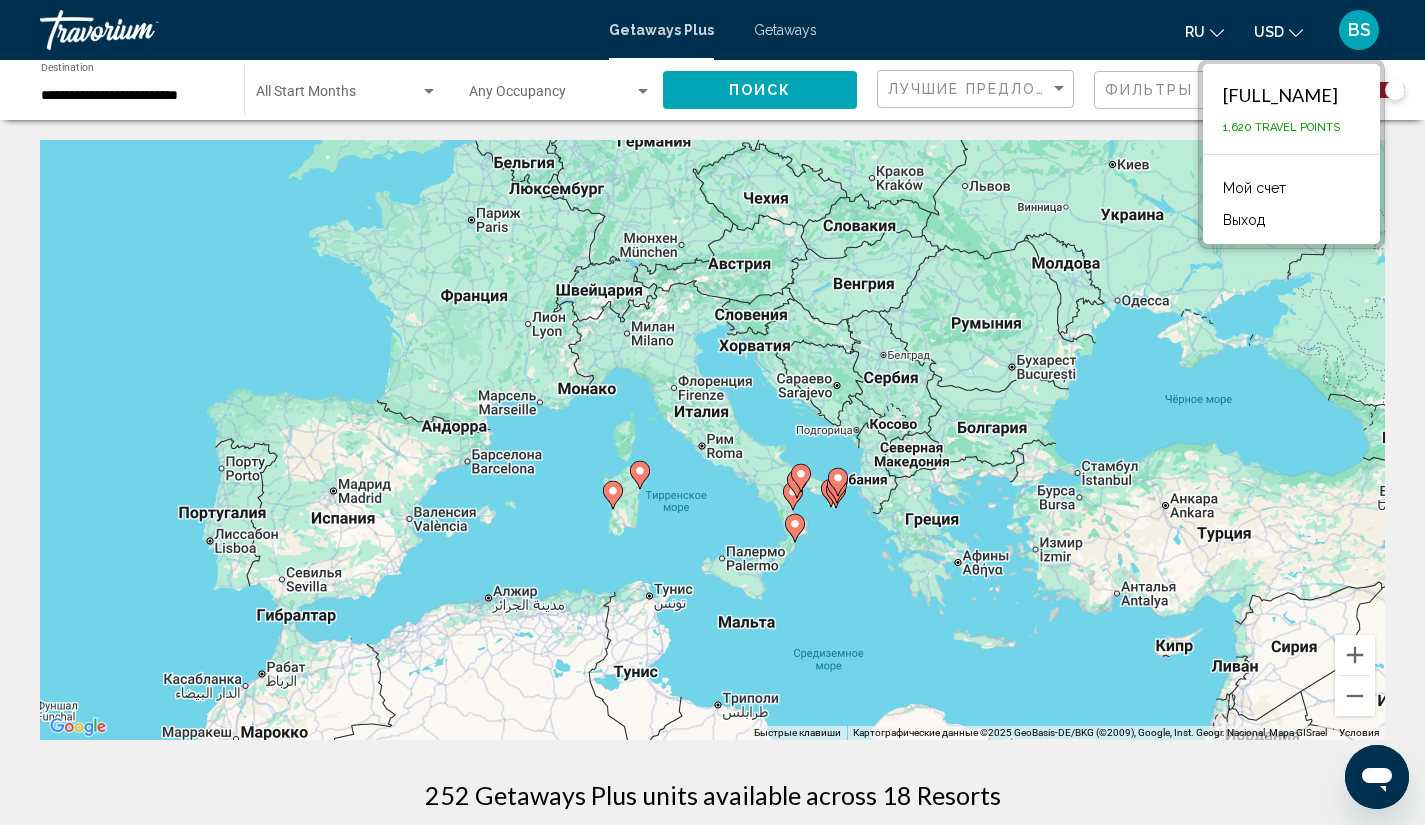 click at bounding box center [140, 30] 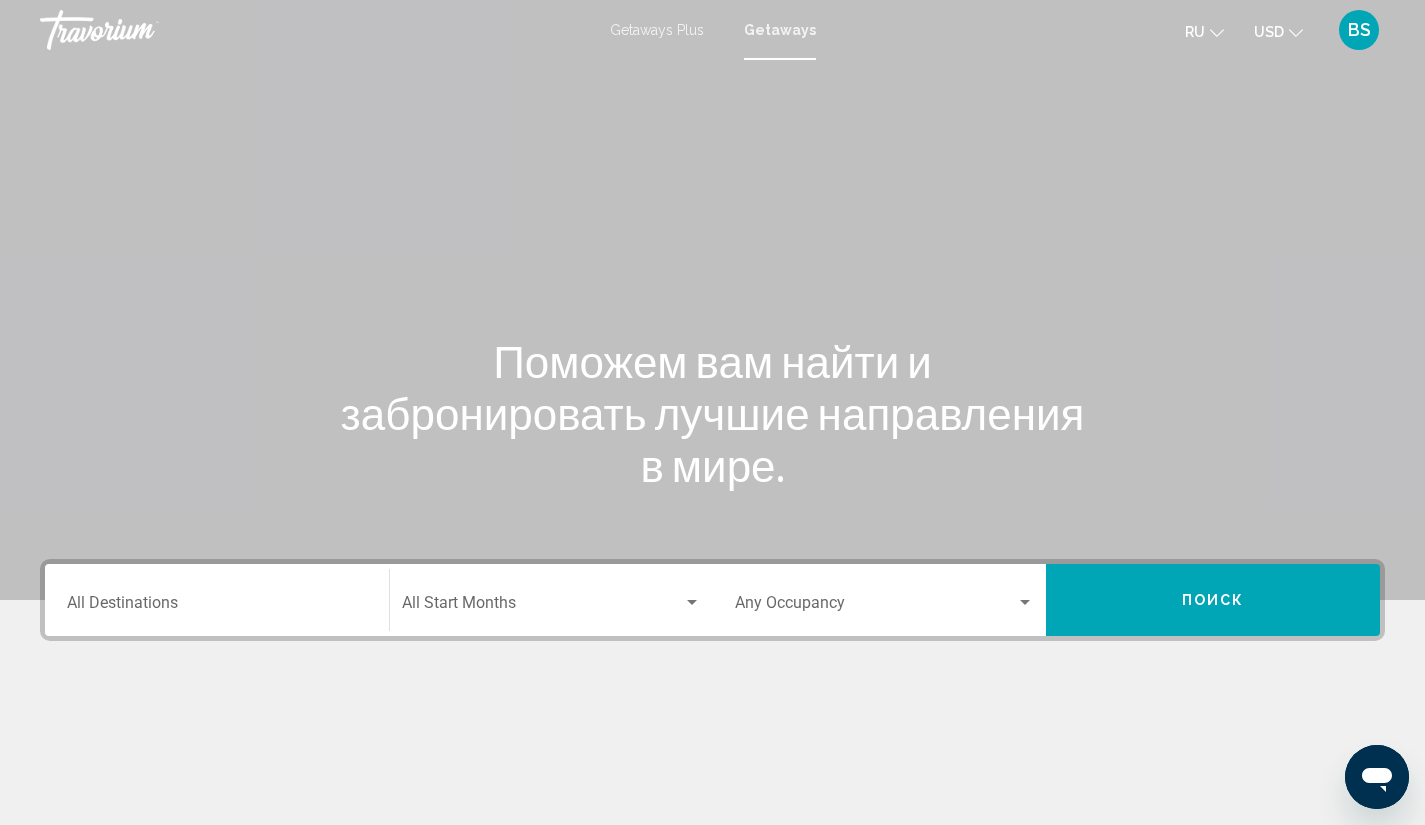 click on "Getaways Plus" at bounding box center (657, 30) 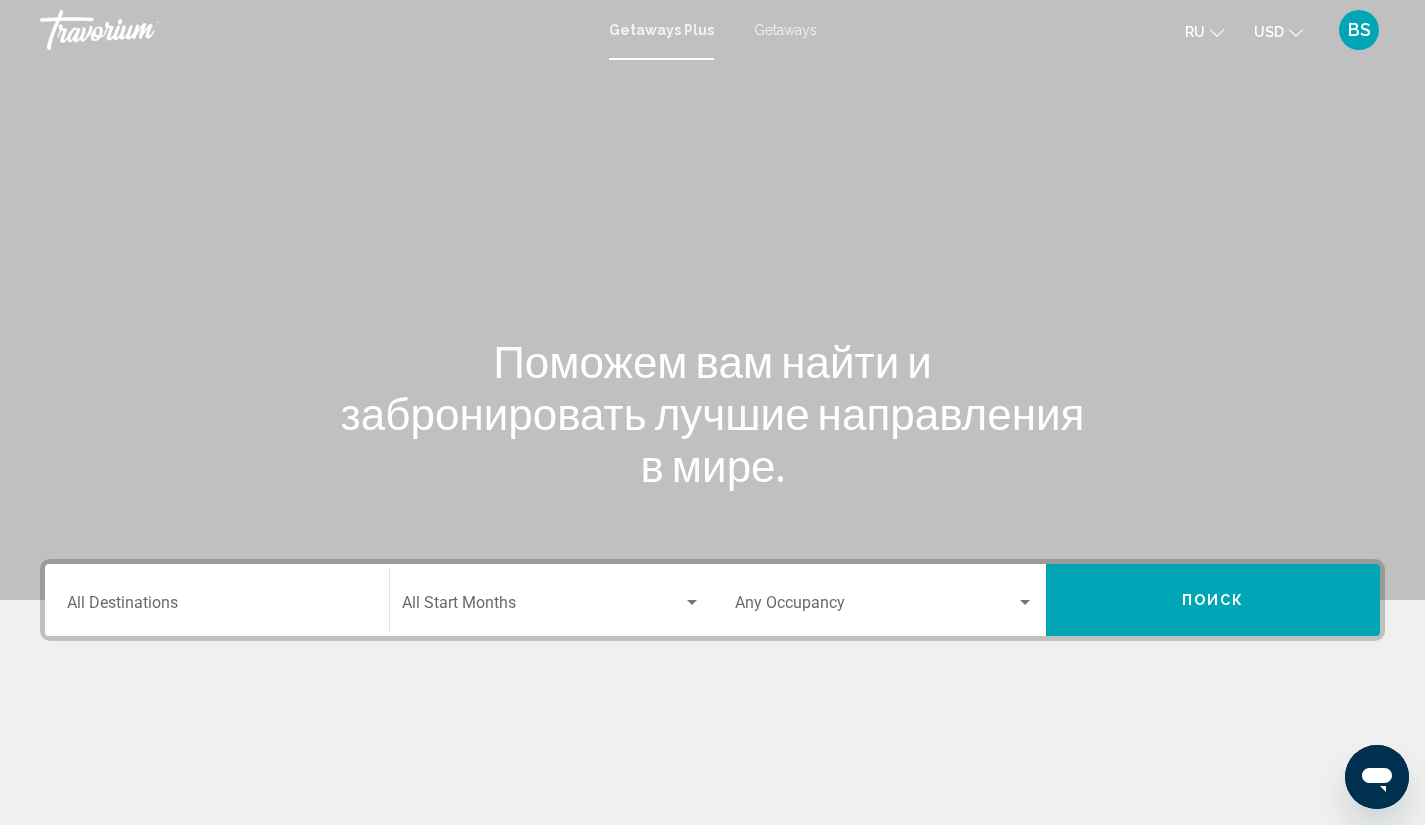 click on "Getaways" at bounding box center (785, 30) 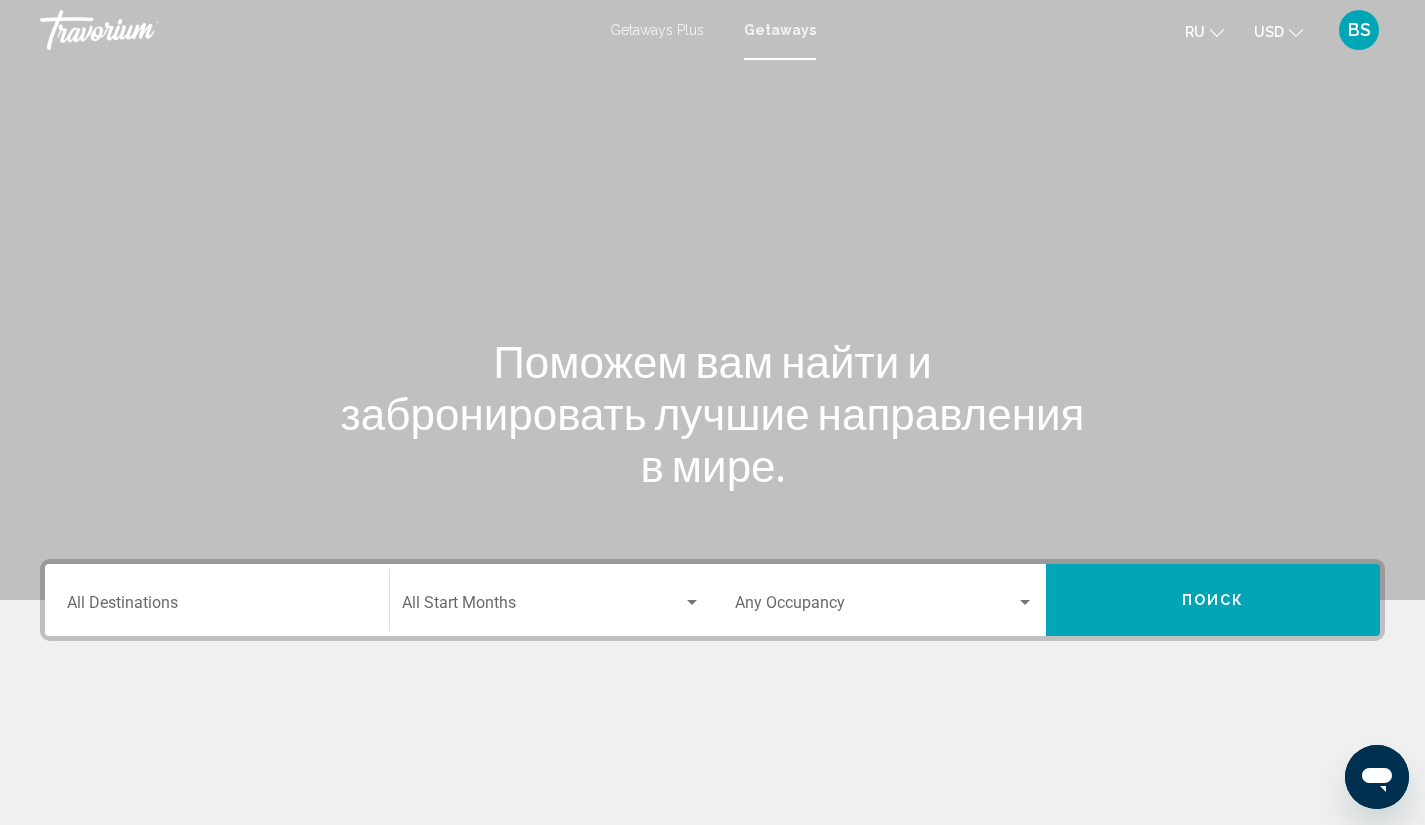 click on "Getaways Plus" at bounding box center (657, 30) 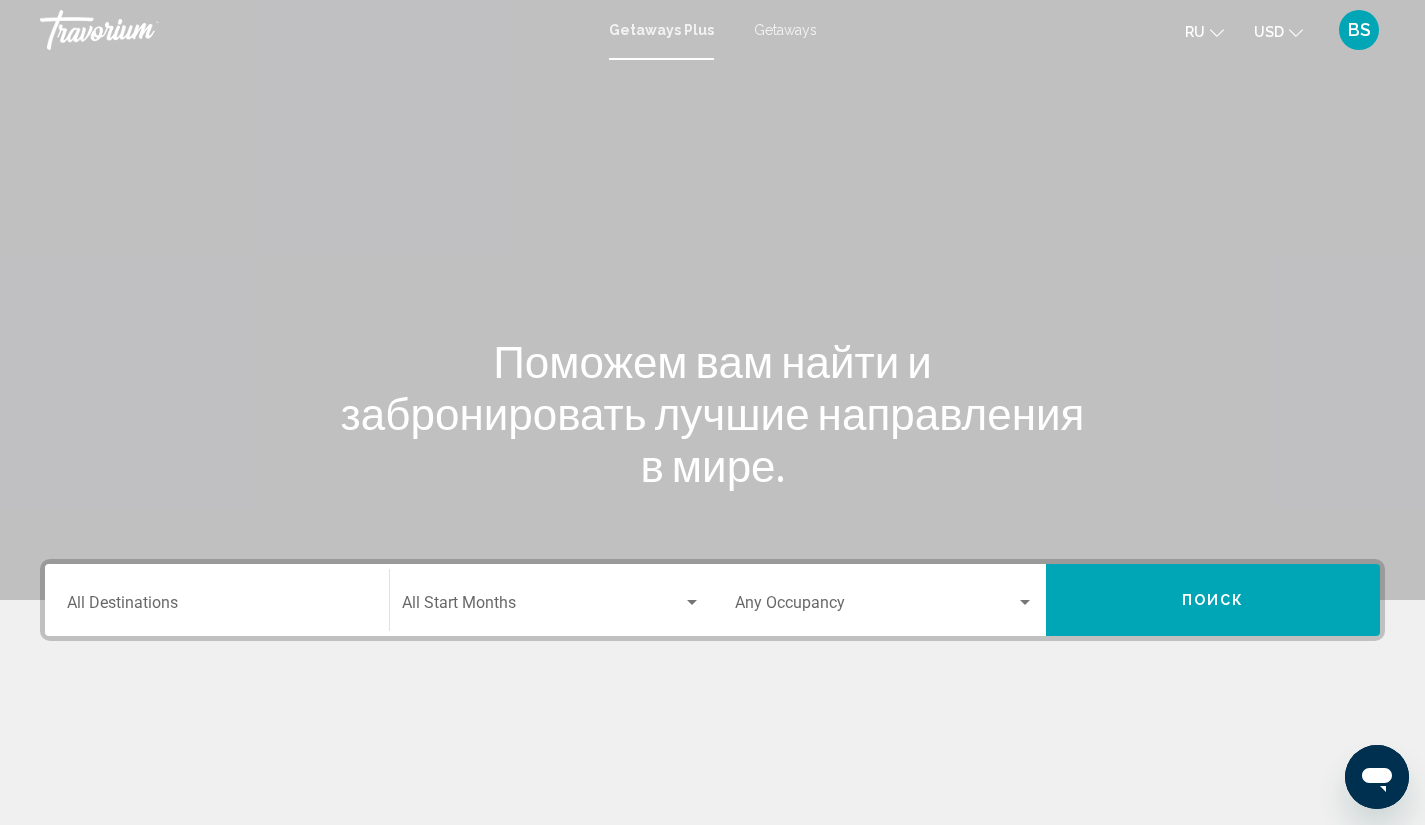 click on "Getaways" at bounding box center (785, 30) 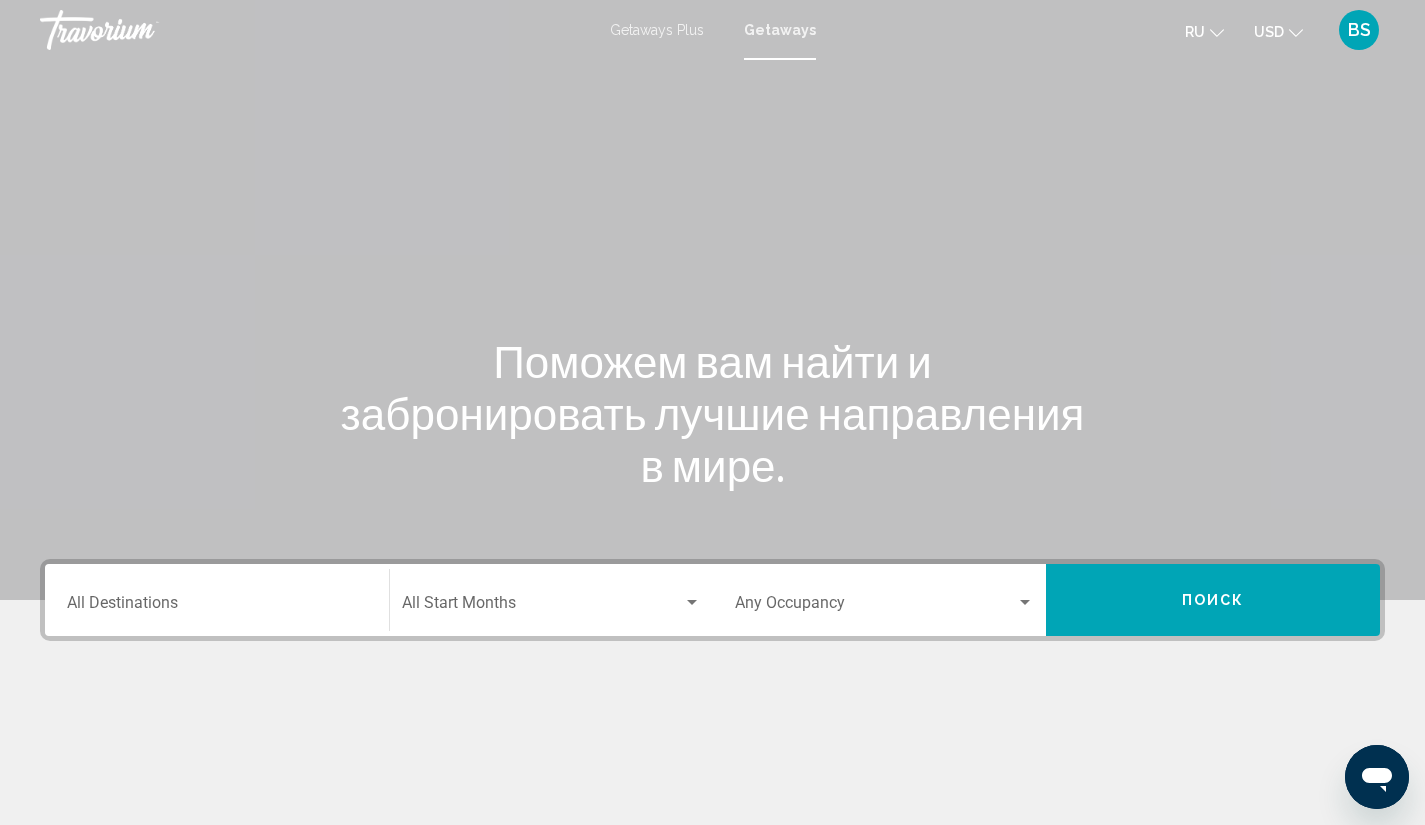 click on "Getaways Plus" at bounding box center [657, 30] 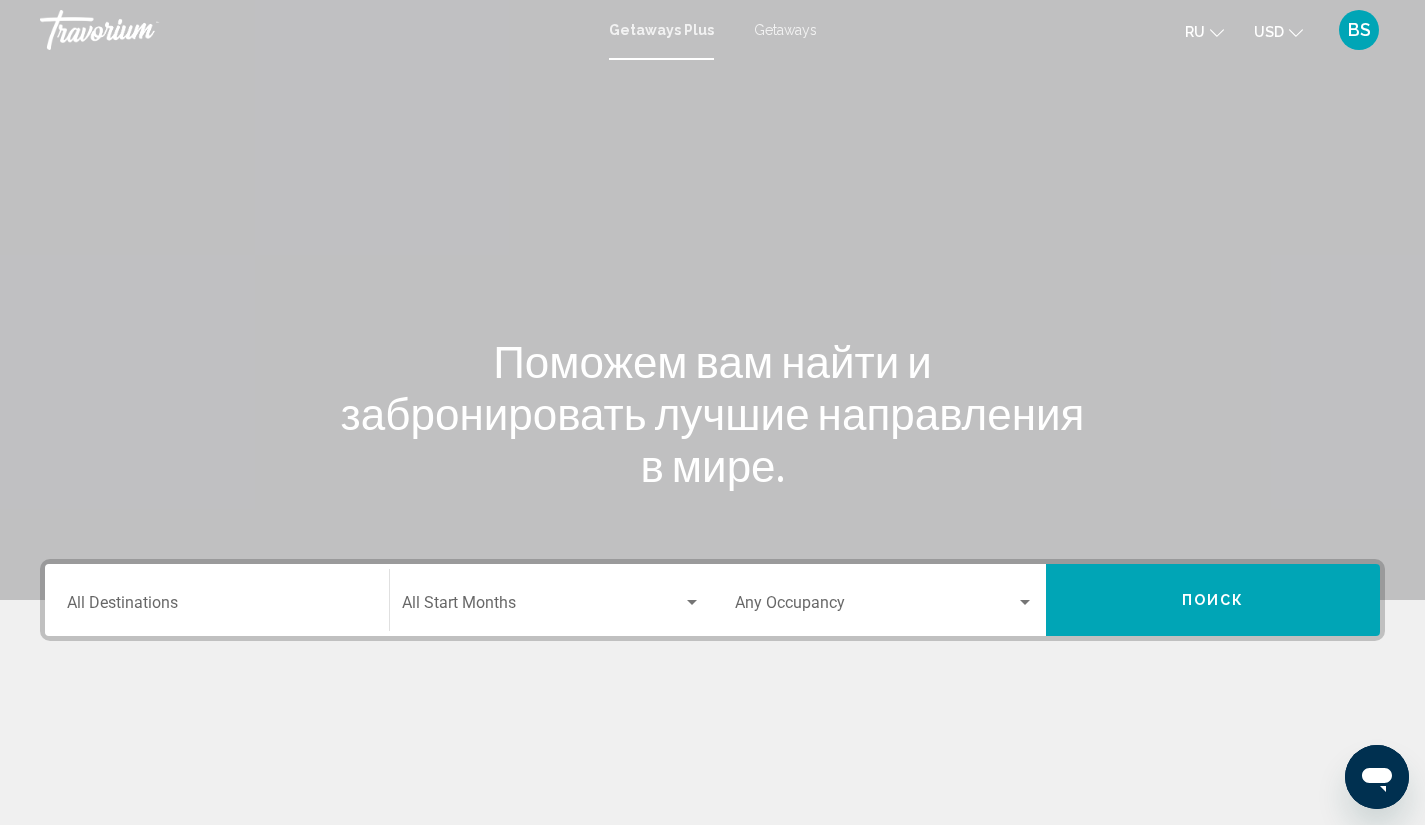 click on "Getaways" at bounding box center (785, 30) 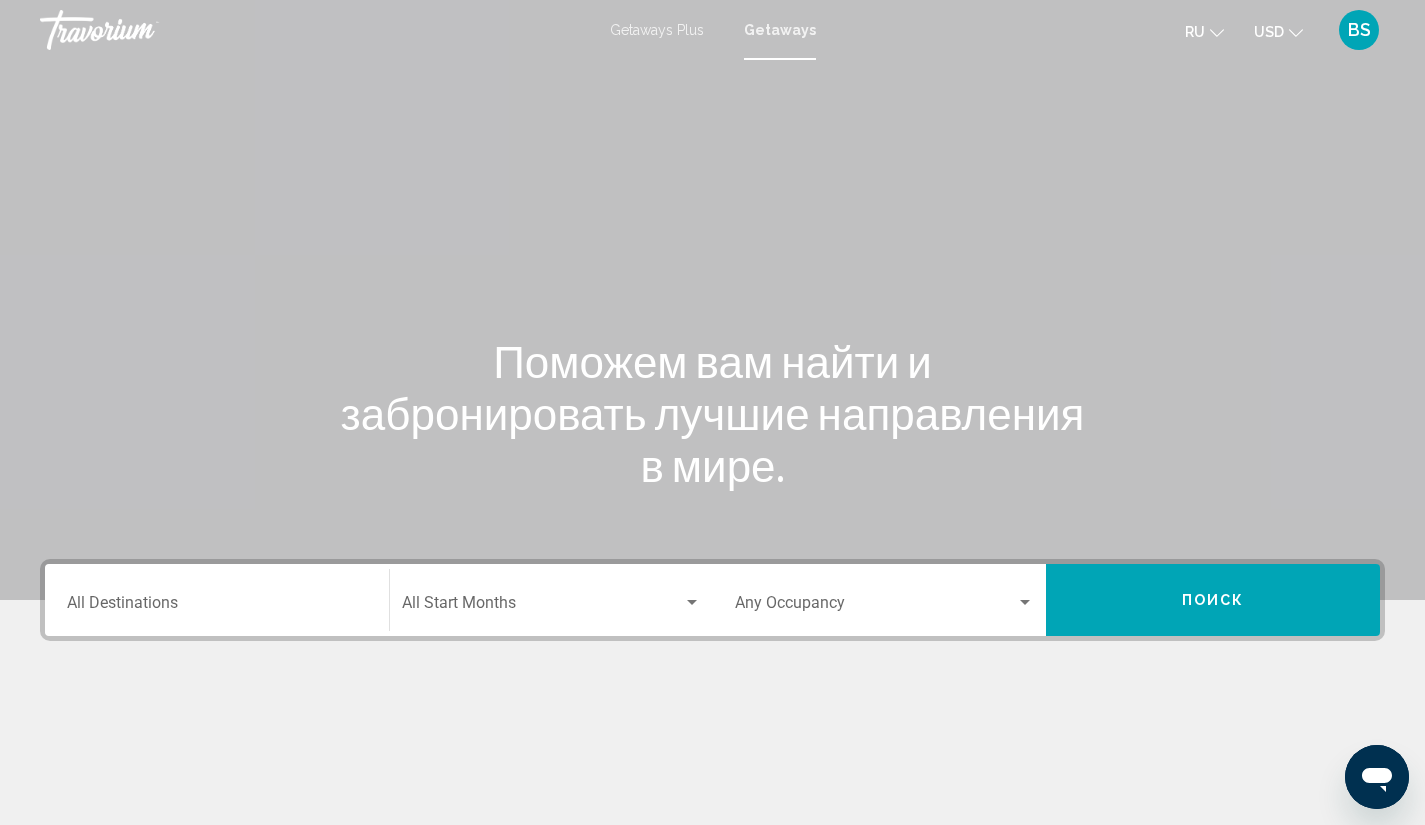 click on "Getaways Plus" at bounding box center (657, 30) 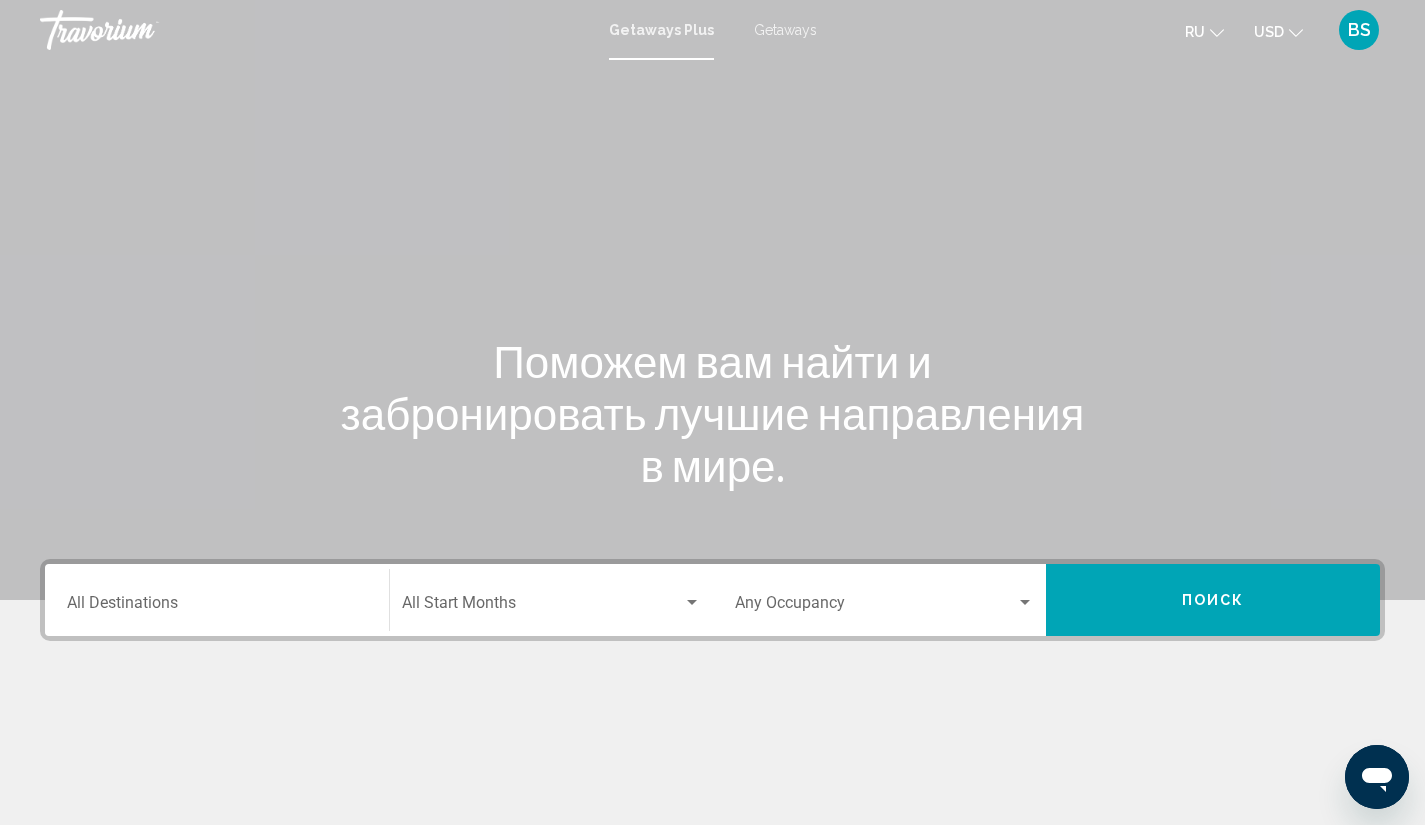 click on "Getaways" at bounding box center (785, 30) 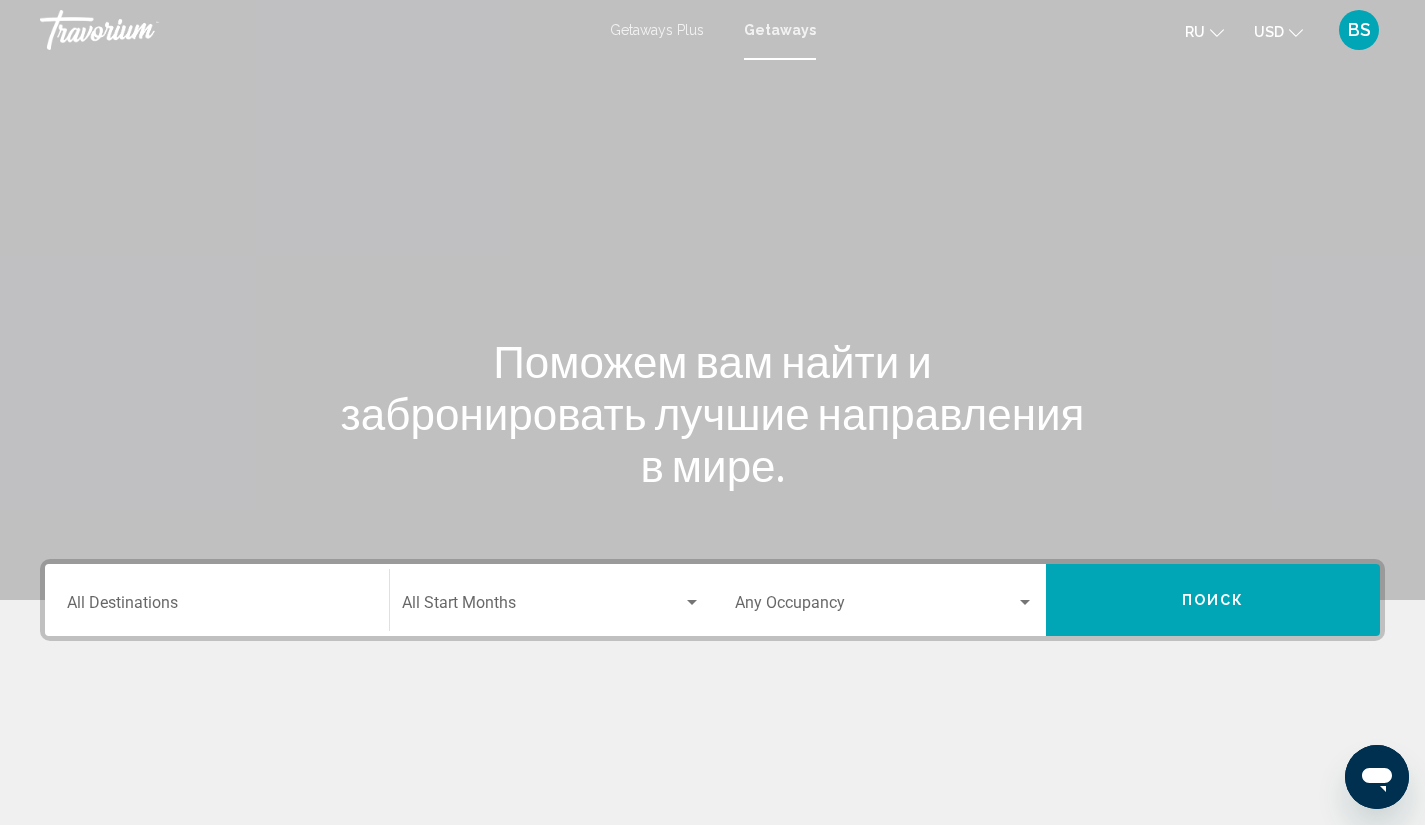 click on "Start Month All Start Months" 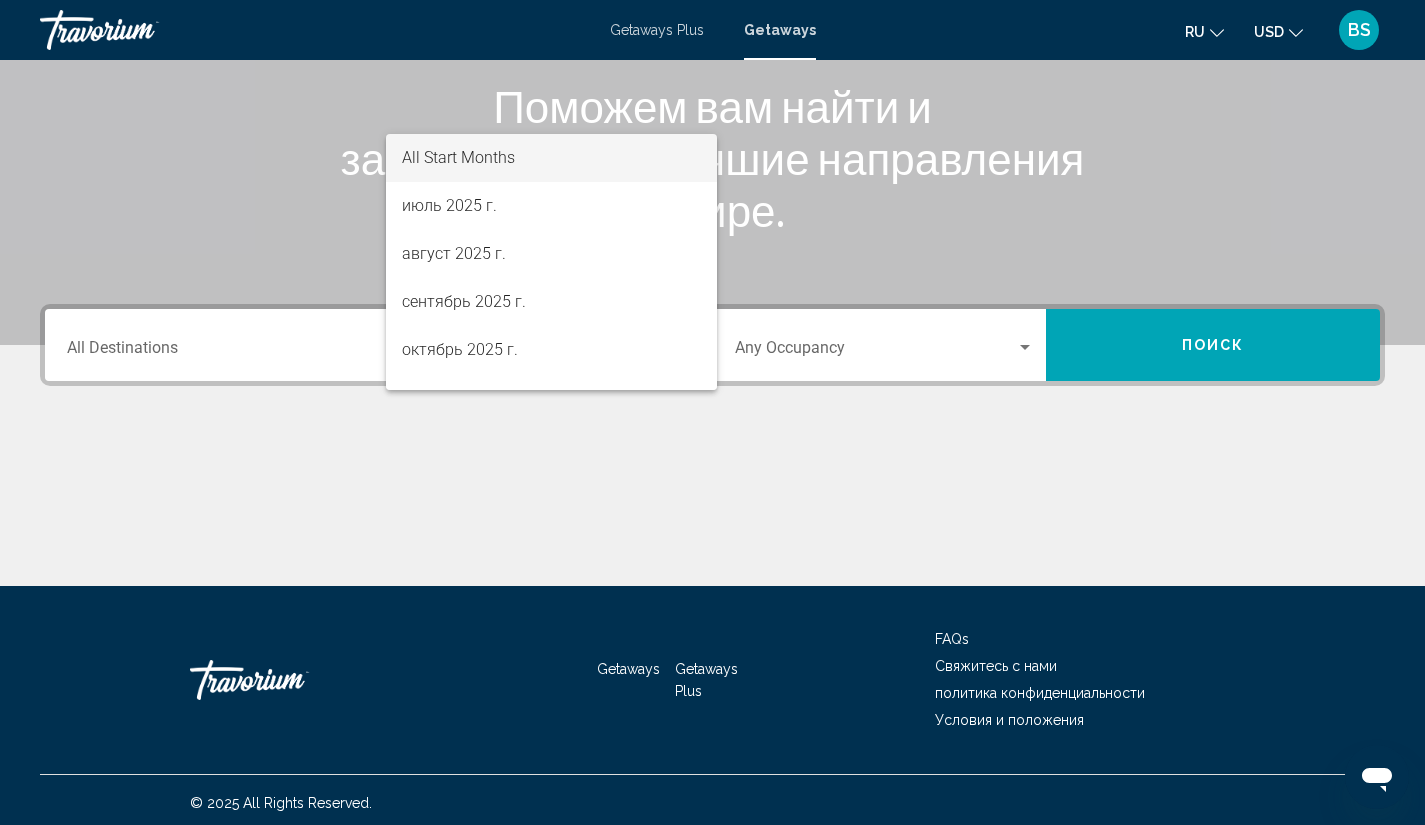 scroll, scrollTop: 261, scrollLeft: 0, axis: vertical 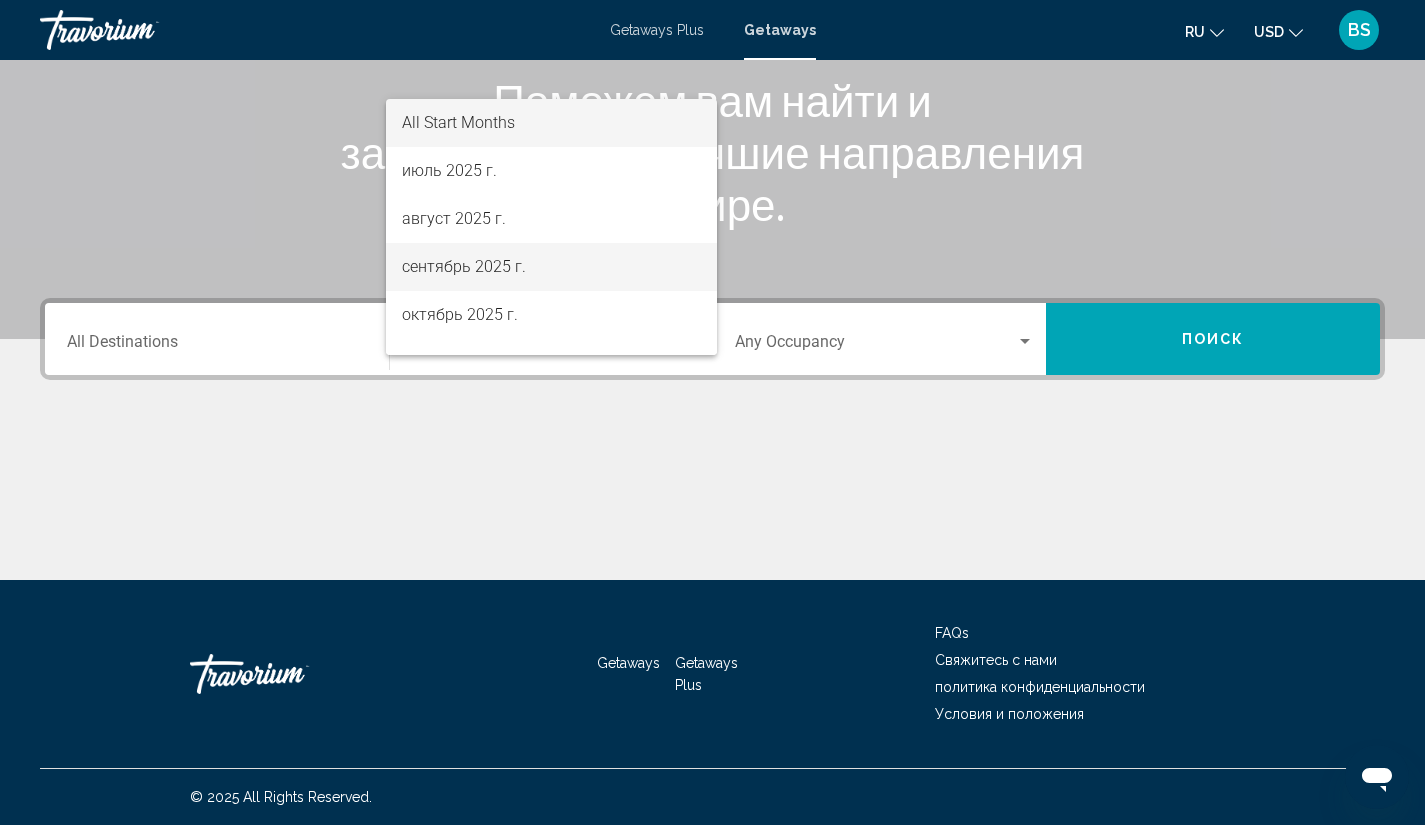 click on "сентябрь 2025 г." at bounding box center (551, 267) 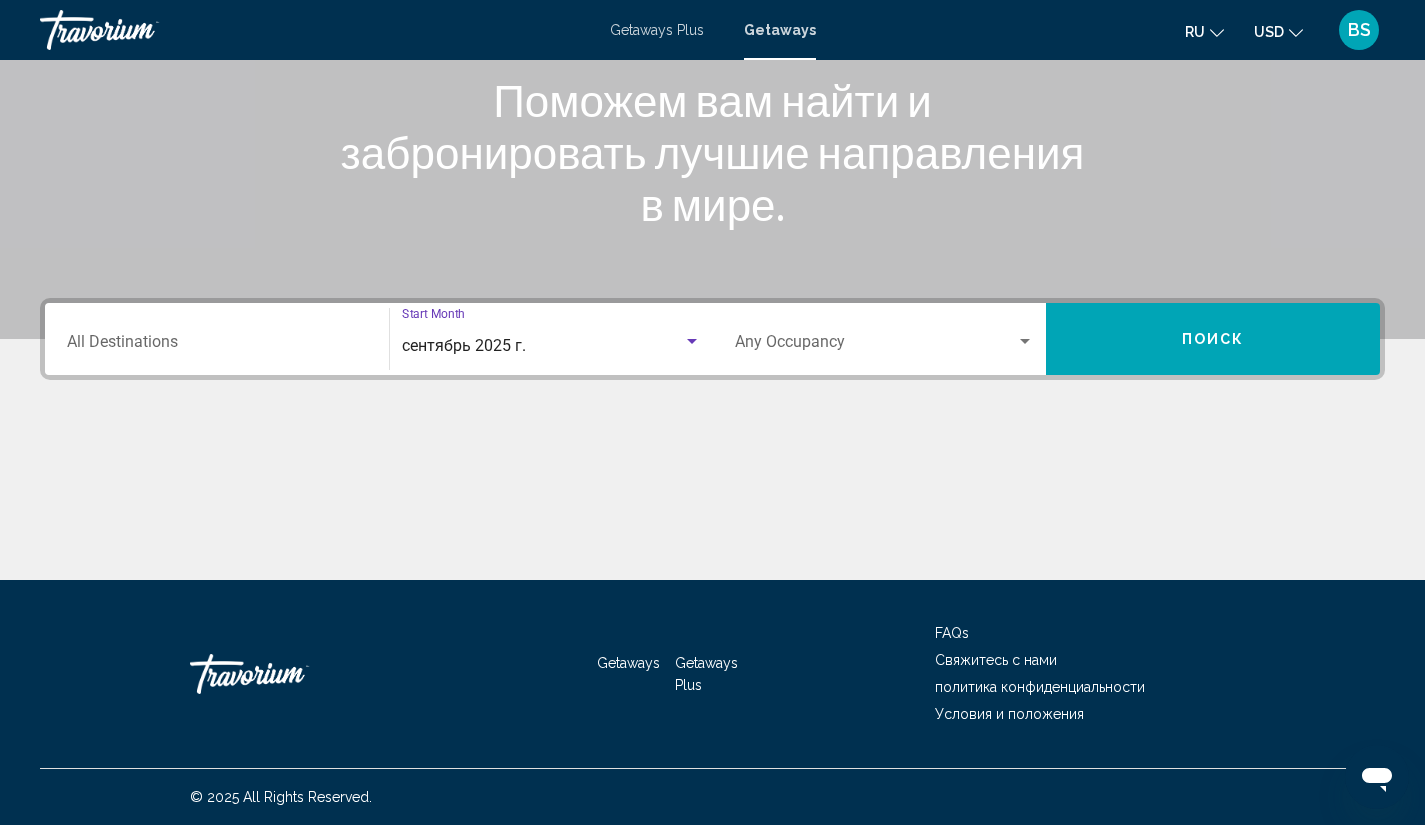click on "Поиск" at bounding box center (1213, 340) 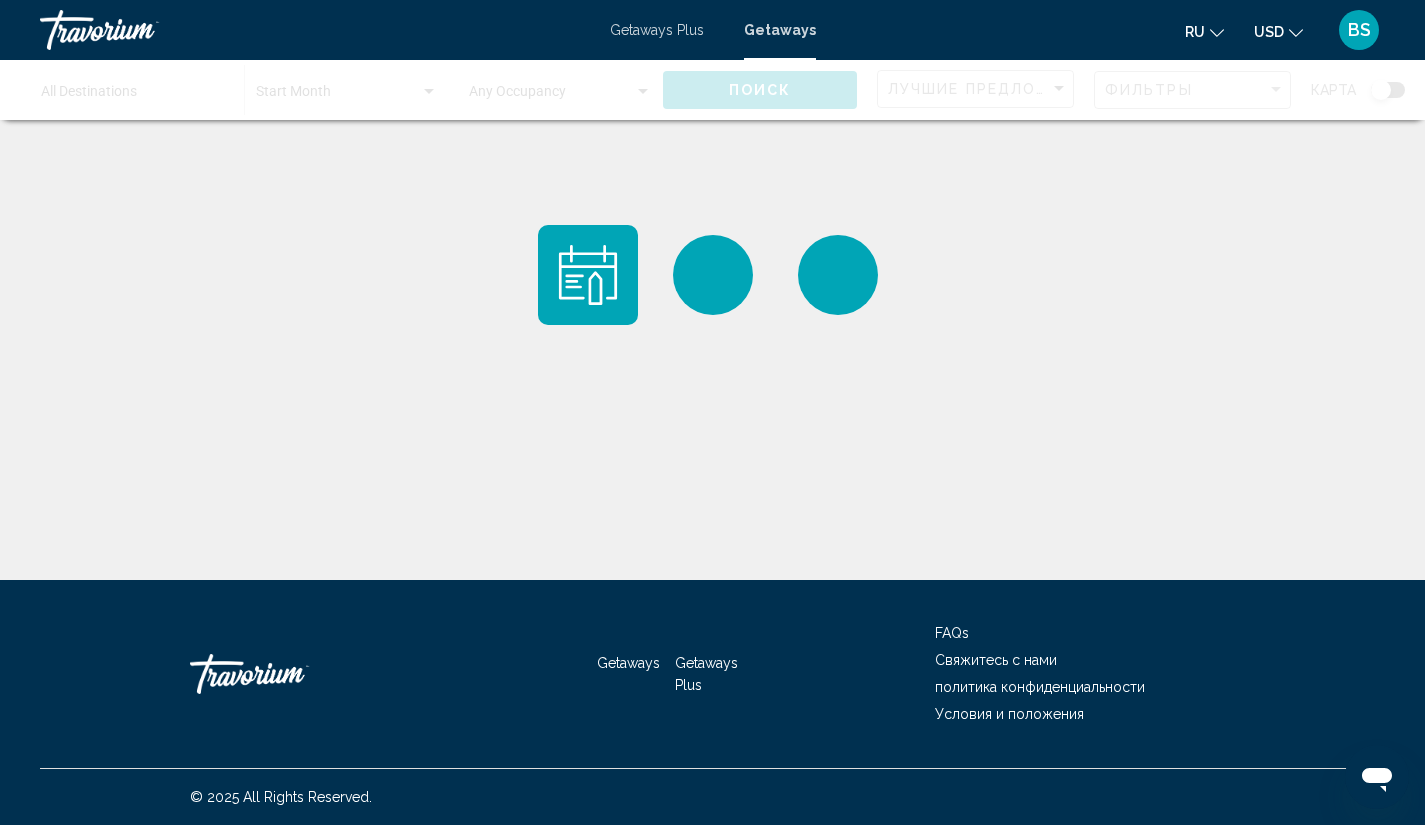 scroll, scrollTop: 0, scrollLeft: 0, axis: both 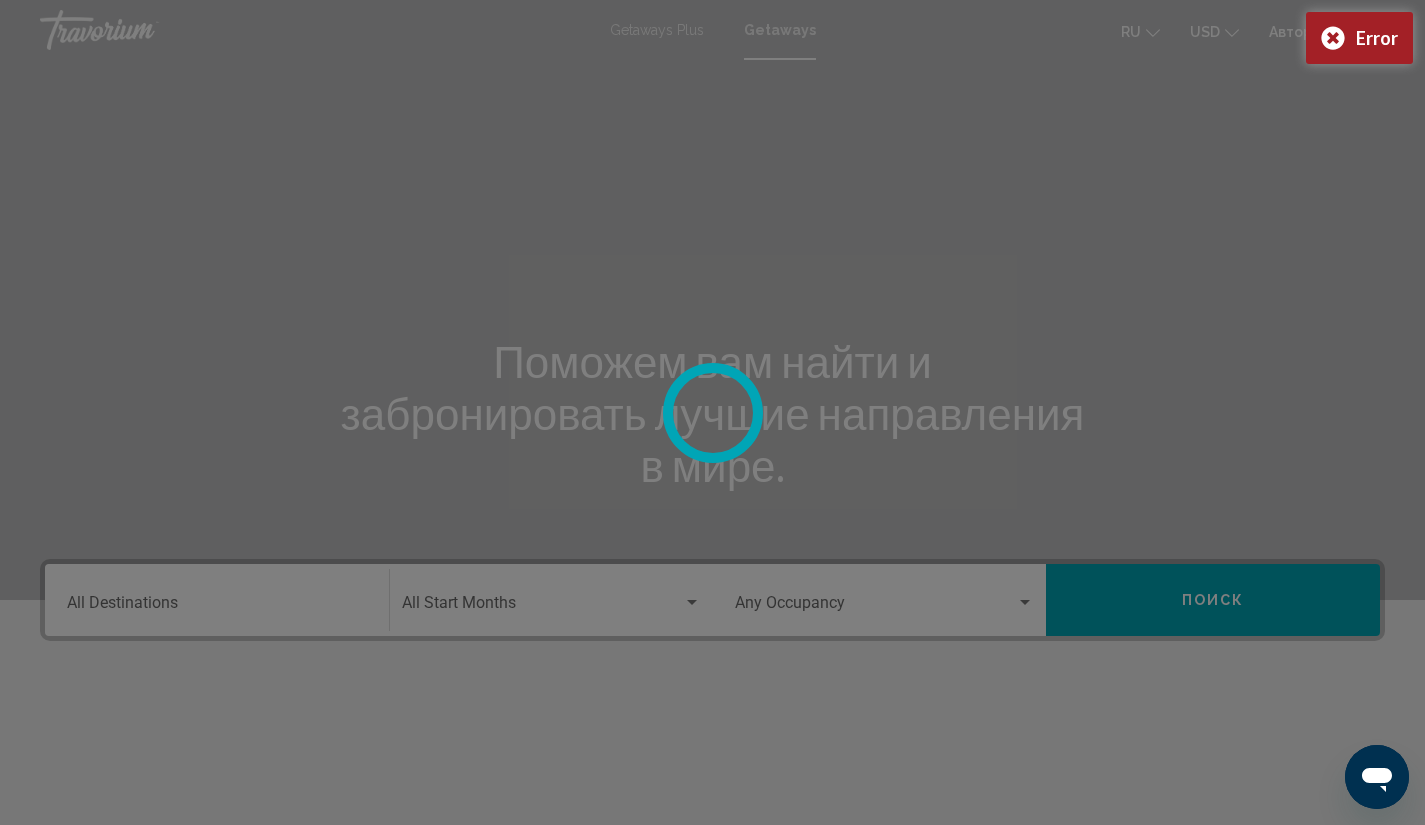 click at bounding box center (712, 412) 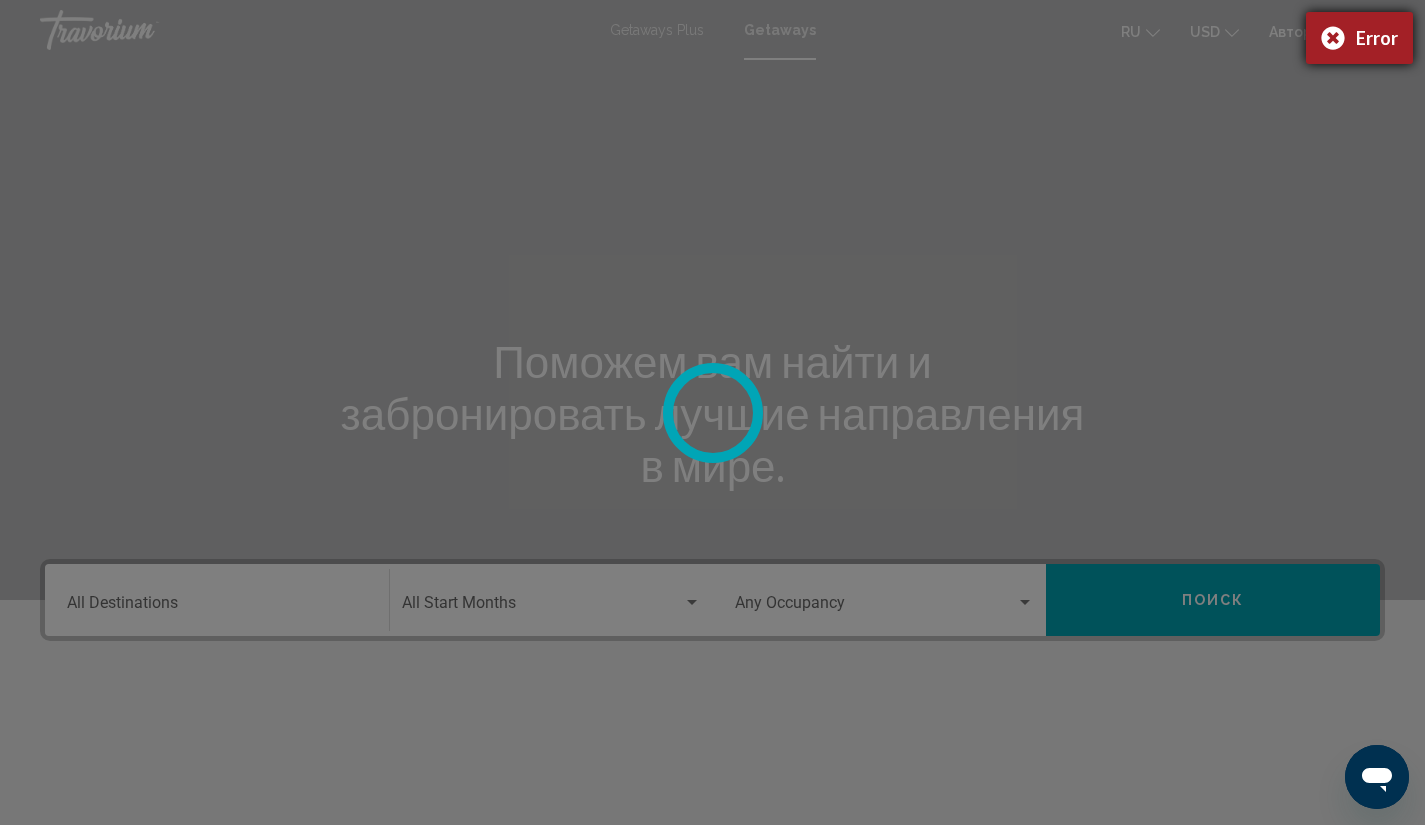 click on "Error" at bounding box center [1359, 38] 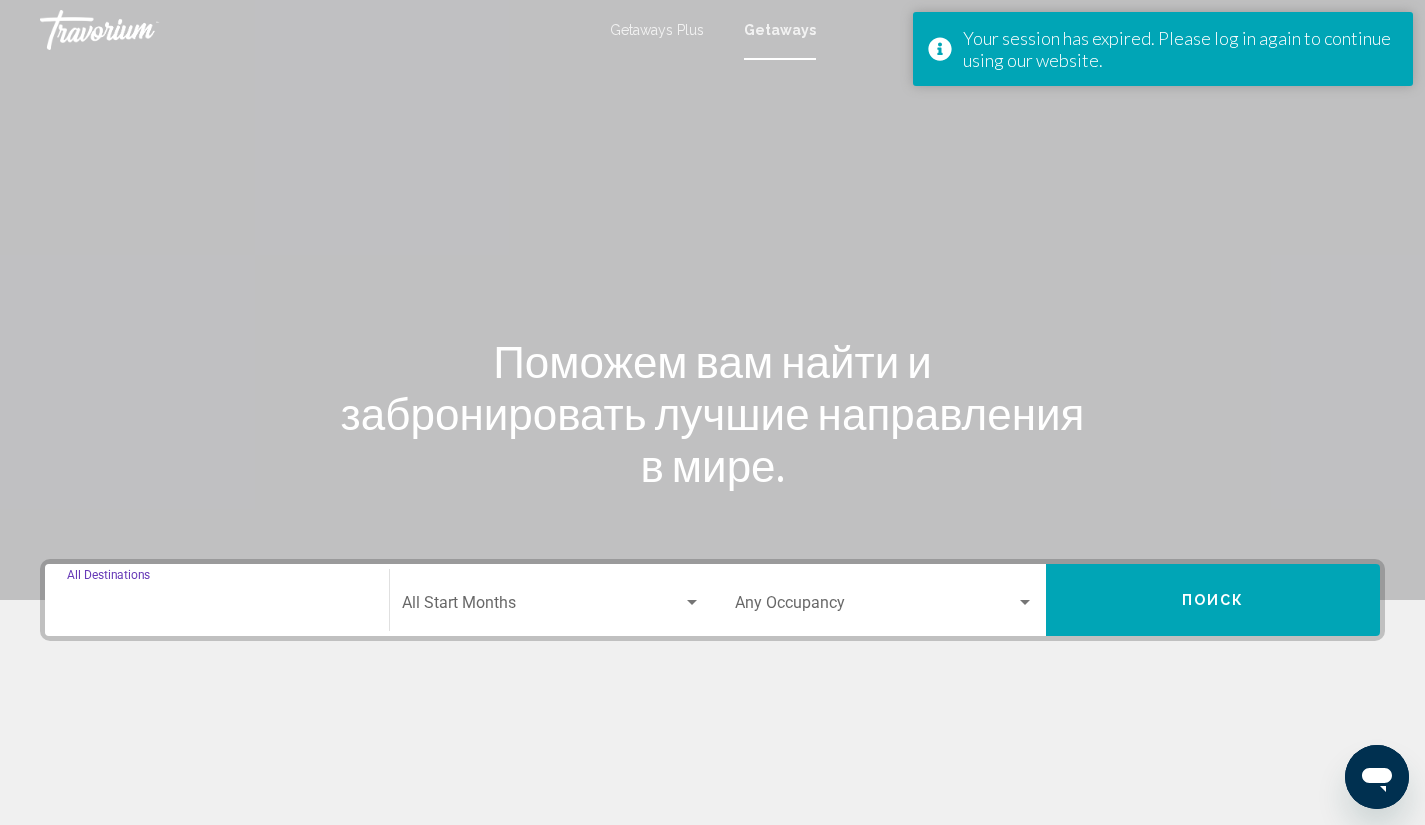 click on "Destination All Destinations" at bounding box center (217, 607) 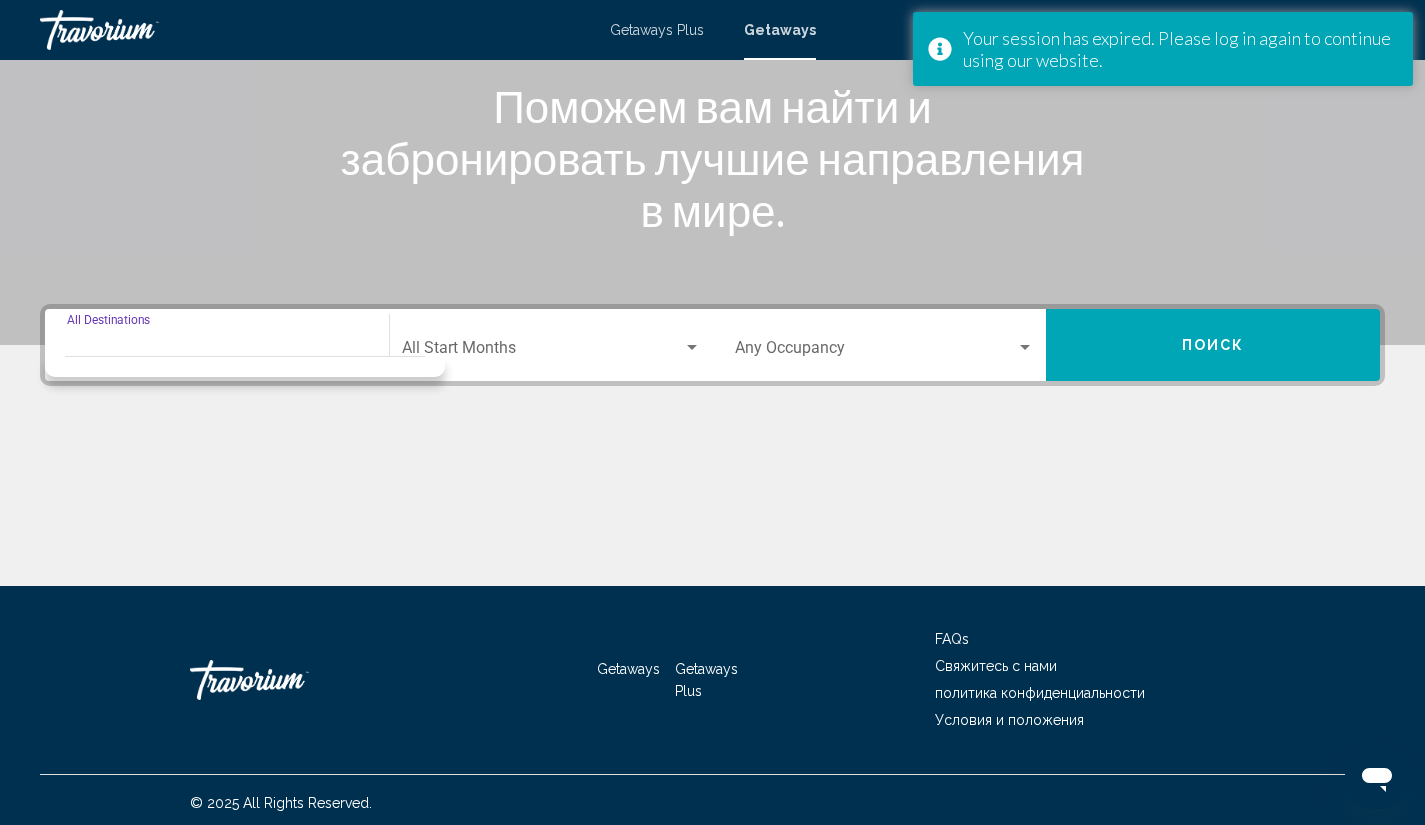 scroll, scrollTop: 261, scrollLeft: 0, axis: vertical 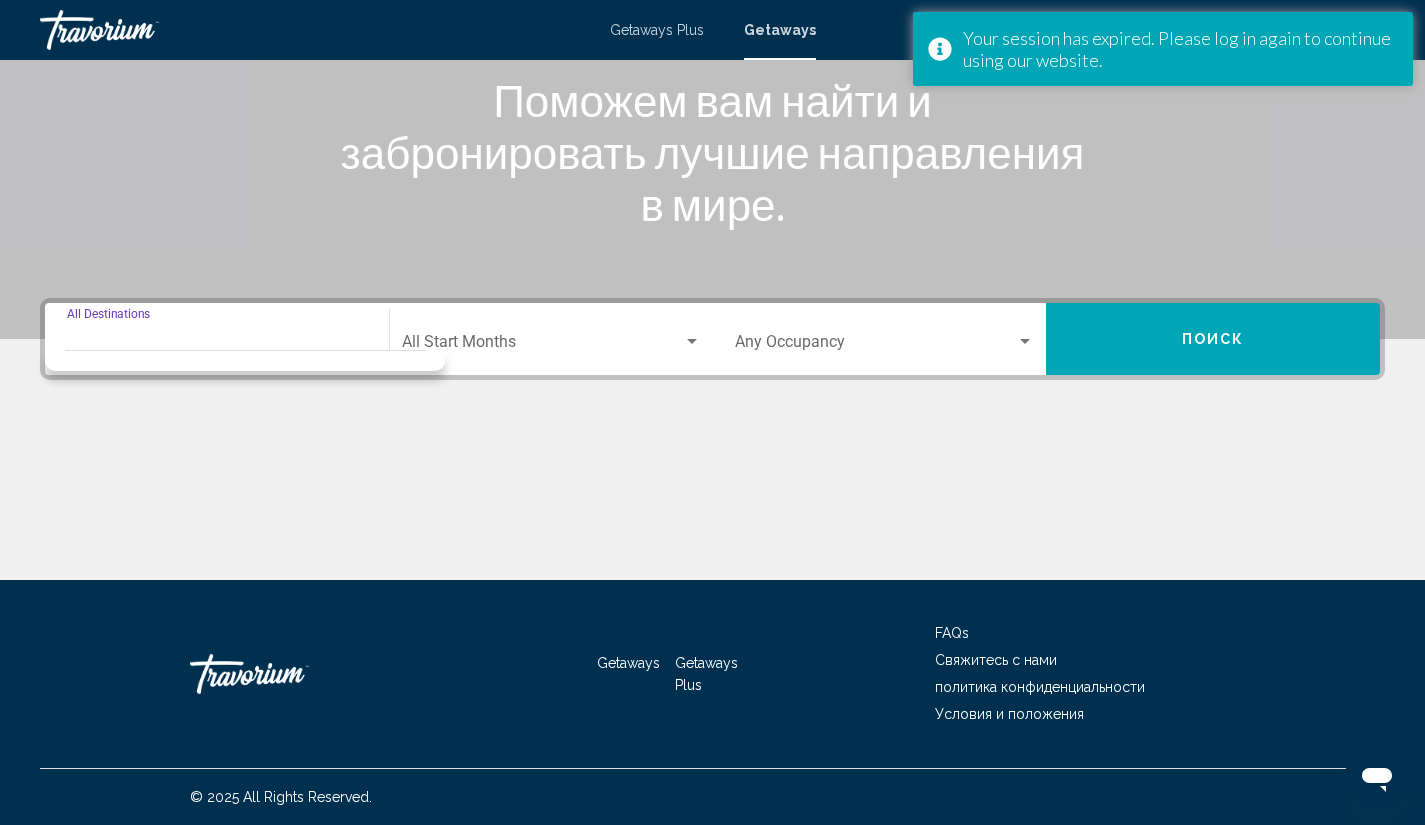 click on "Destination All Destinations" at bounding box center (217, 346) 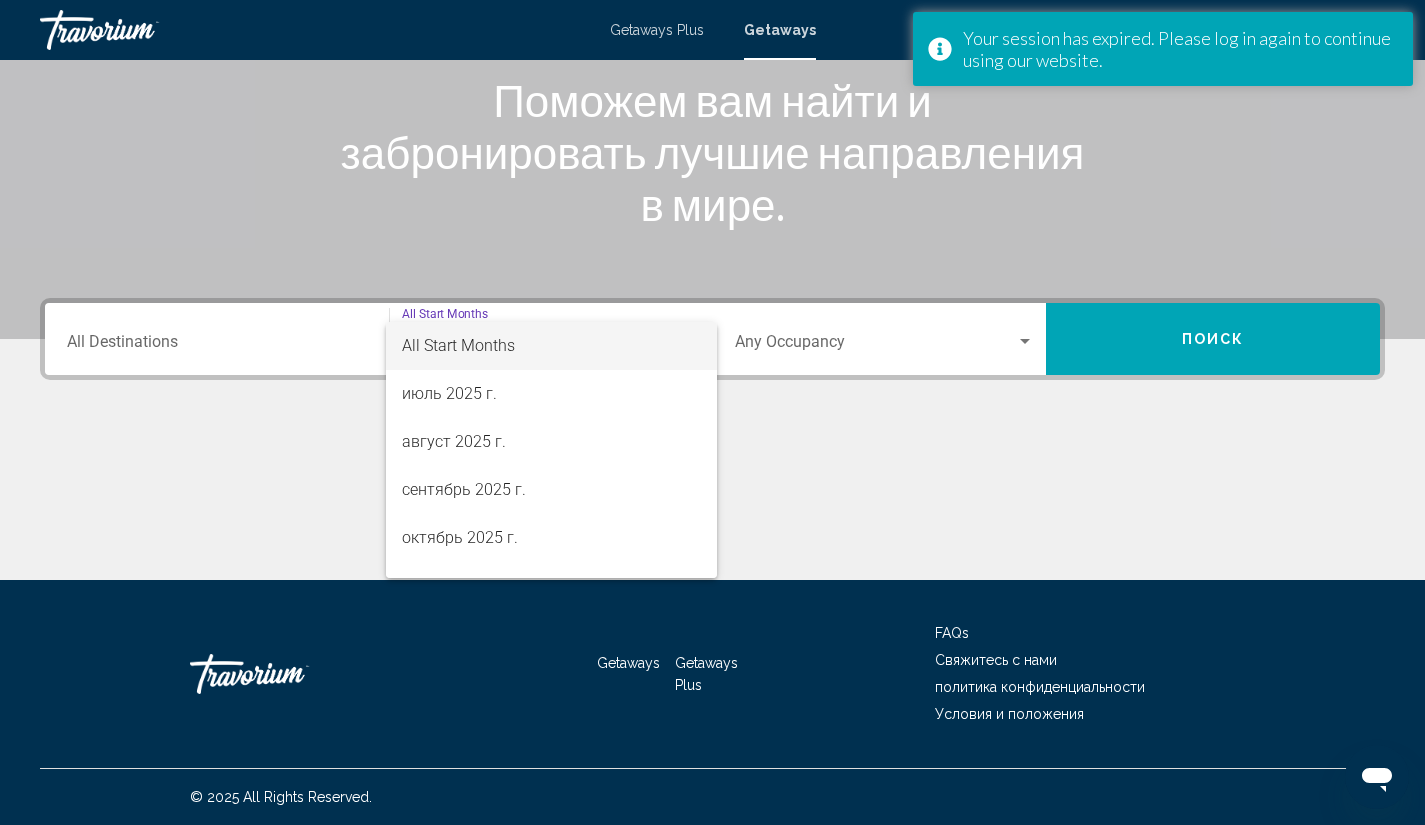 click at bounding box center (712, 412) 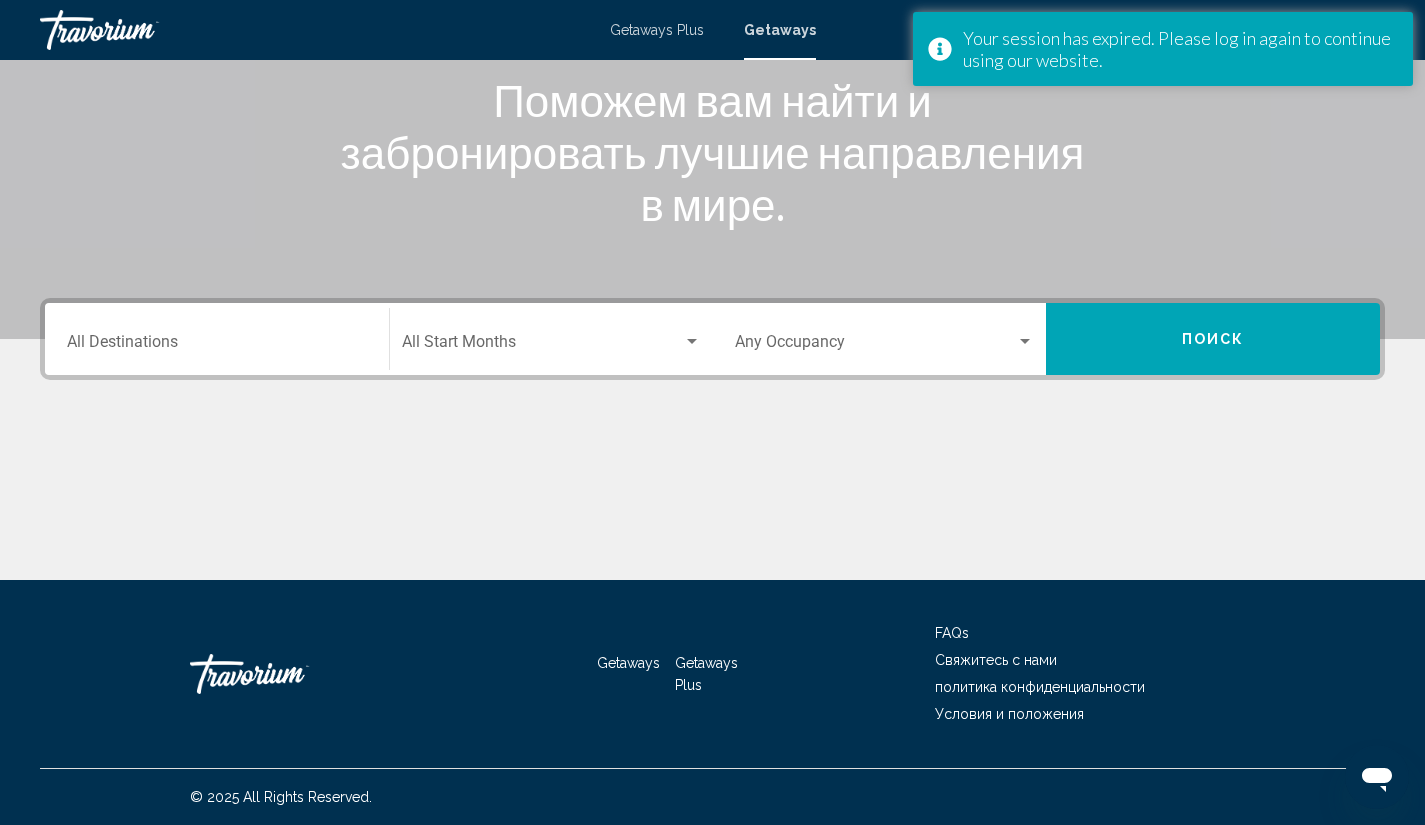 click on "Destination All Destinations" at bounding box center (217, 339) 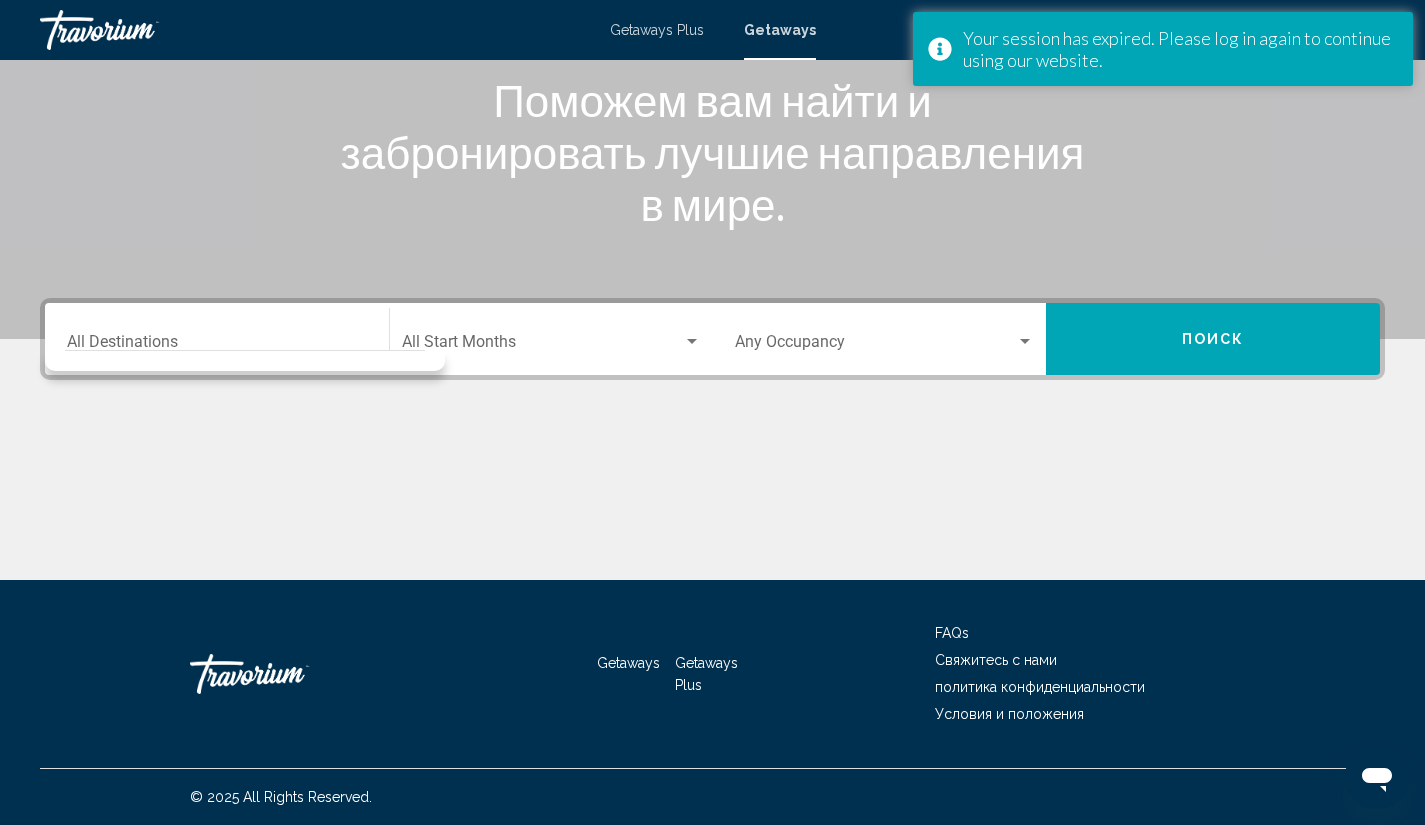 click on "Destination All Destinations" at bounding box center [217, 339] 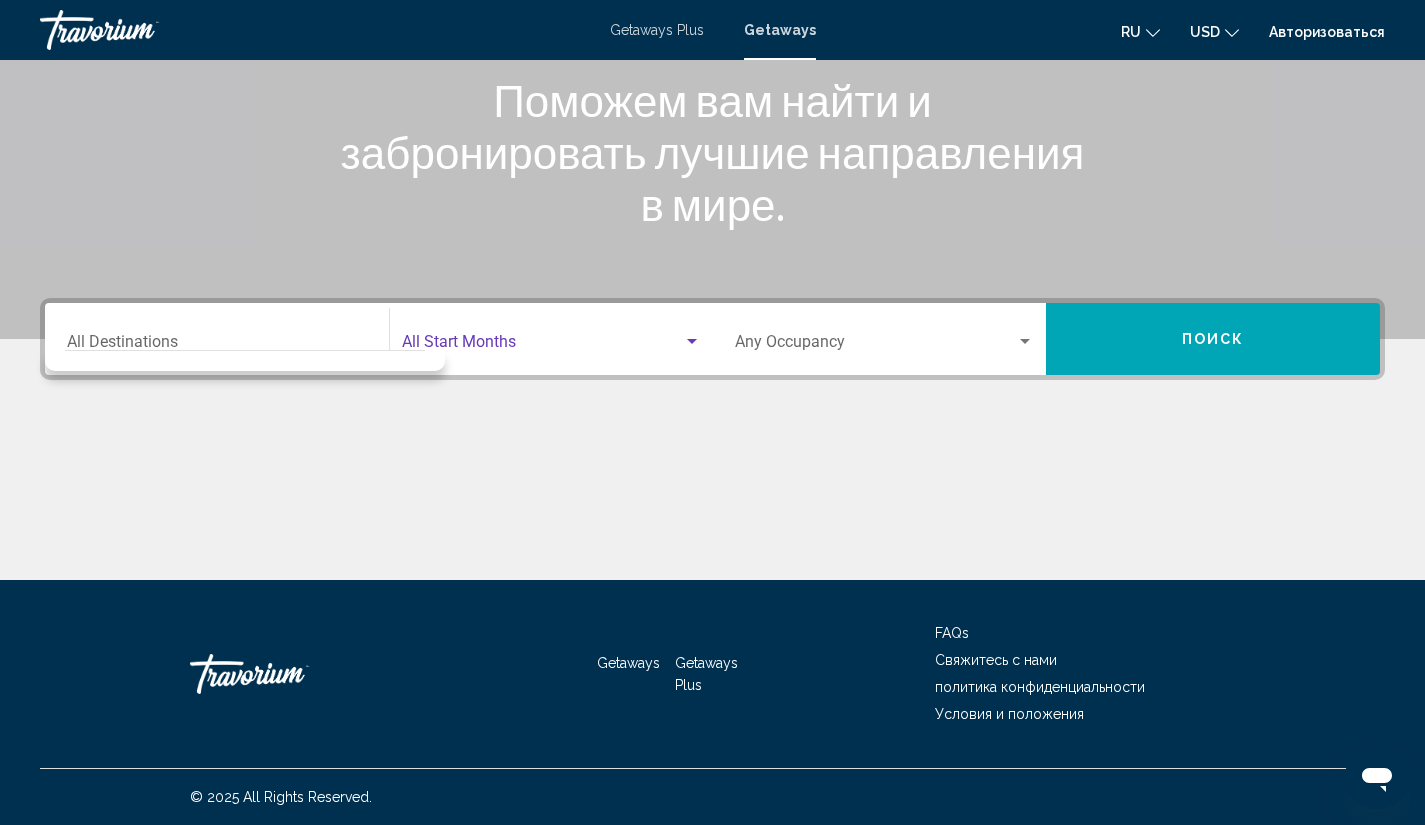 click at bounding box center [542, 346] 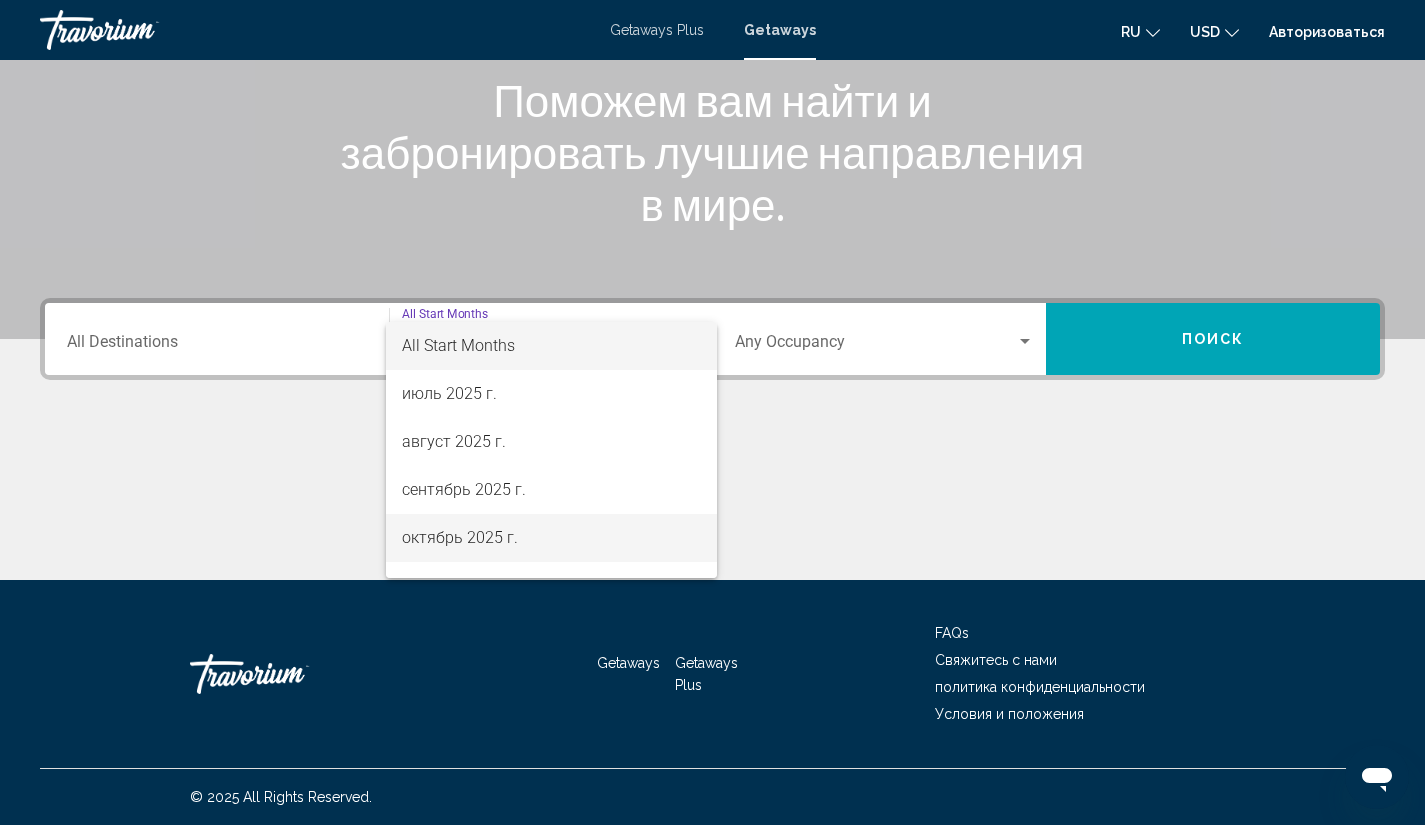 click on "октябрь 2025 г." at bounding box center (551, 538) 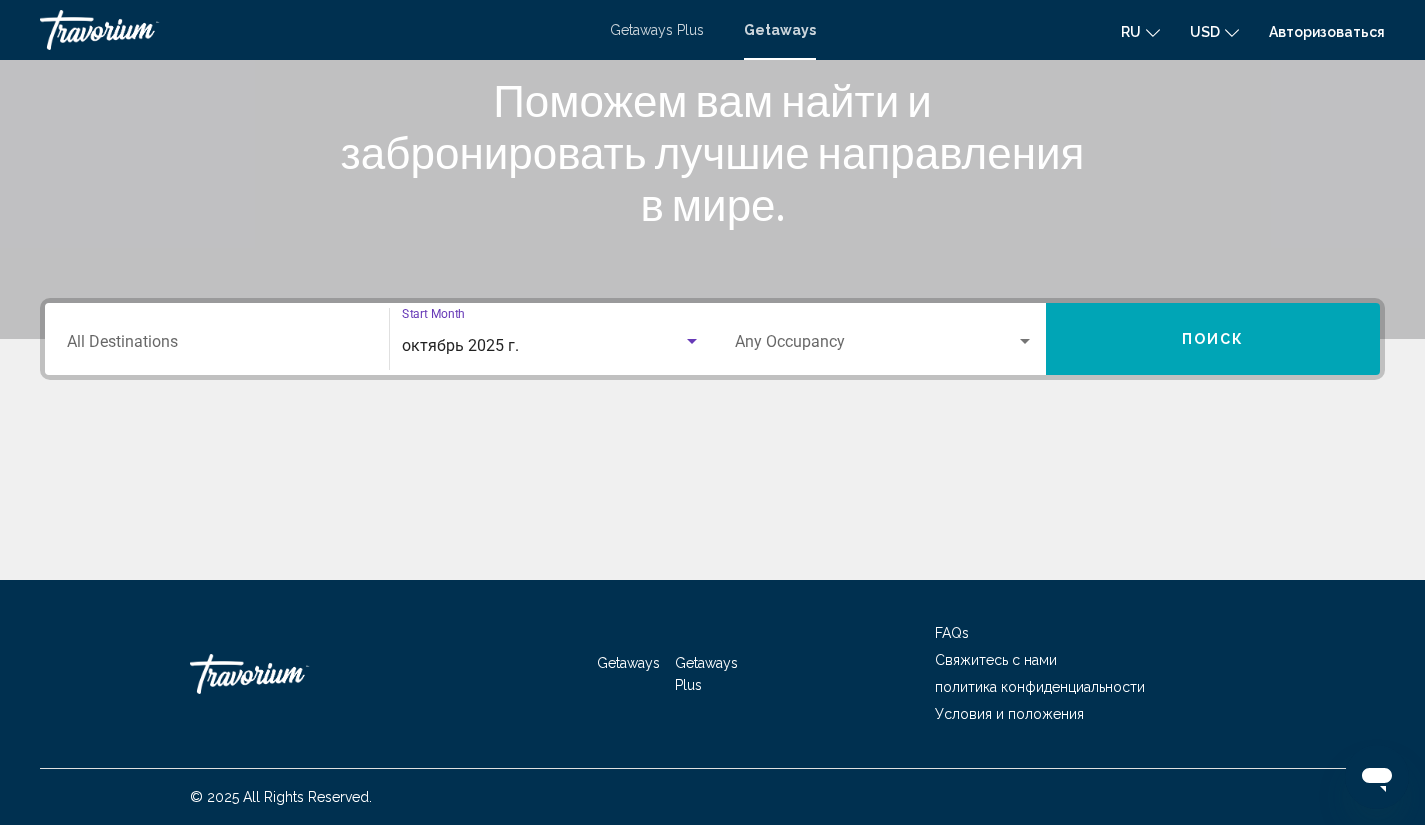 click on "Поиск" at bounding box center [1213, 339] 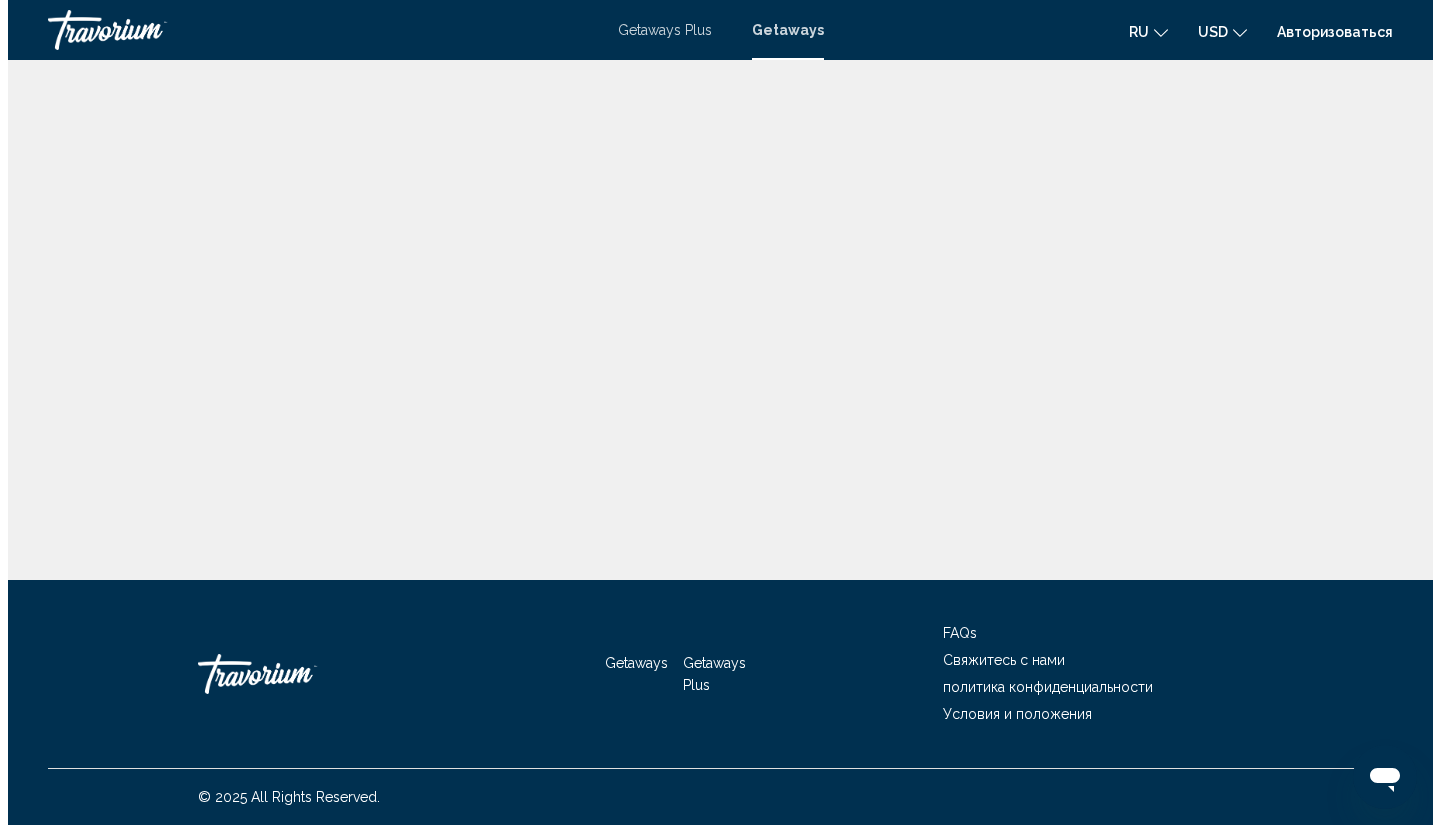 scroll, scrollTop: 0, scrollLeft: 0, axis: both 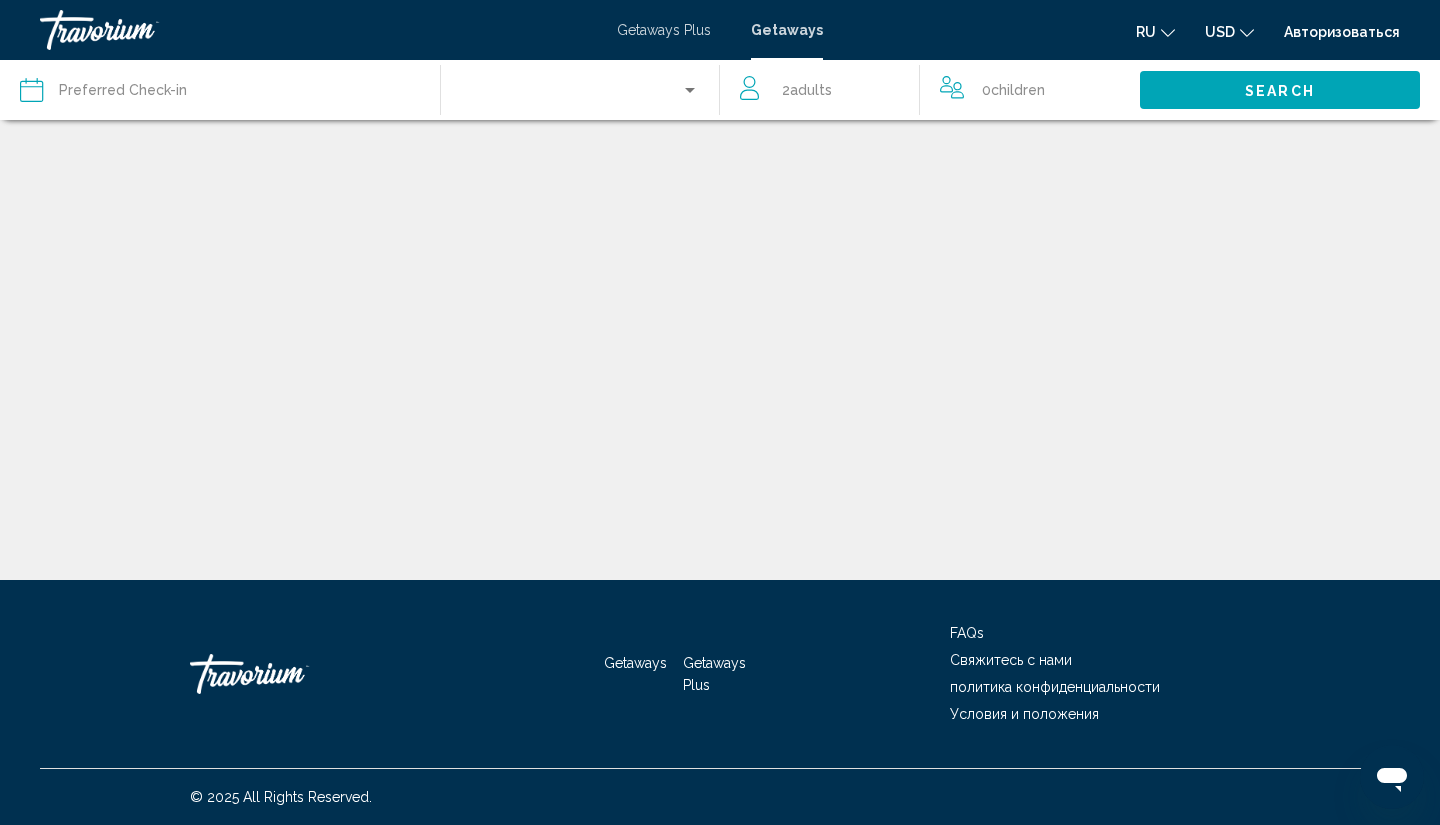 click on "Adults" 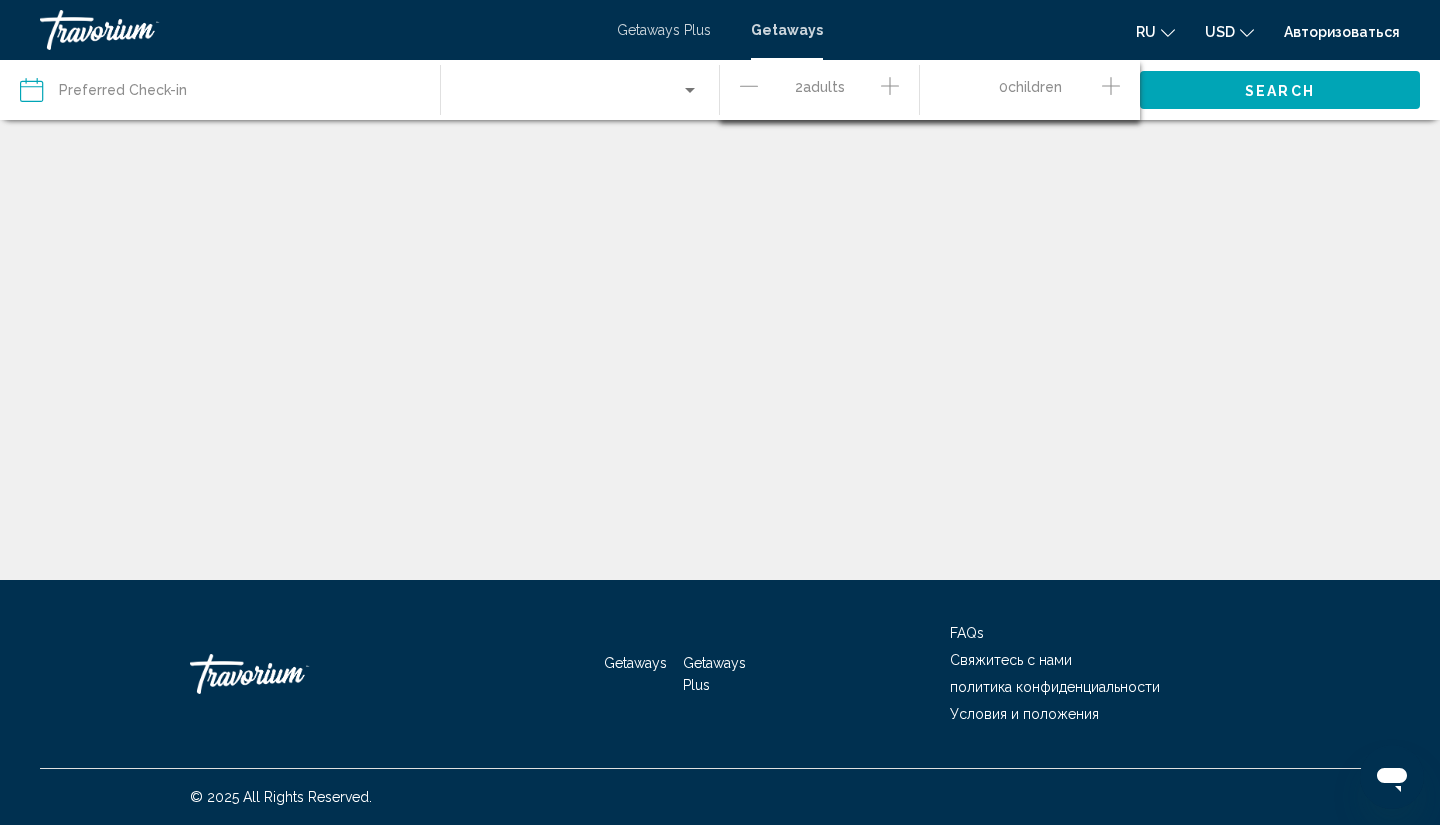 click 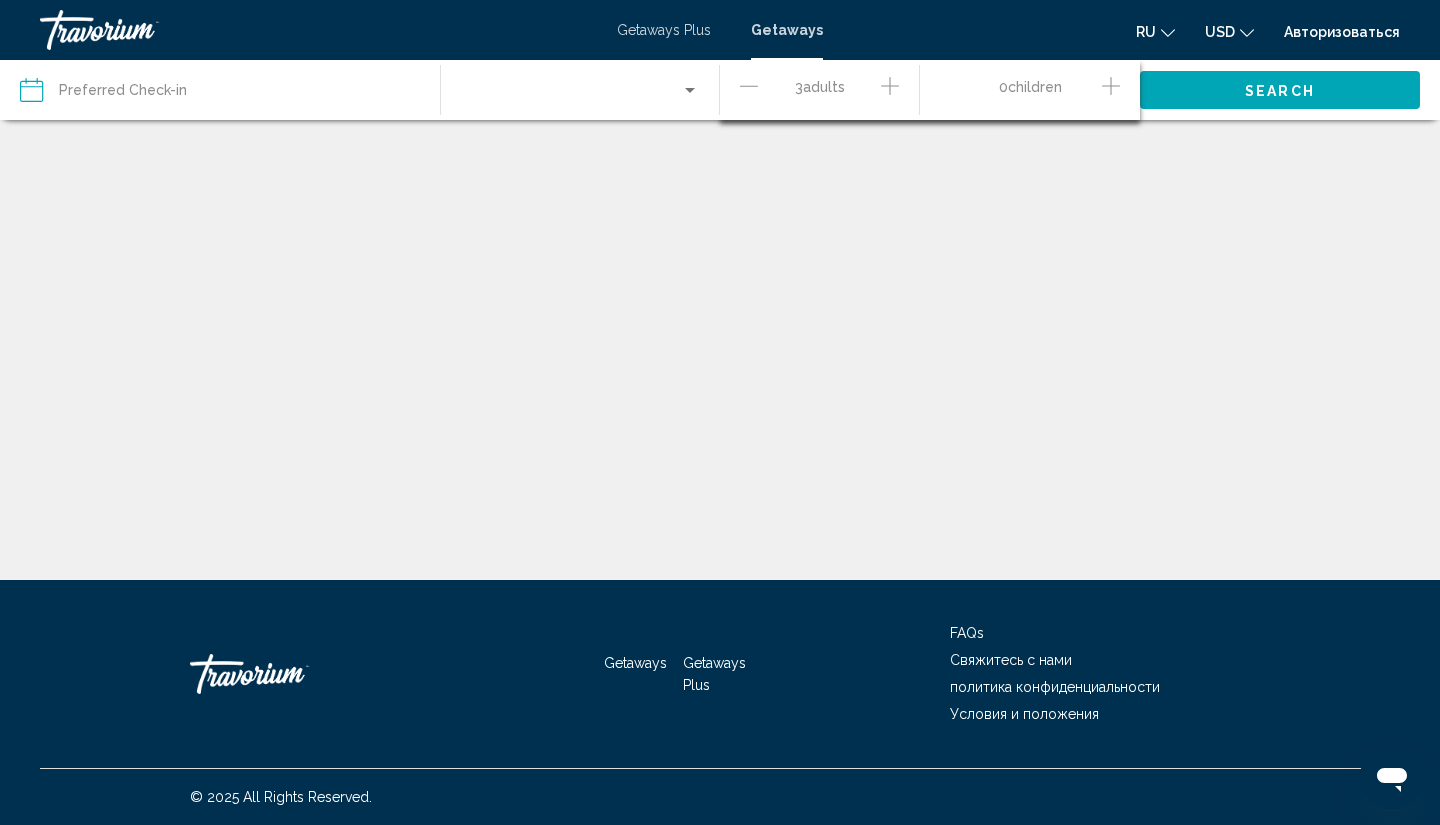 click 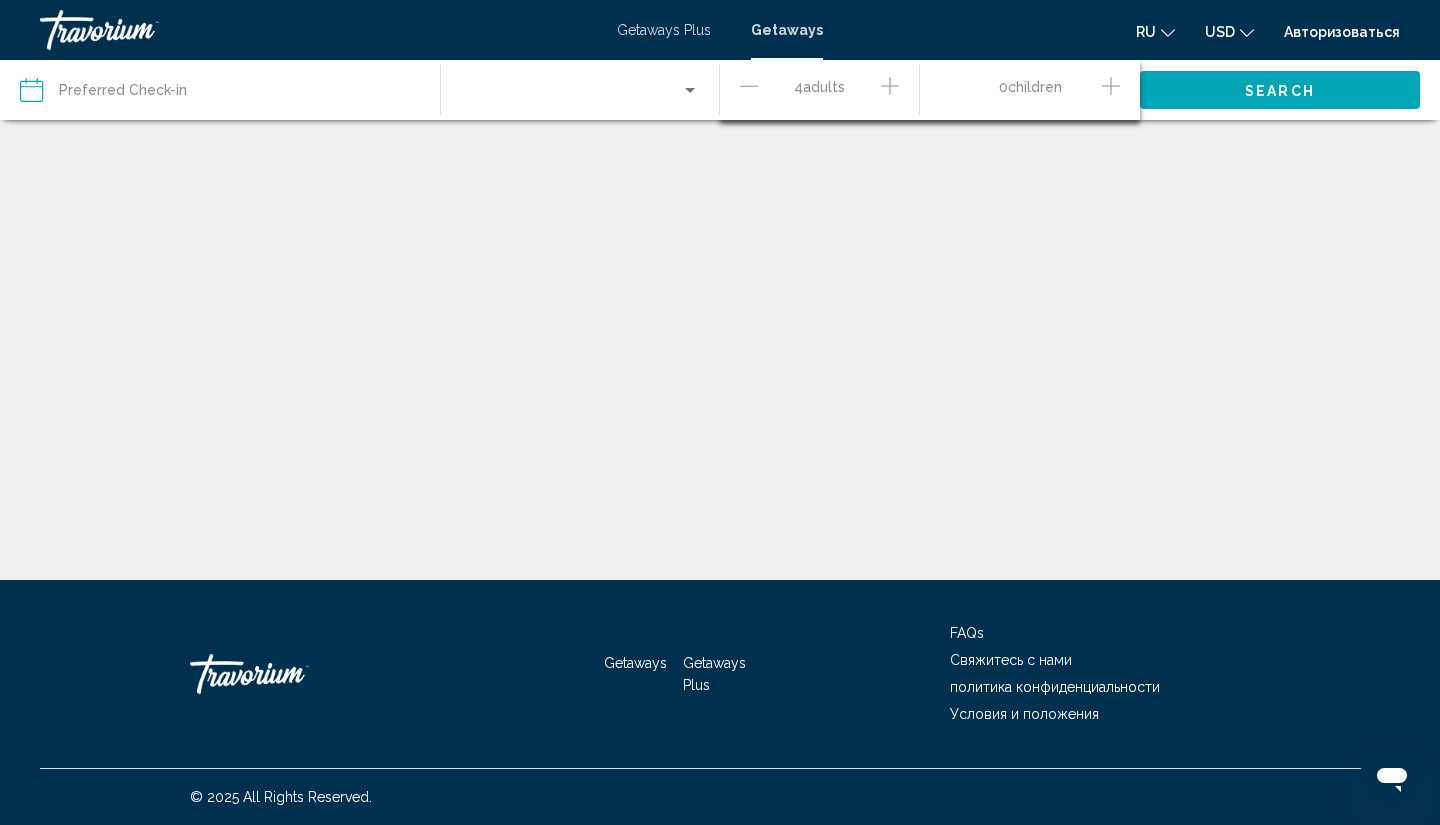 click on "Search" 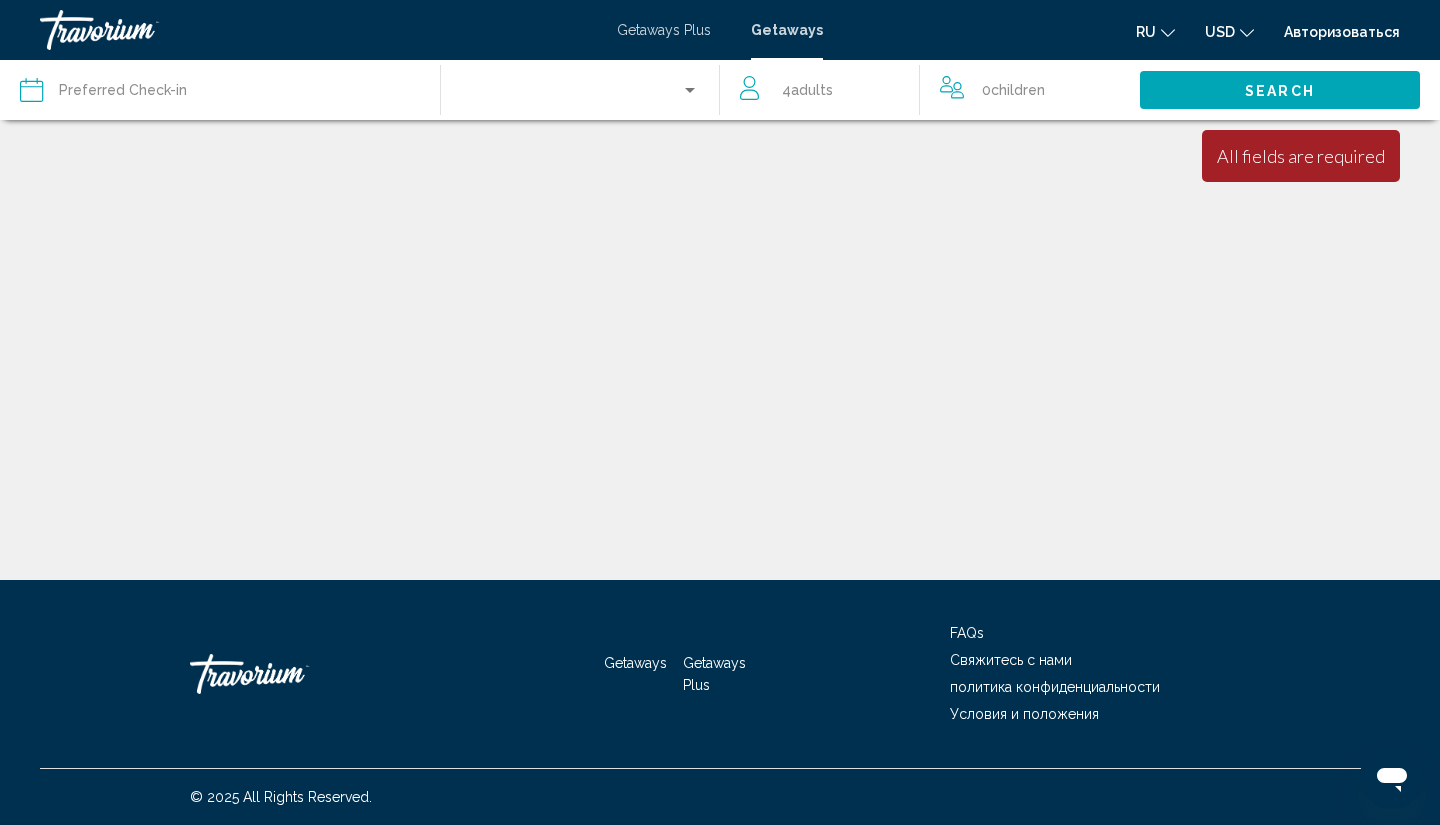 click on "Search" 